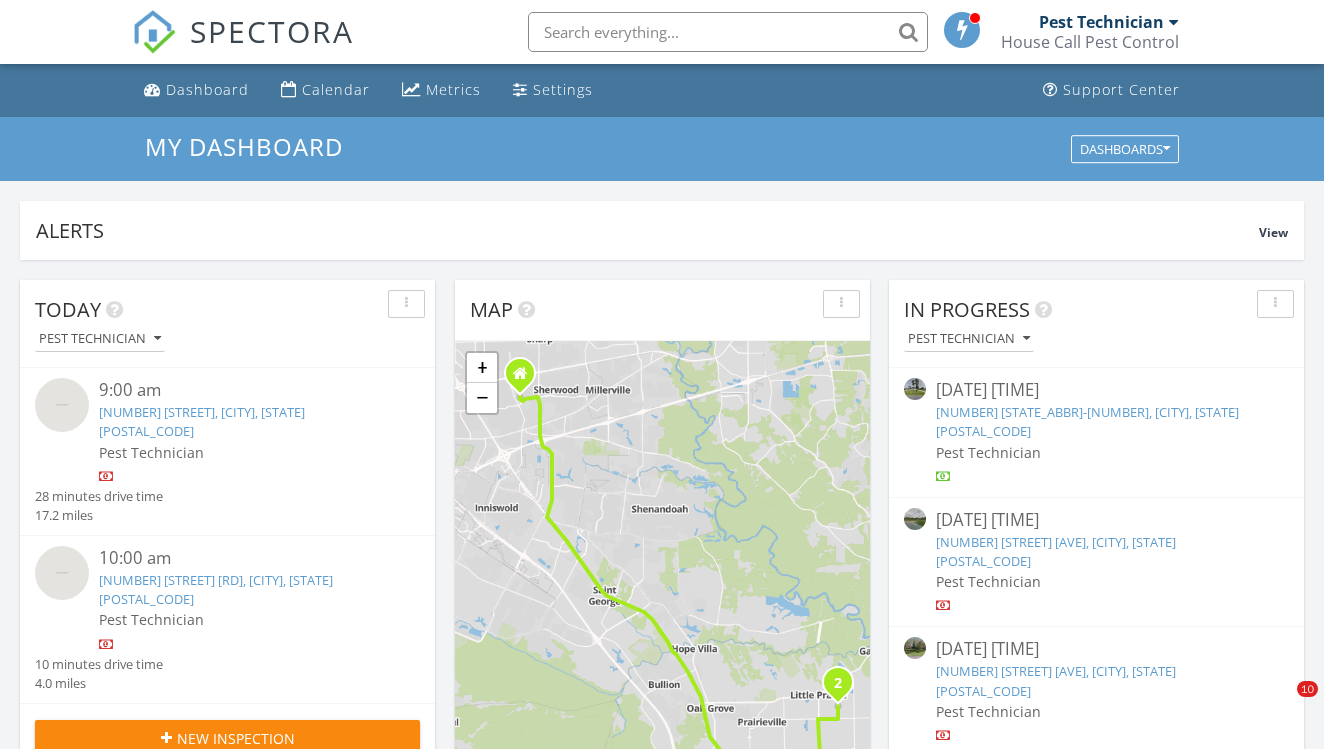 scroll, scrollTop: 907, scrollLeft: 0, axis: vertical 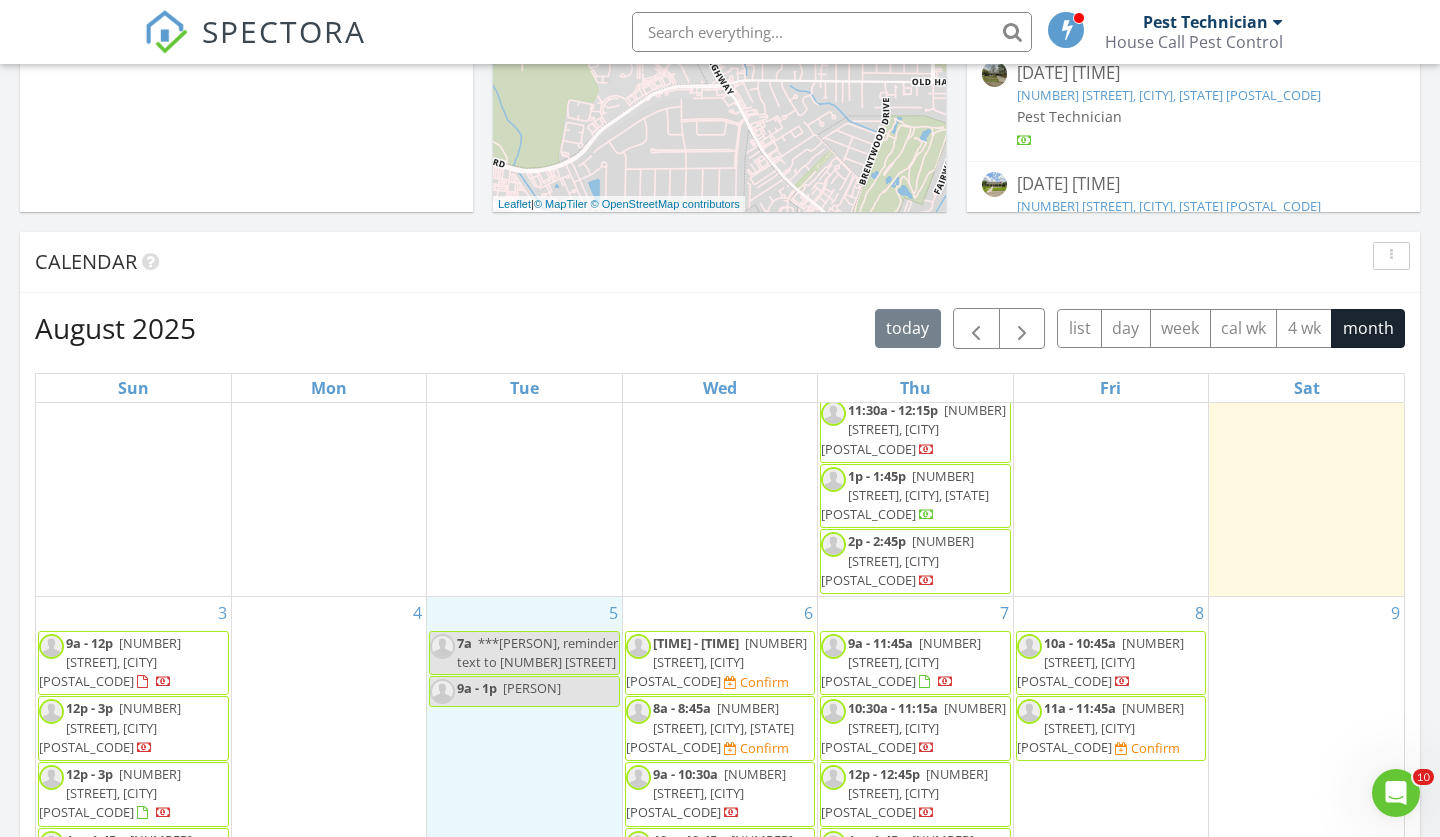 click on "5
7a
***Erin, reminder text to 5933 Parkhaven
9a - 1p
Brandon Soil" at bounding box center [524, 942] 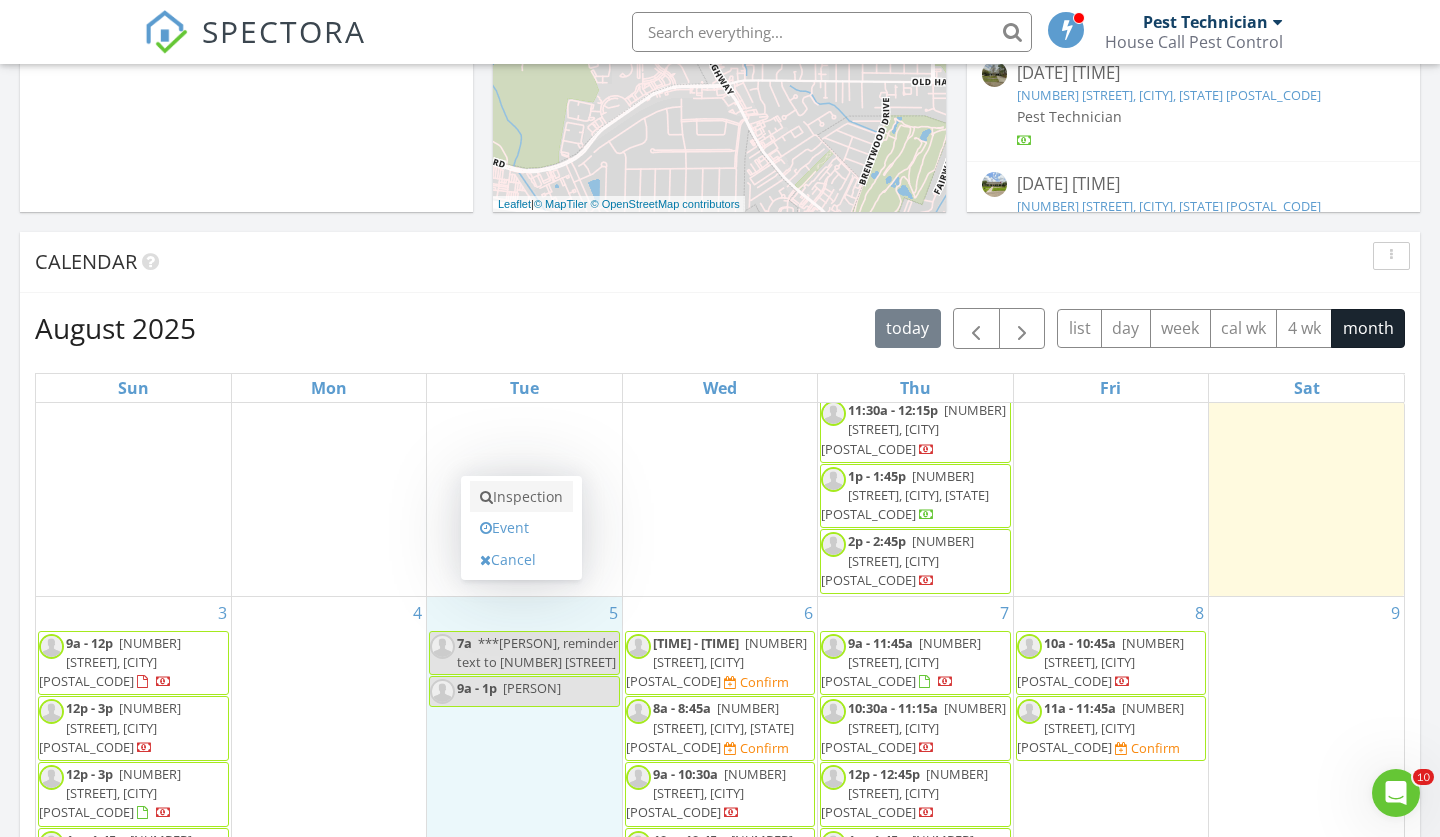 click on "Inspection" at bounding box center [521, 497] 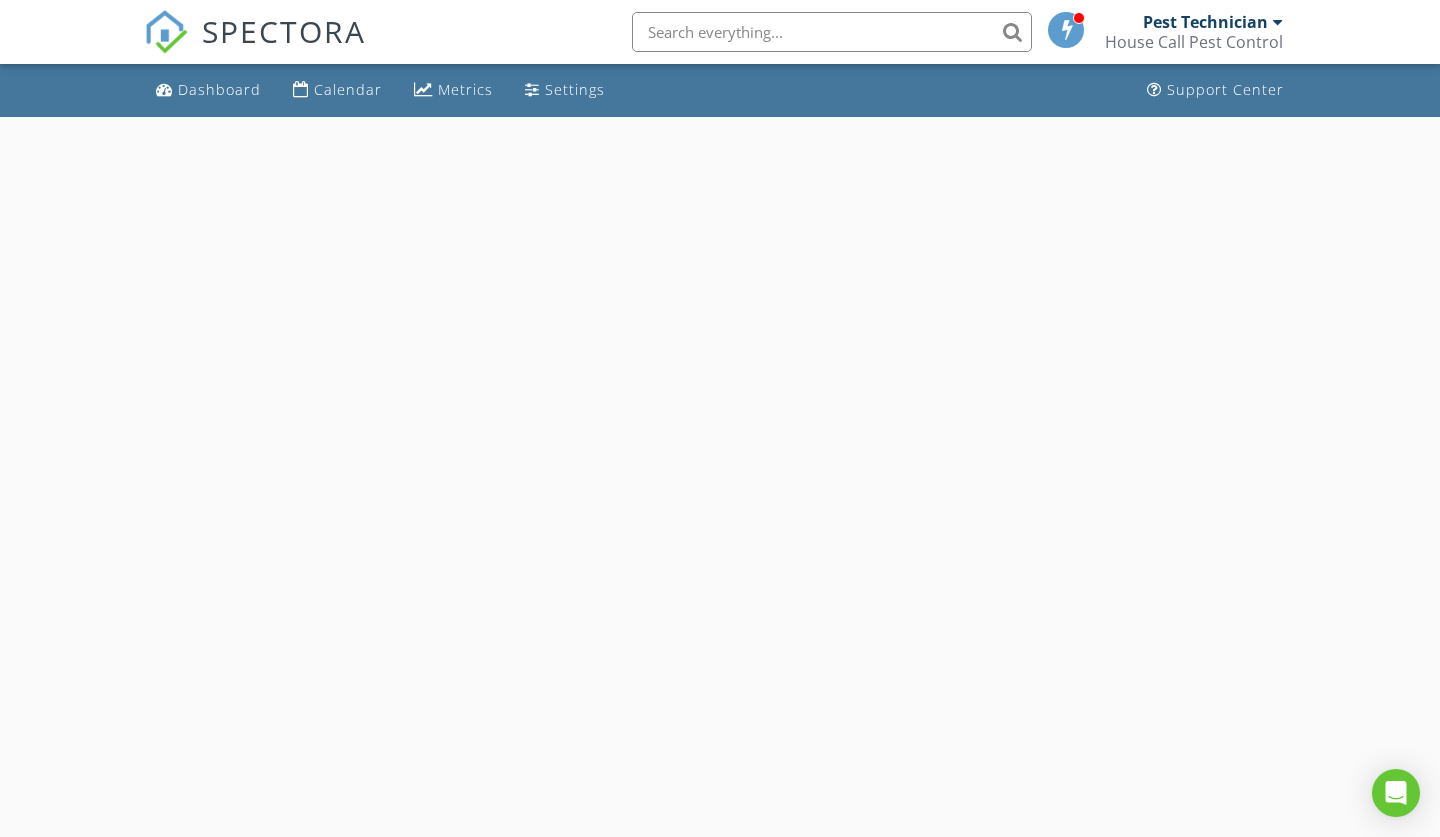 scroll, scrollTop: 0, scrollLeft: 0, axis: both 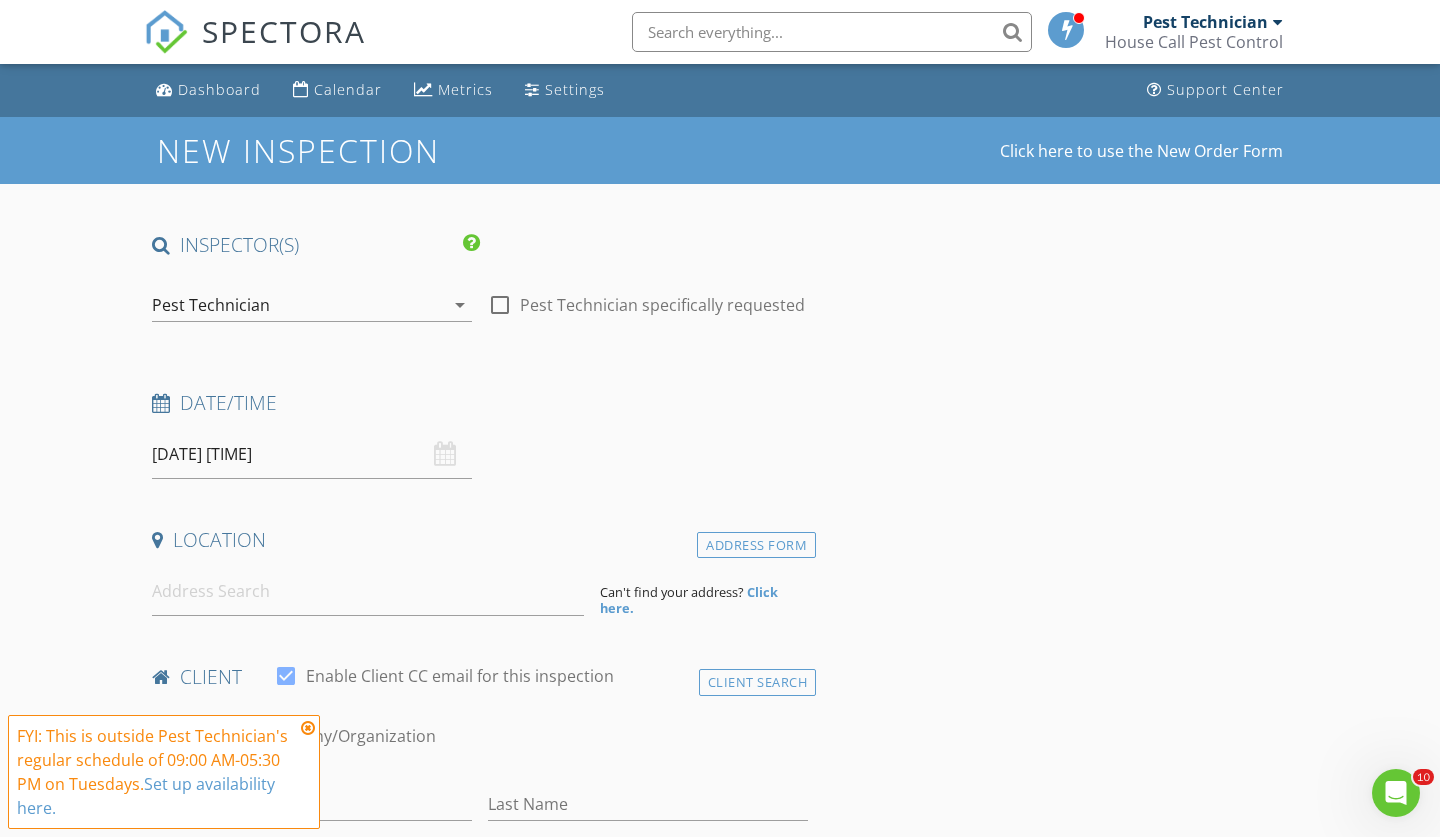 click on "08/05/2025 8:00 AM" at bounding box center (312, 454) 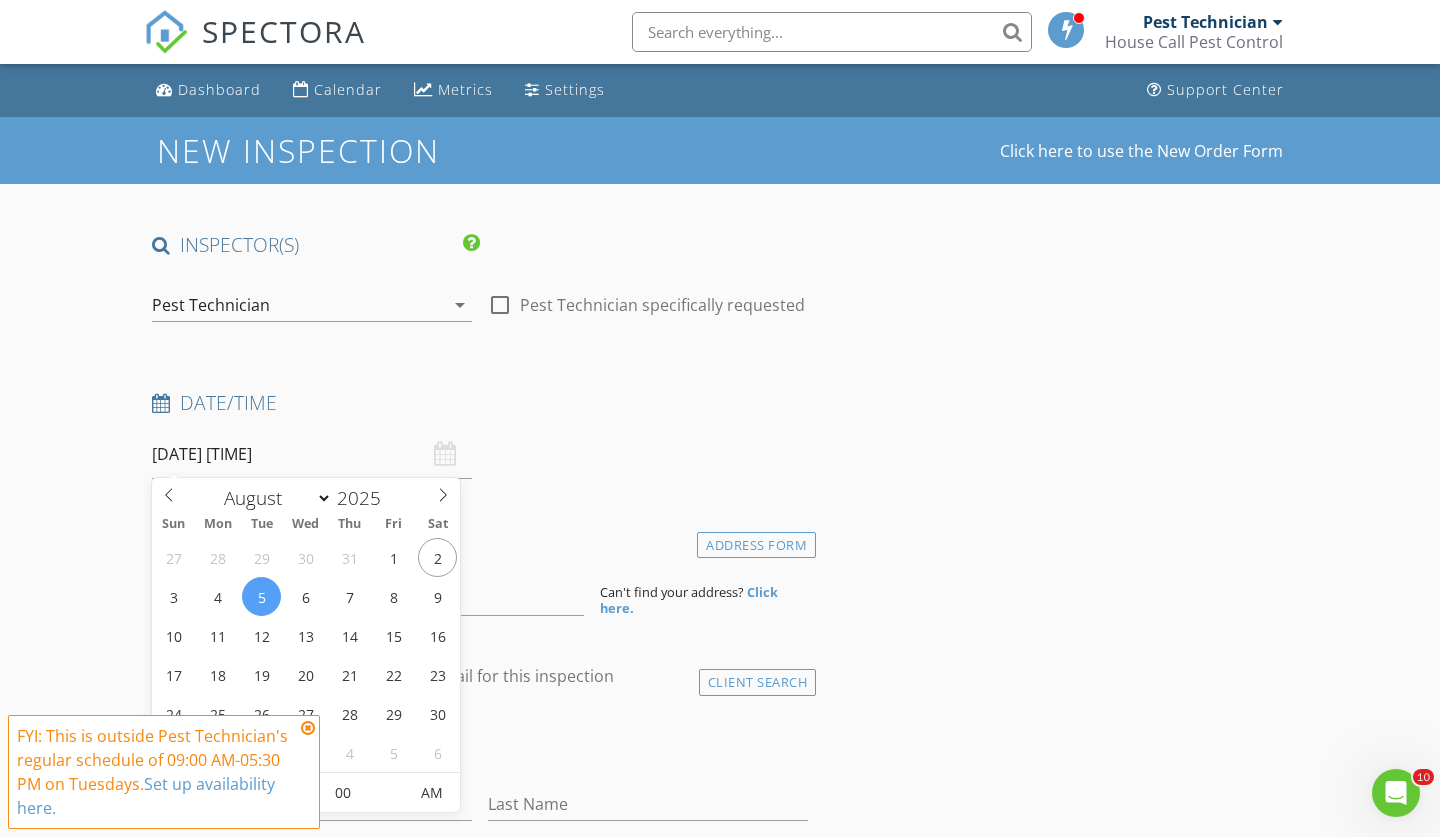 click at bounding box center (308, 728) 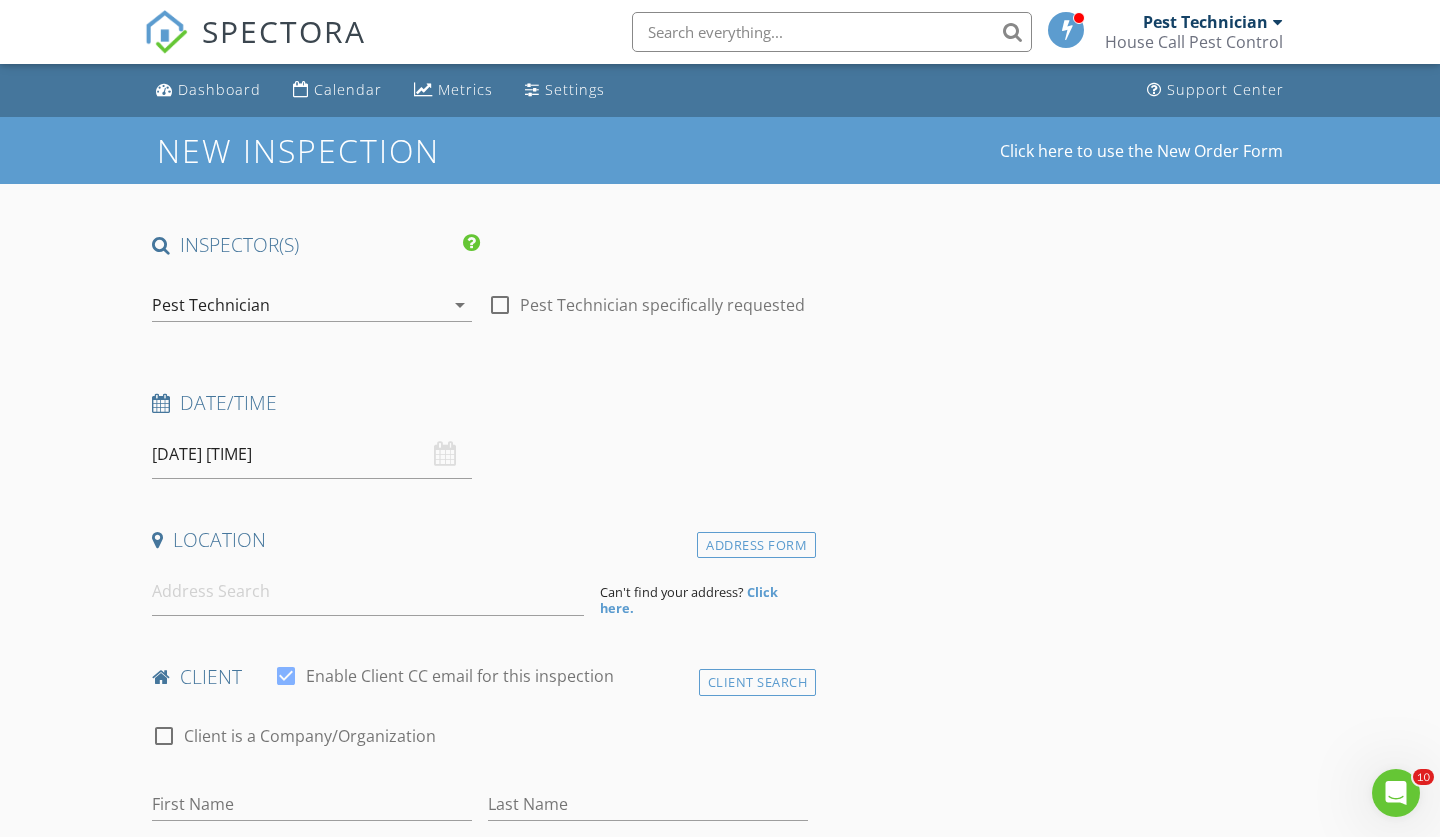 click on "08/05/2025 8:00 AM" at bounding box center (312, 454) 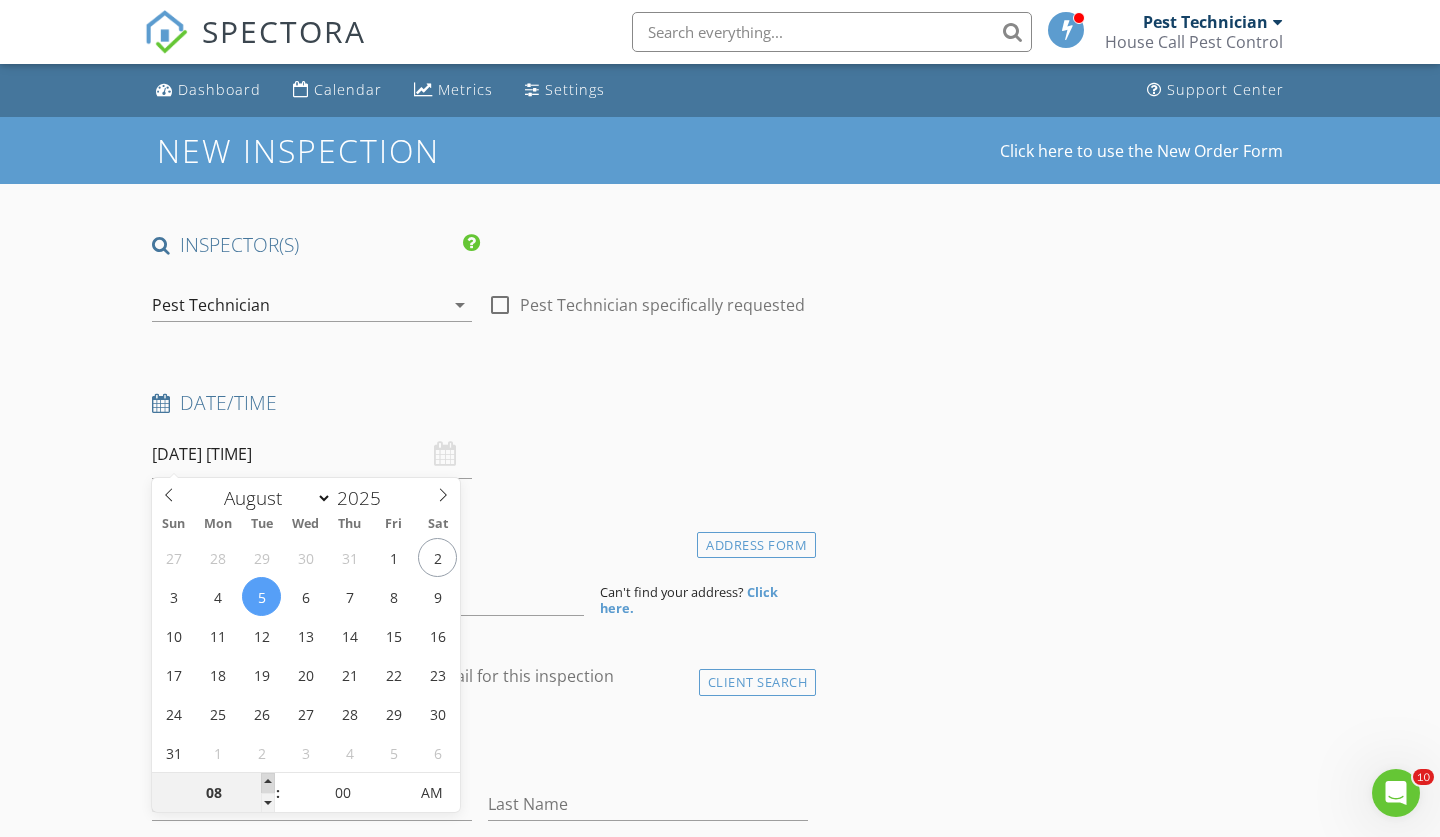 type on "09" 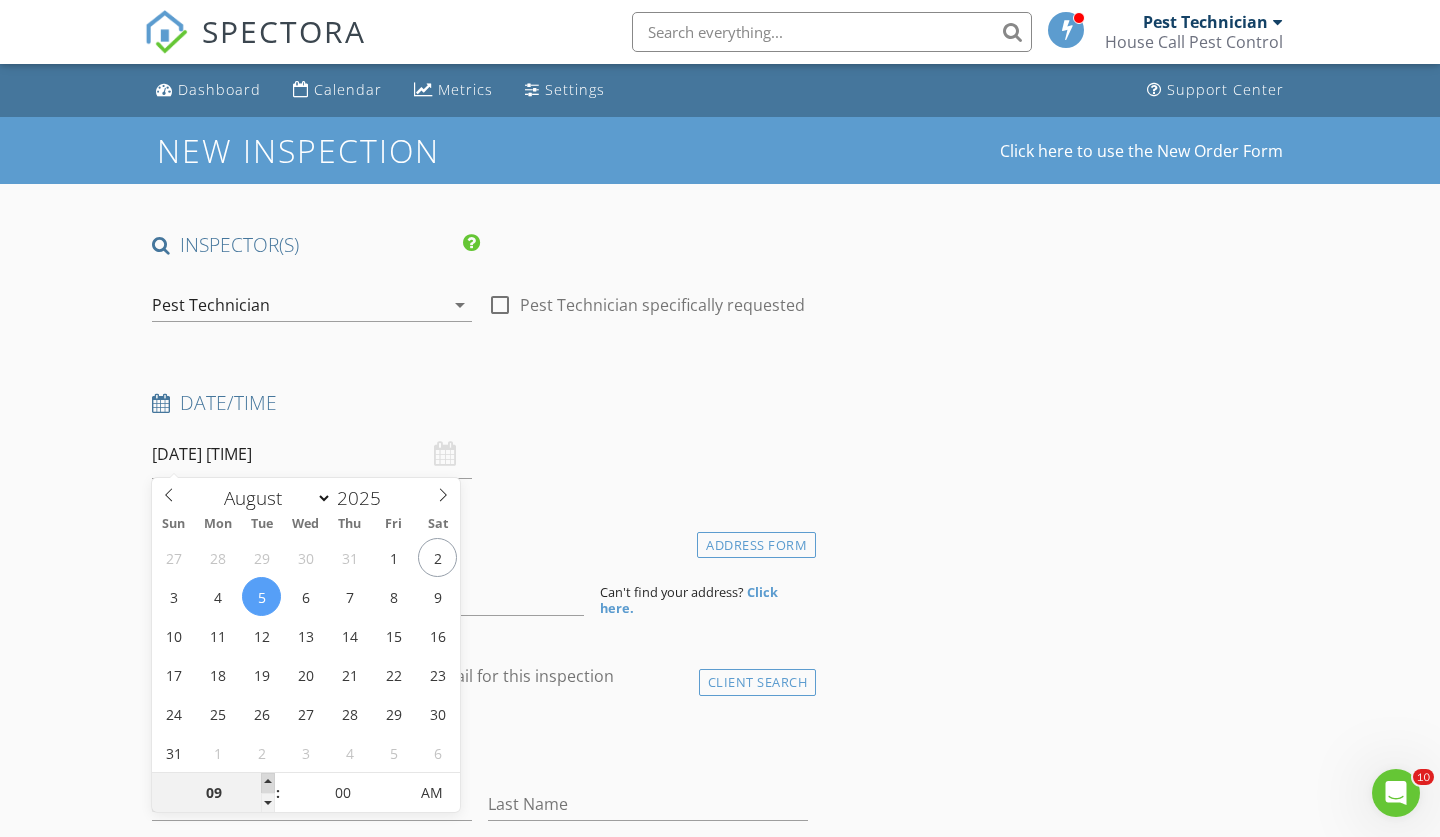click at bounding box center (268, 783) 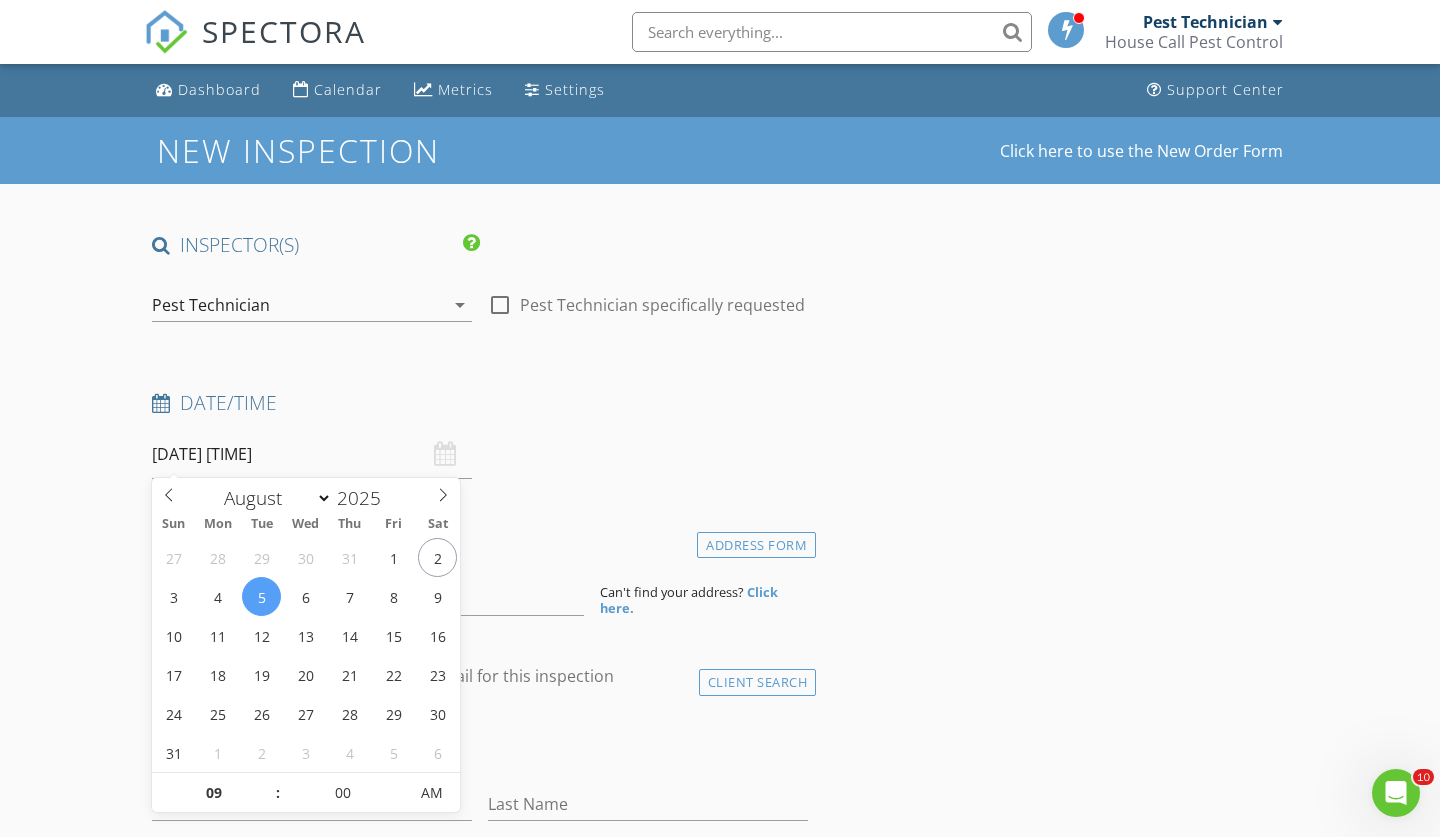 click on "Date/Time
08/05/2025 9:00 AM" at bounding box center [480, 434] 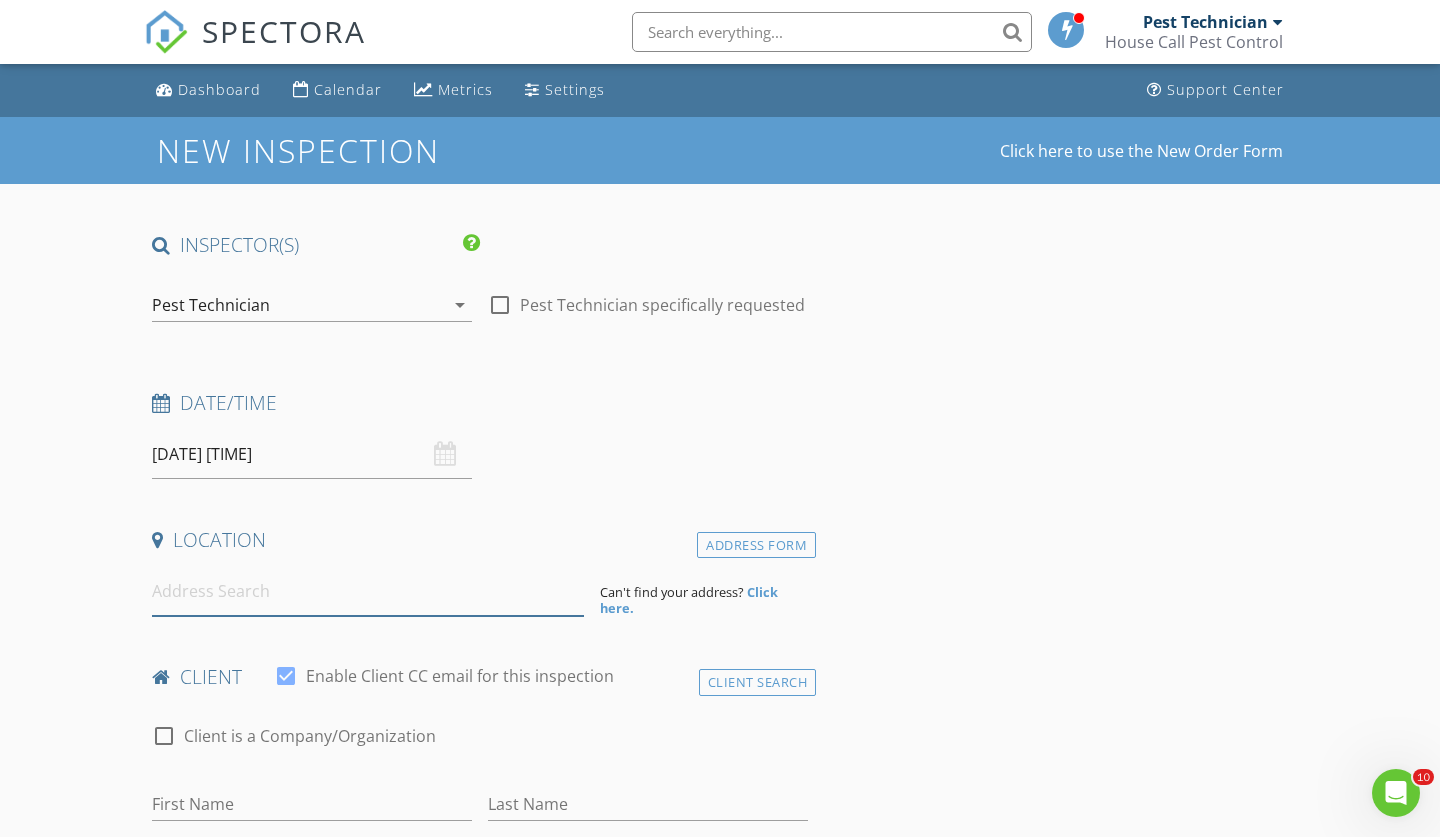 click at bounding box center (368, 591) 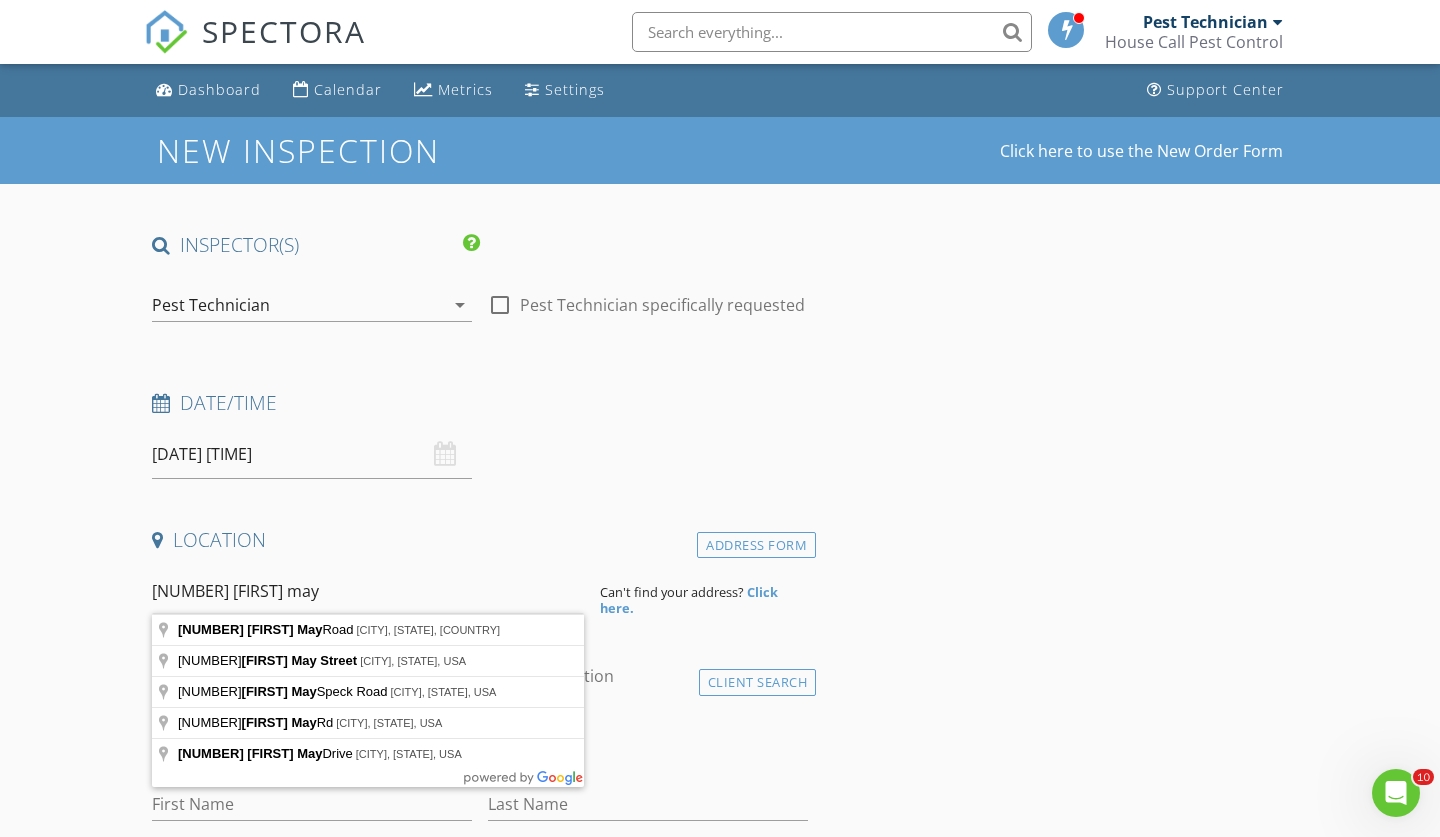 type on "23115 Joe May Road, Denham Springs, LA, USA" 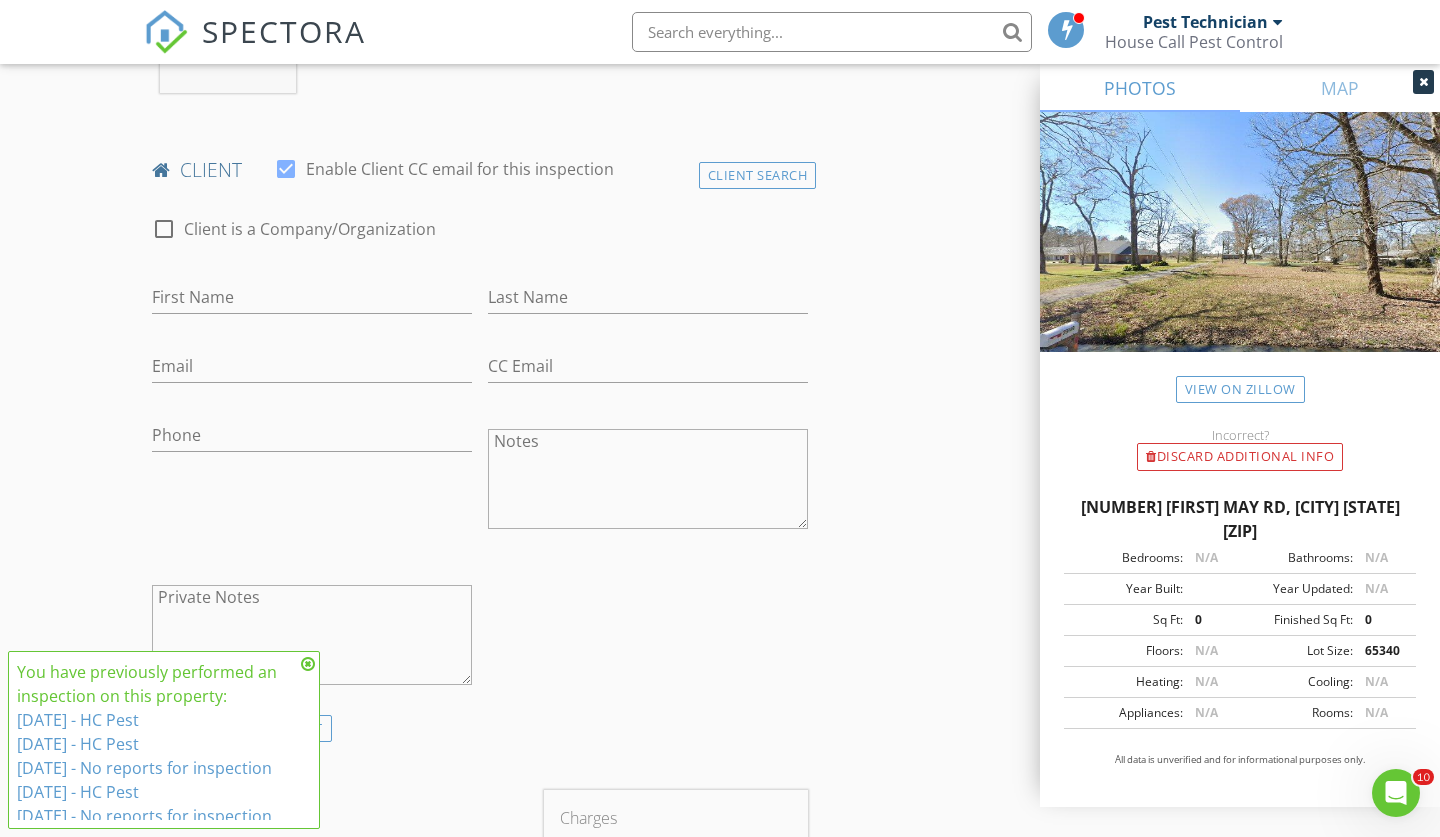 scroll, scrollTop: 918, scrollLeft: 0, axis: vertical 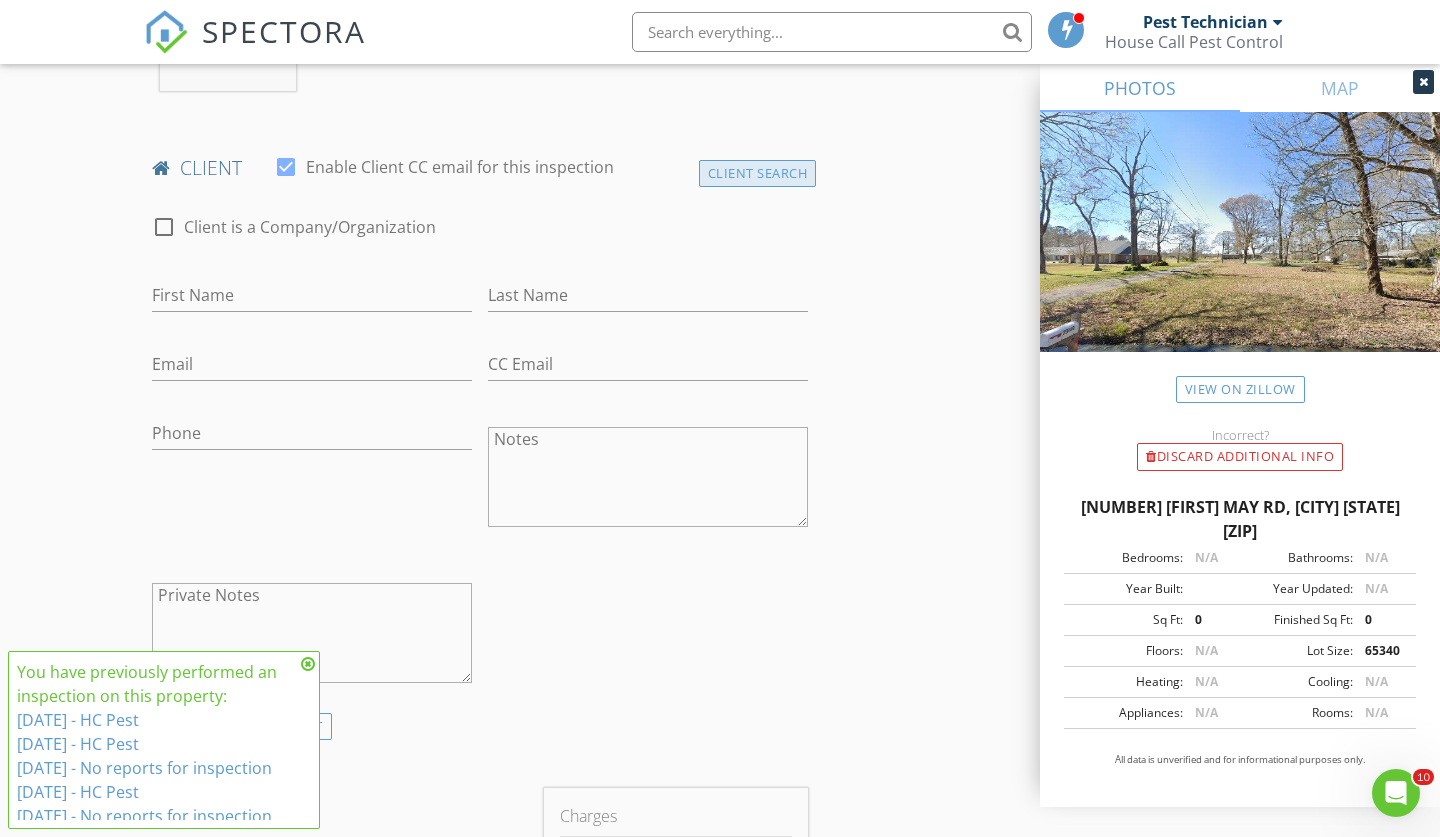 click on "Client Search" at bounding box center [758, 173] 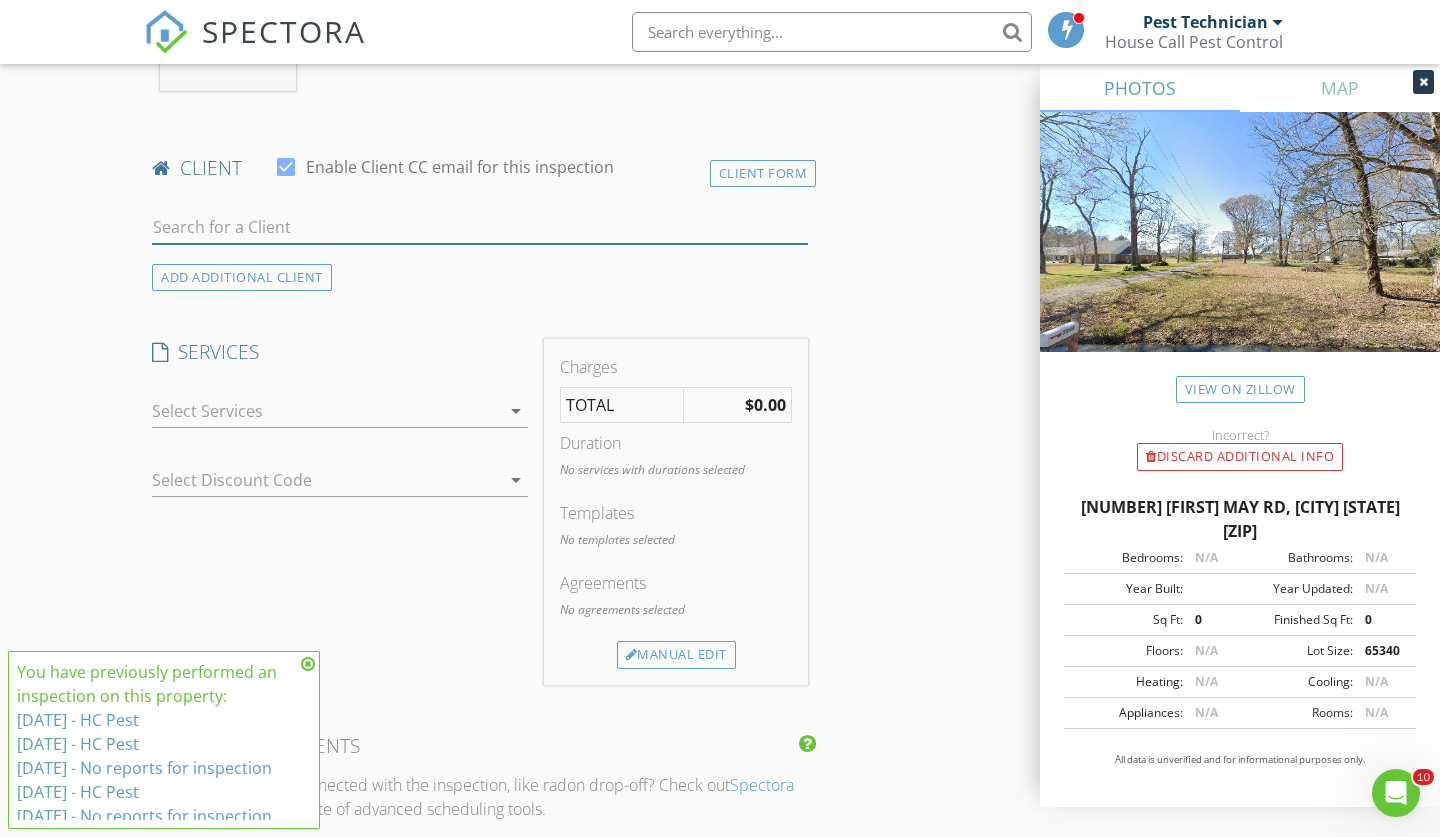 click at bounding box center [480, 227] 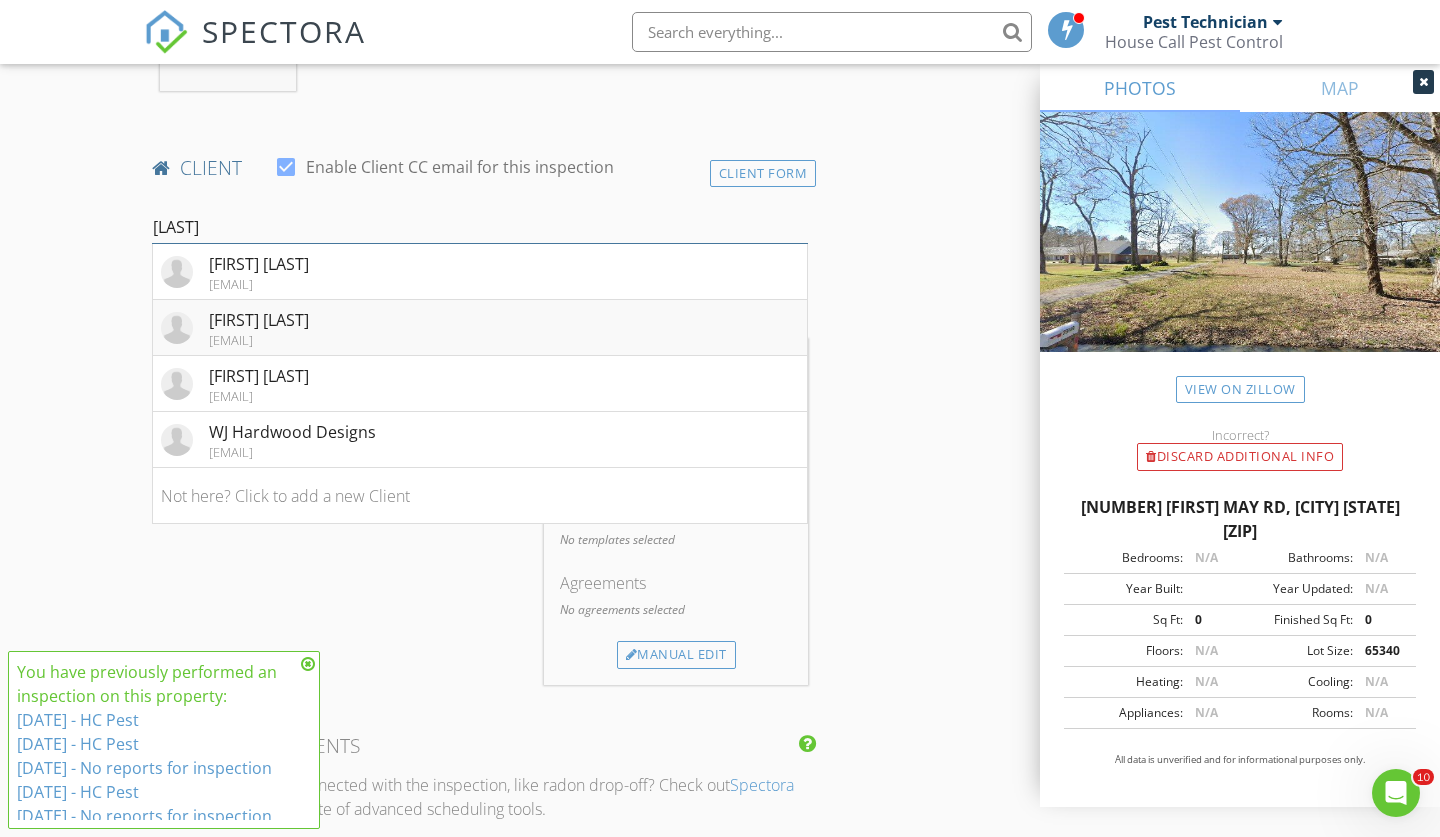 type on "willie" 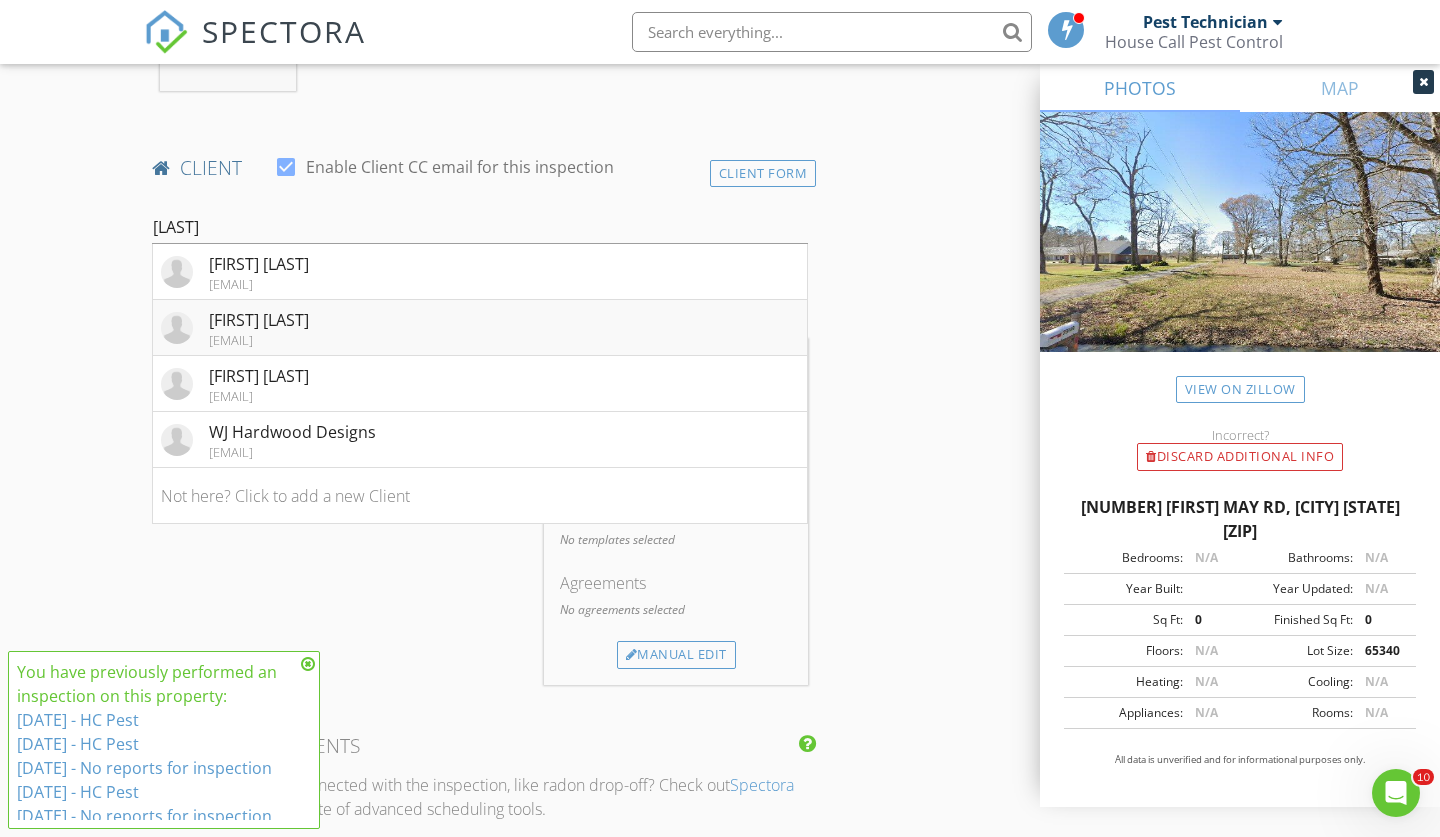 click on "[NAME] [LAST]" at bounding box center (259, 320) 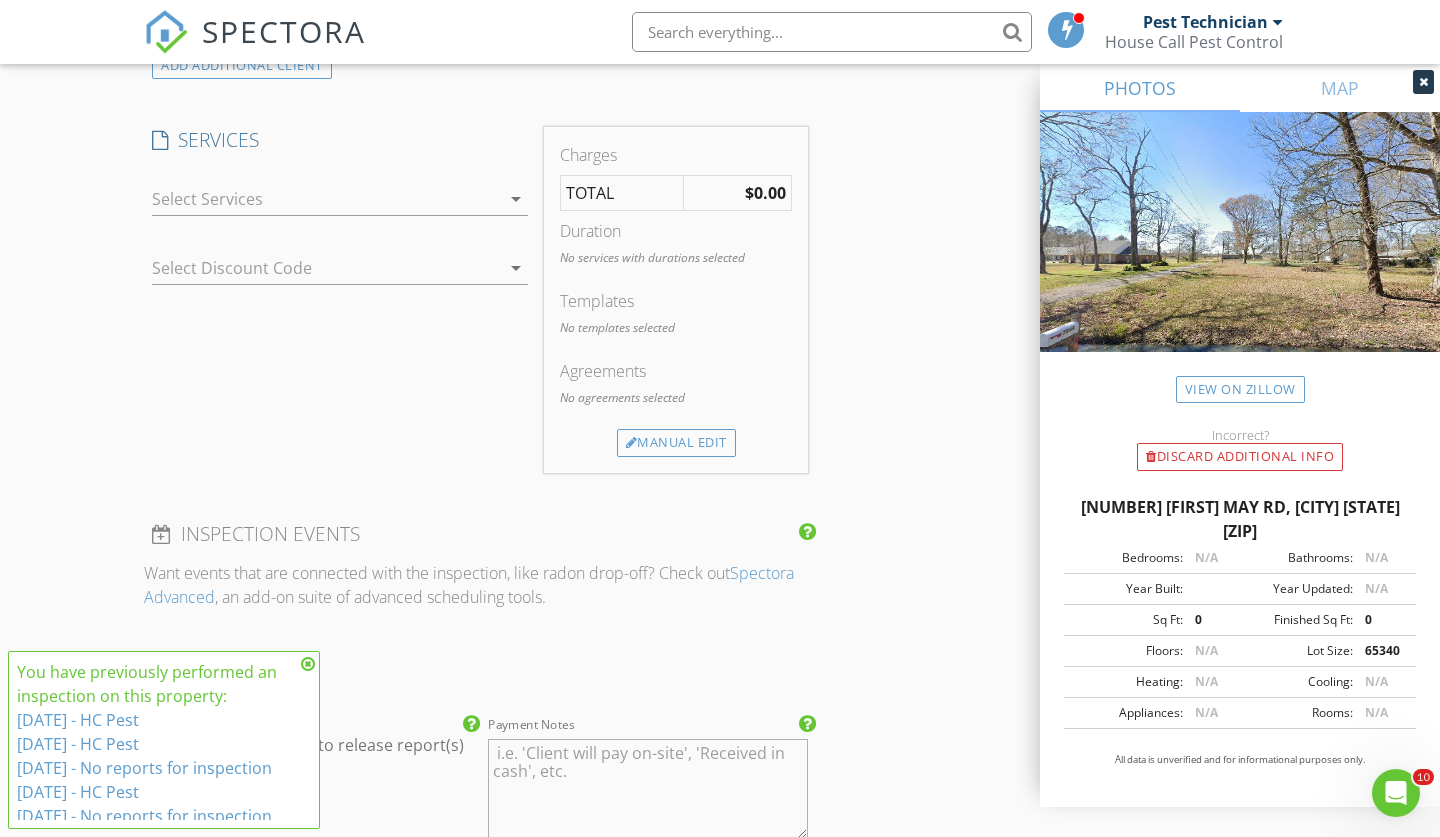 scroll, scrollTop: 1588, scrollLeft: 0, axis: vertical 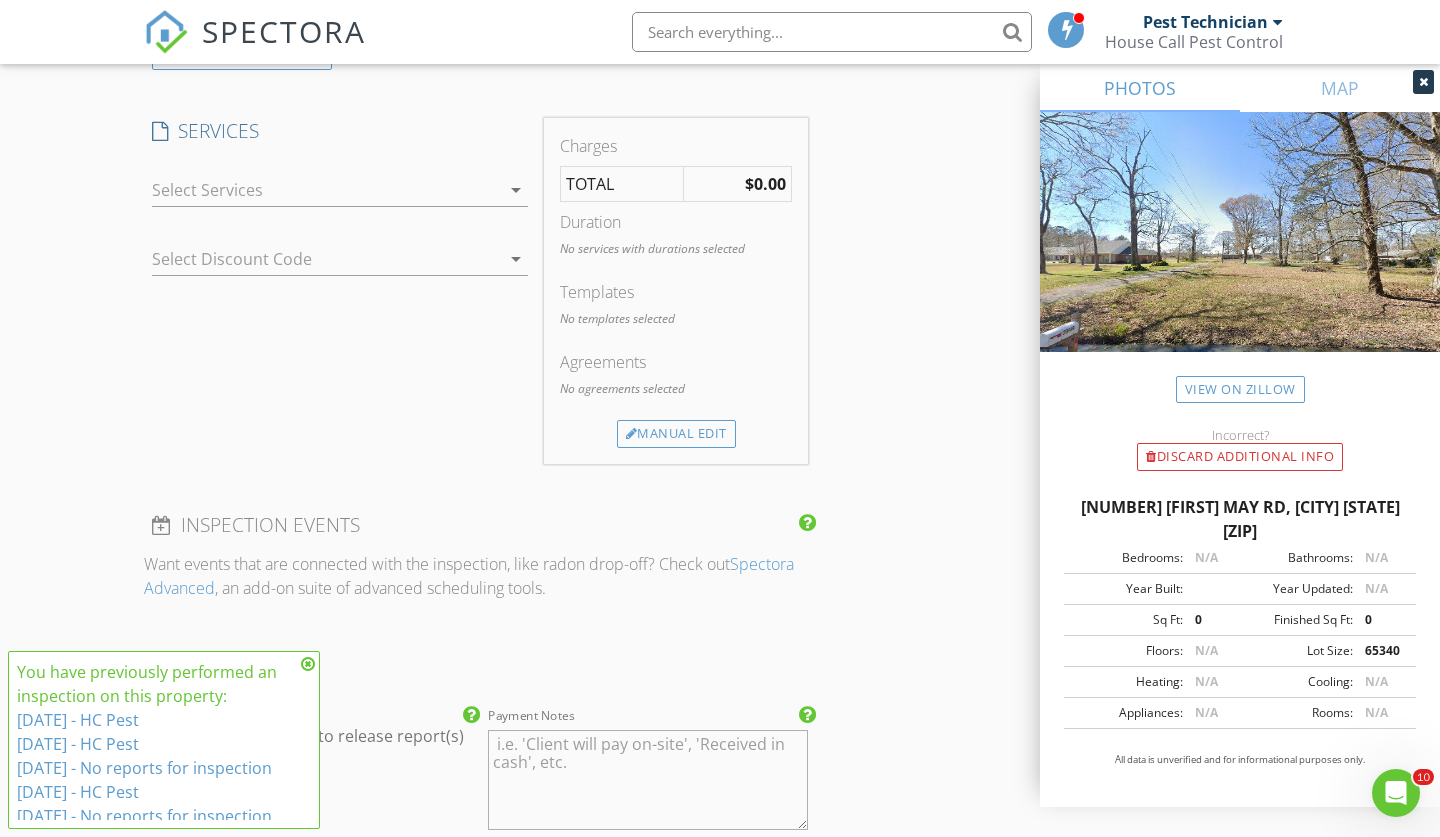 click at bounding box center (326, 190) 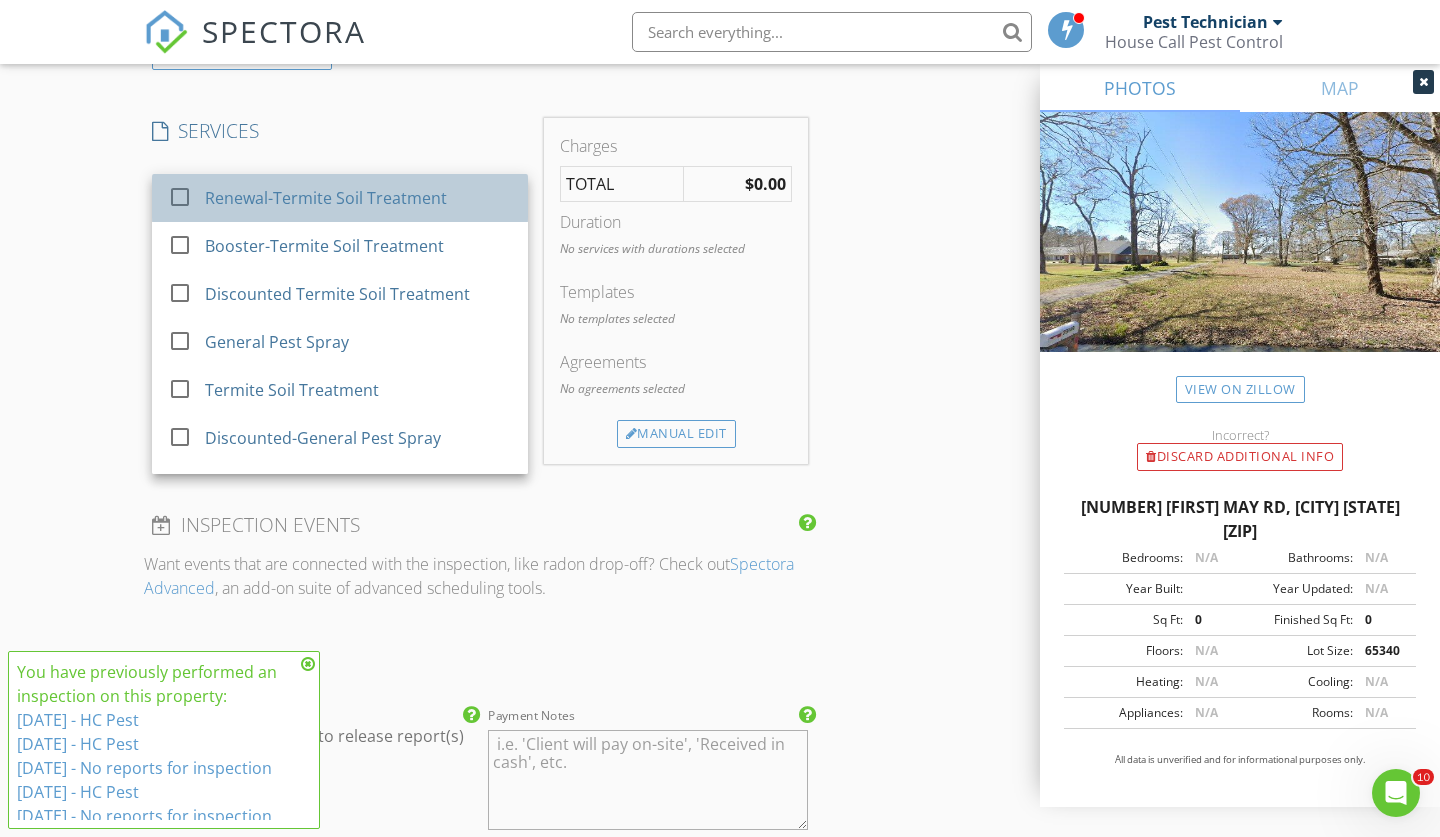 click on "Renewal-Termite Soil Treatment" at bounding box center [358, 198] 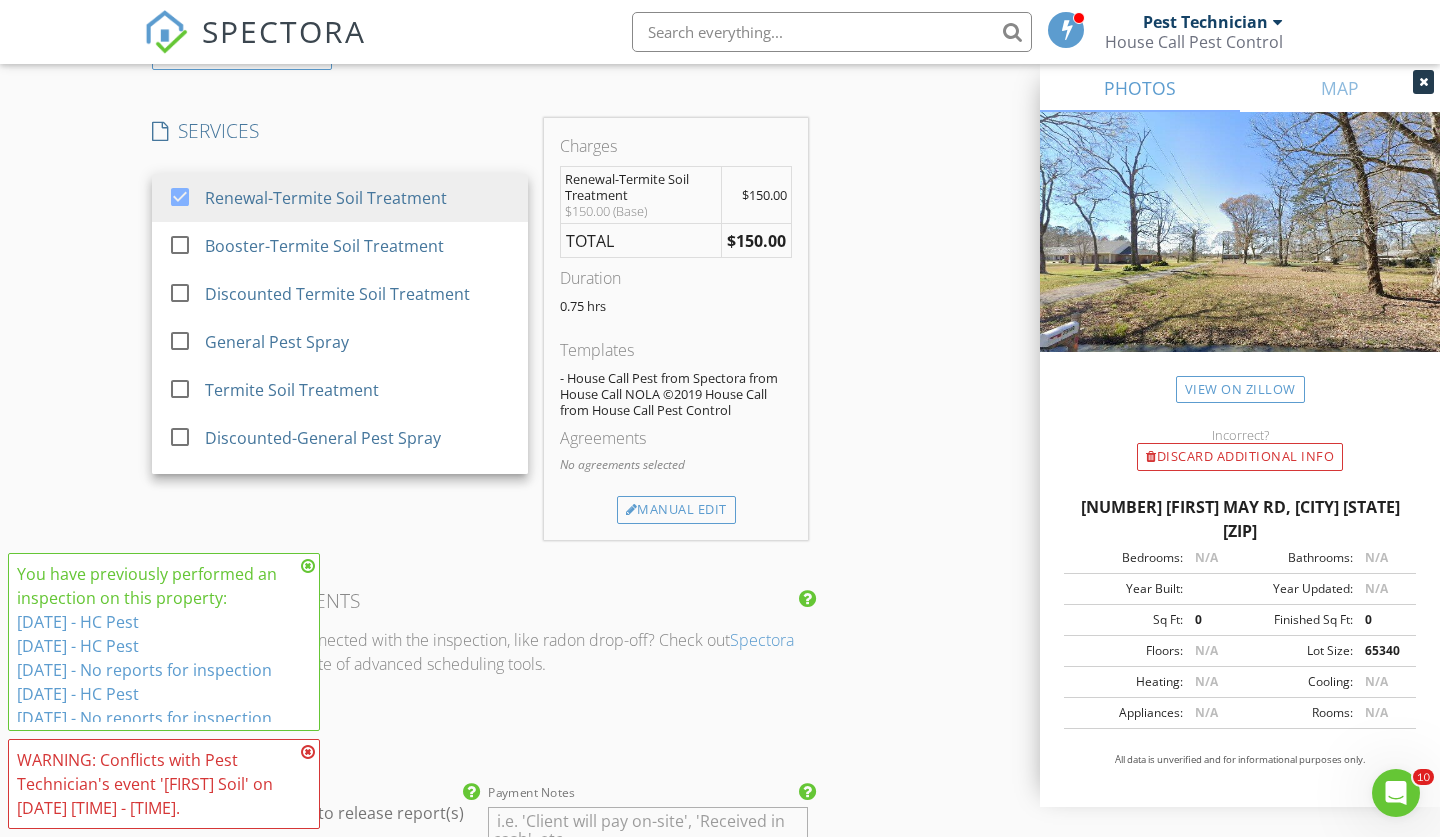 click on "INSPECTOR(S)
check_box   Pest Technician   PRIMARY   Pest Technician arrow_drop_down   check_box_outline_blank Pest Technician specifically requested
Date/Time
08/05/2025 9:00 AM
Location
Address Search       Address 23115 Joe May Rd   Unit   City Denham Springs   State LA   Zip 70726   County Livingston Parish     Square Feet 0   Year Built   Foundation arrow_drop_down     Pest Technician     16.2 miles     (27 minutes)
client
check_box Enable Client CC email for this inspection   Client Search     check_box_outline_blank Client is a Company/Organization     First Name Cindy   Last Name Willie   Email hwillie5@cox.net   CC Email   Phone 2252358492           Notes   Private Notes
ADD ADDITIONAL client
SERVICES
check_box   Renewal-Termite Soil Treatment" at bounding box center [720, 356] 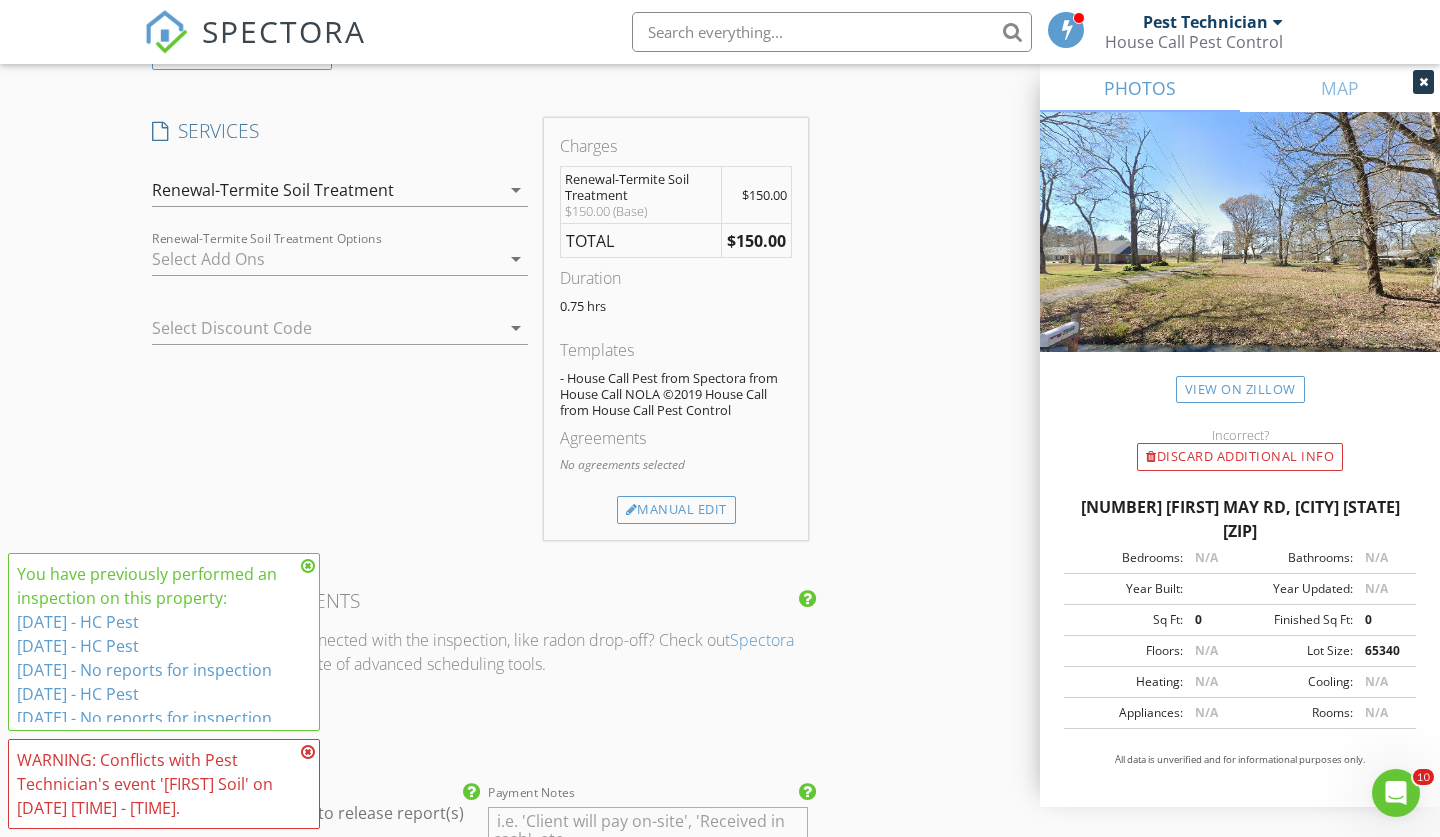 click at bounding box center [326, 259] 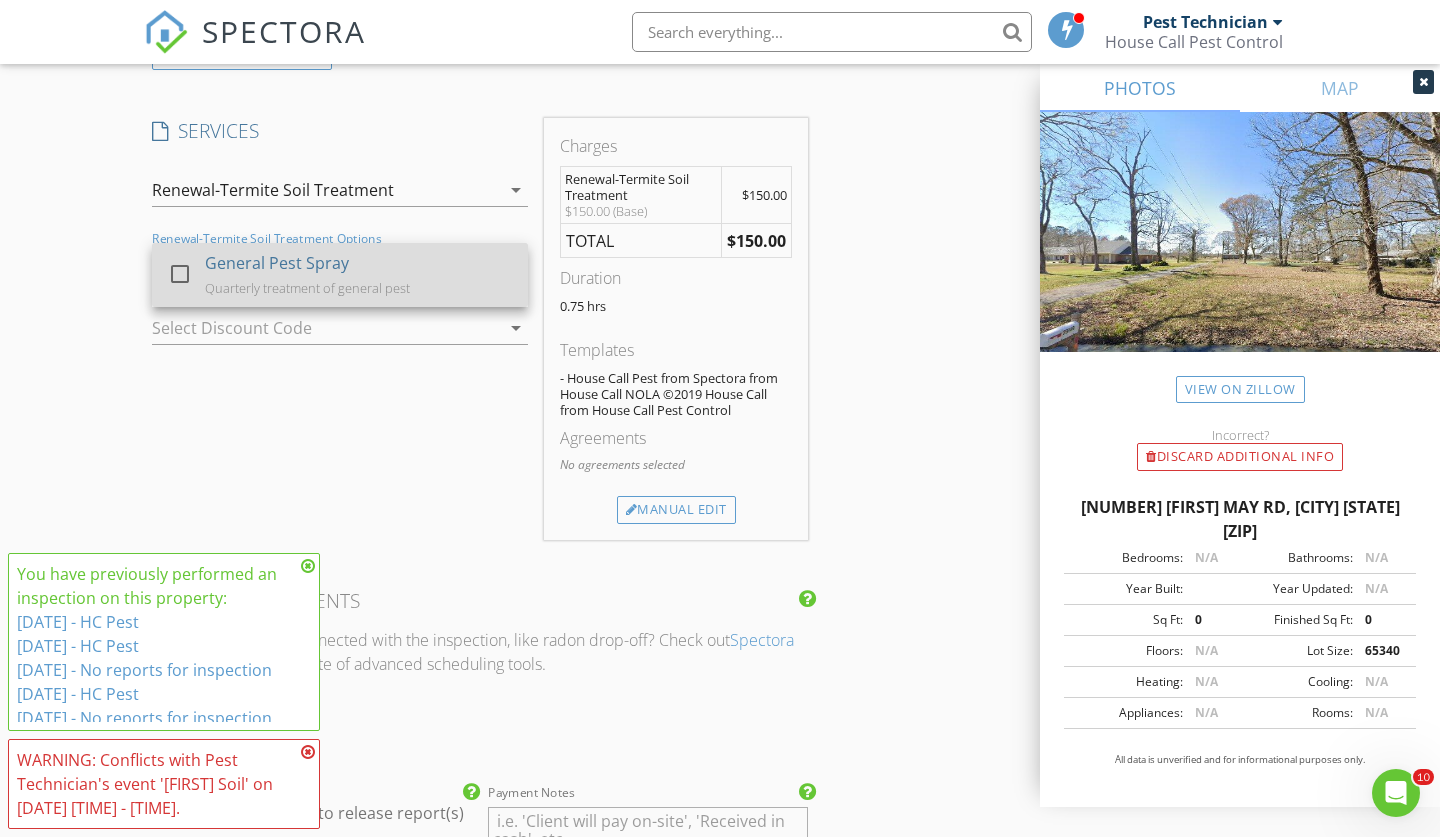 click on "Quarterly treatment of general pest" at bounding box center [307, 288] 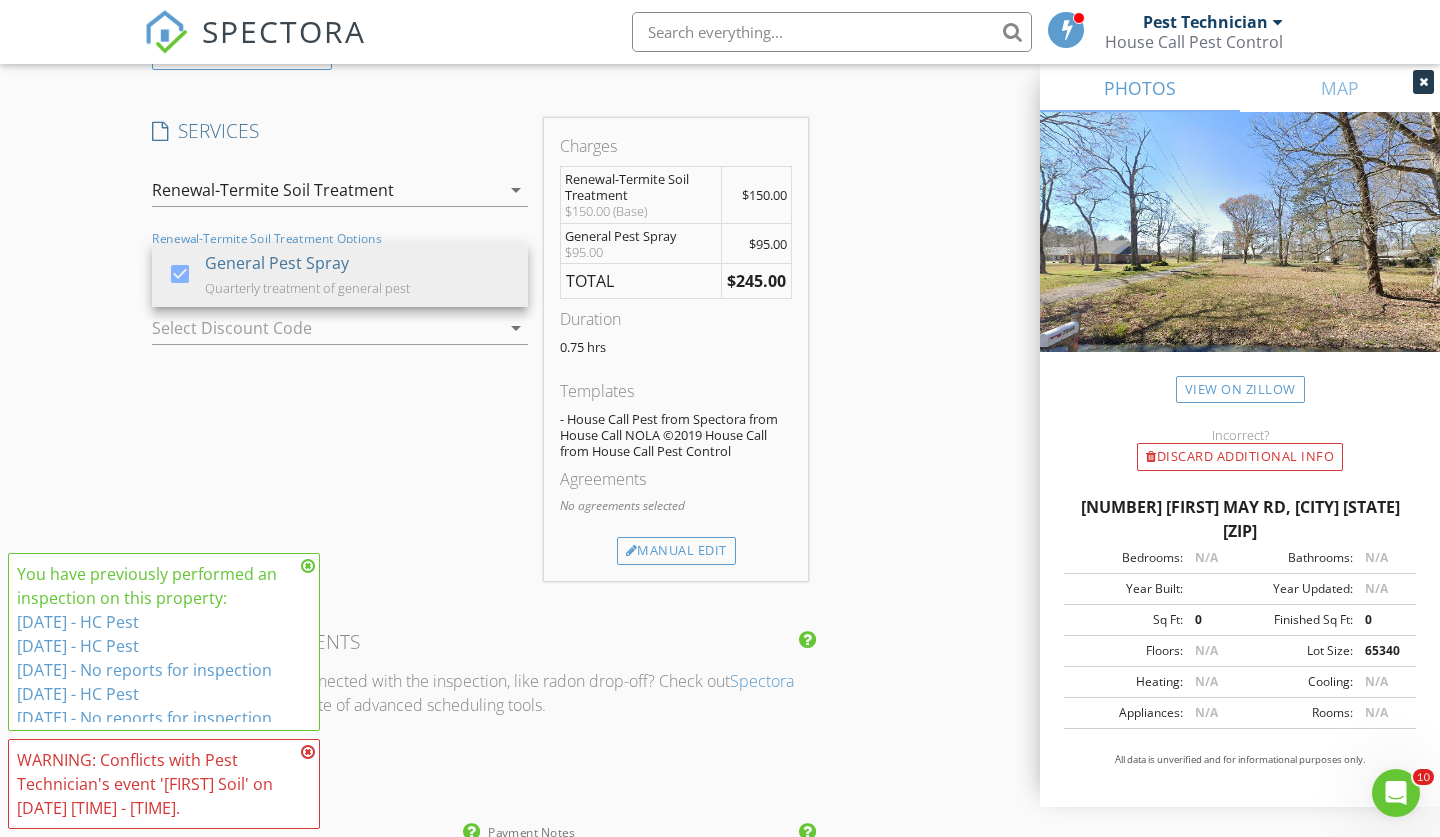 click on "INSPECTOR(S)
check_box   Pest Technician   PRIMARY   Pest Technician arrow_drop_down   check_box_outline_blank Pest Technician specifically requested
Date/Time
08/05/2025 9:00 AM
Location
Address Search       Address 23115 Joe May Rd   Unit   City Denham Springs   State LA   Zip 70726   County Livingston Parish     Square Feet 0   Year Built   Foundation arrow_drop_down     Pest Technician     16.2 miles     (27 minutes)
client
check_box Enable Client CC email for this inspection   Client Search     check_box_outline_blank Client is a Company/Organization     First Name Cindy   Last Name Willie   Email hwillie5@cox.net   CC Email   Phone 2252358492           Notes   Private Notes
ADD ADDITIONAL client
SERVICES
check_box   Renewal-Termite Soil Treatment" at bounding box center [720, 376] 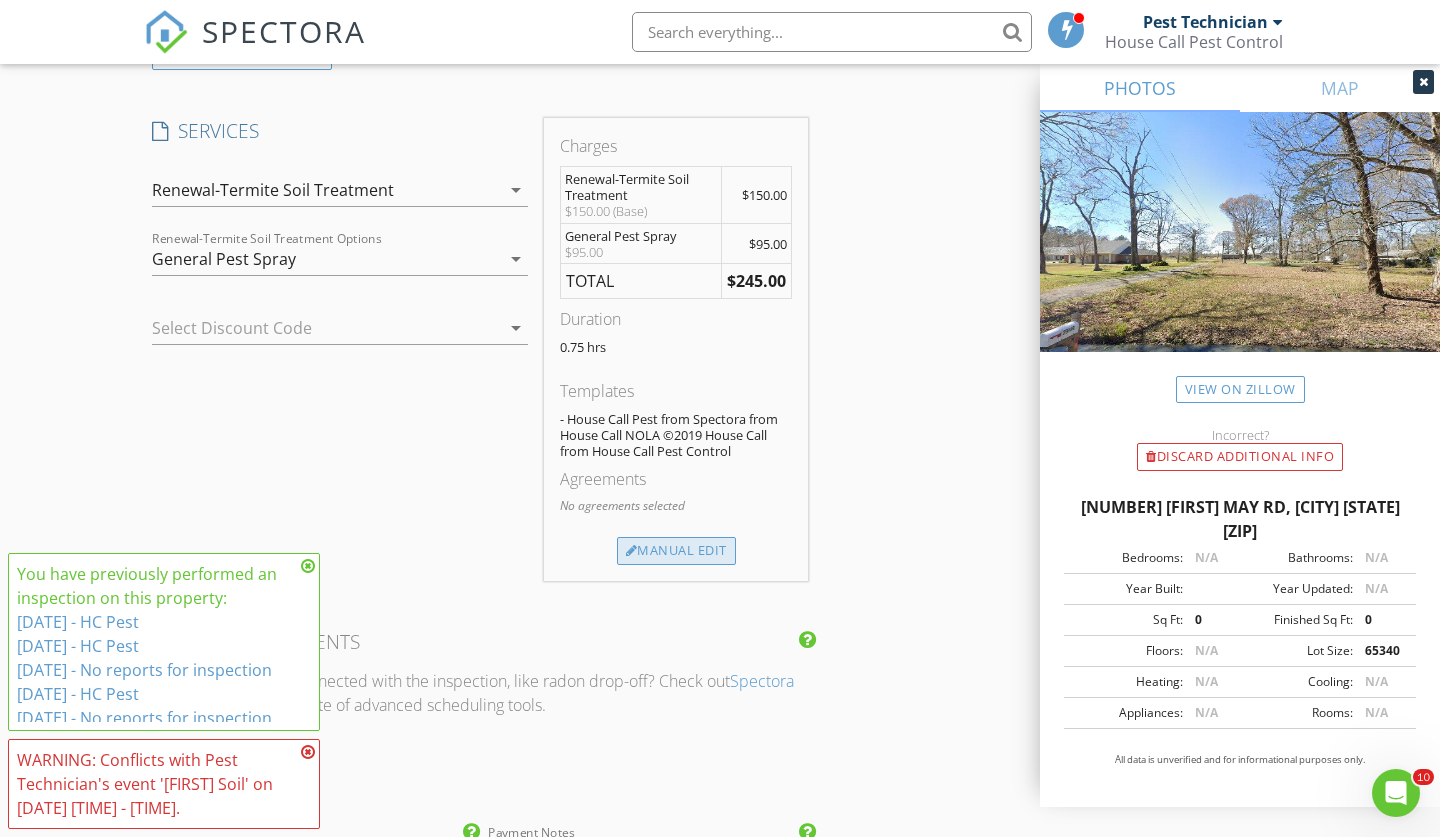click on "Manual Edit" at bounding box center (676, 551) 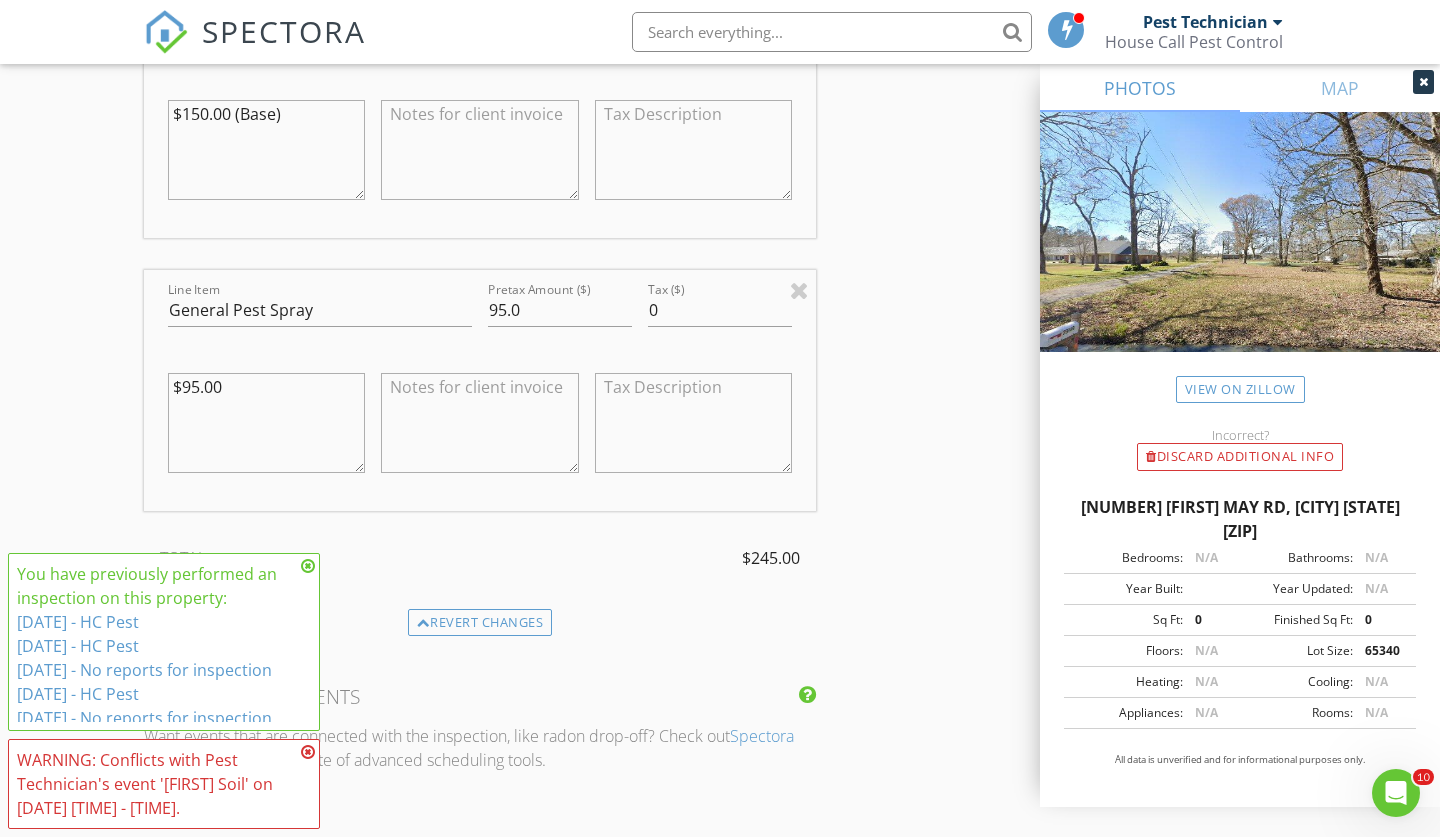 scroll, scrollTop: 1985, scrollLeft: 0, axis: vertical 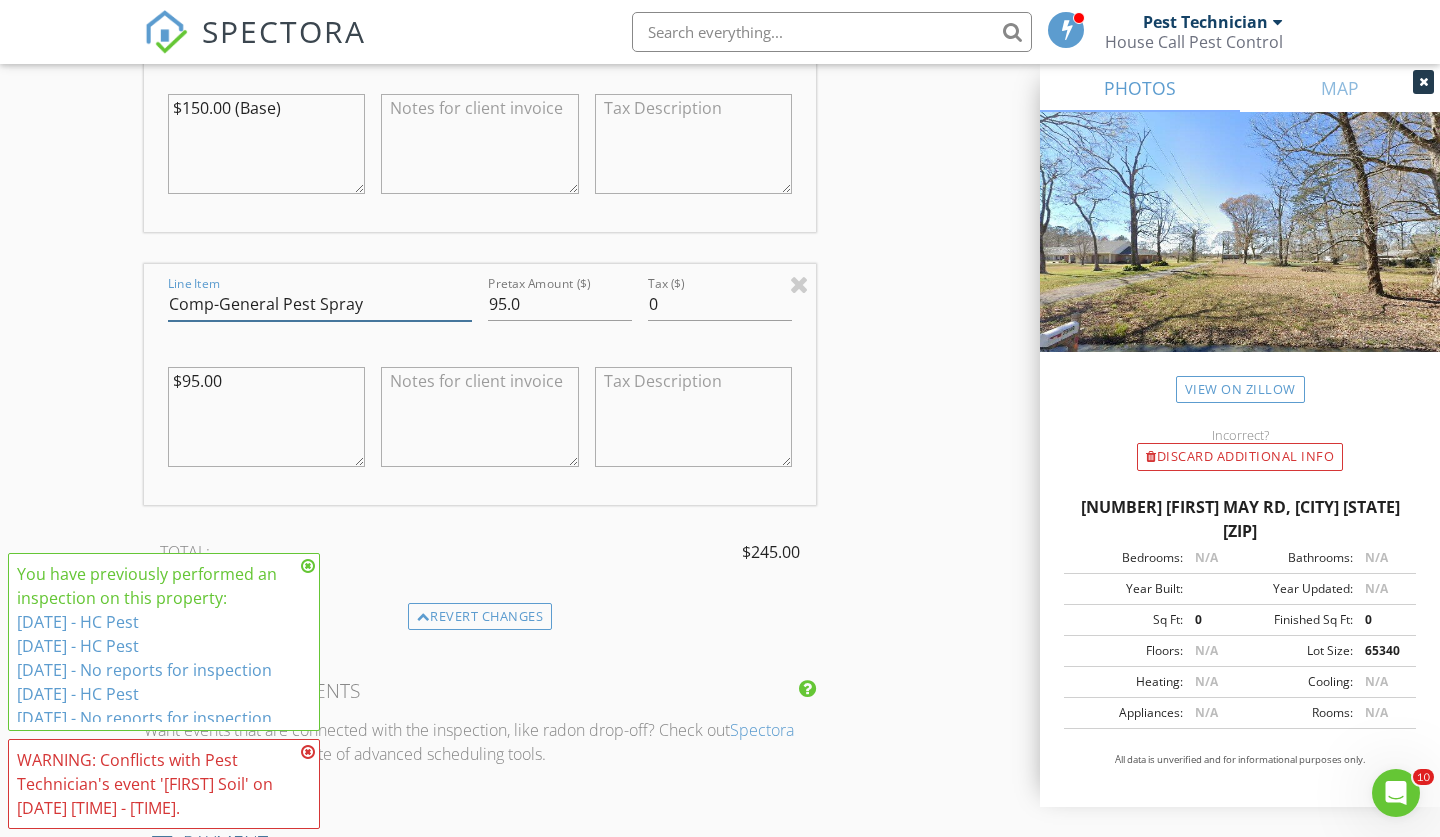 type on "Comp-General Pest Spray" 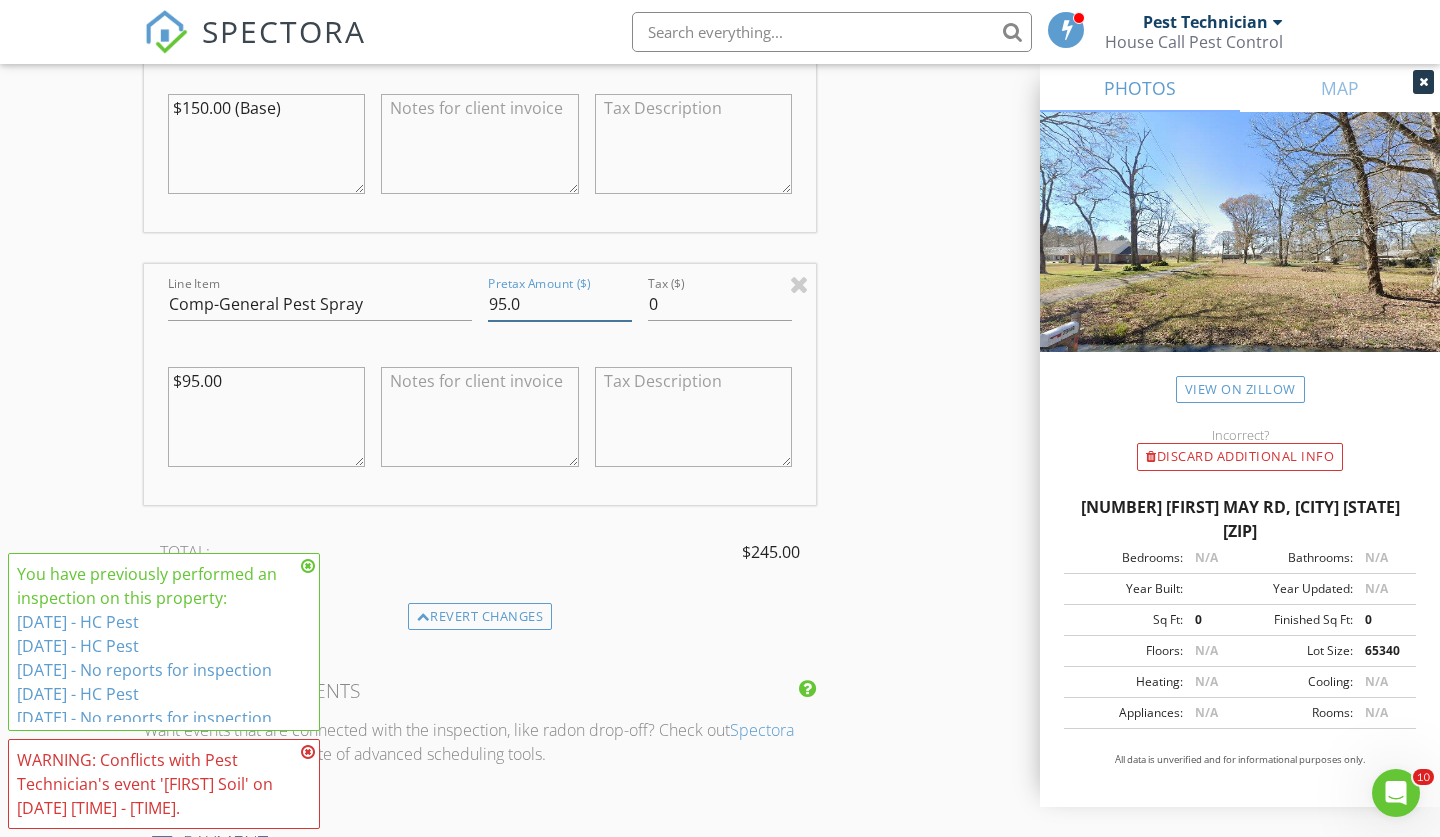 drag, startPoint x: 564, startPoint y: 302, endPoint x: 411, endPoint y: 302, distance: 153 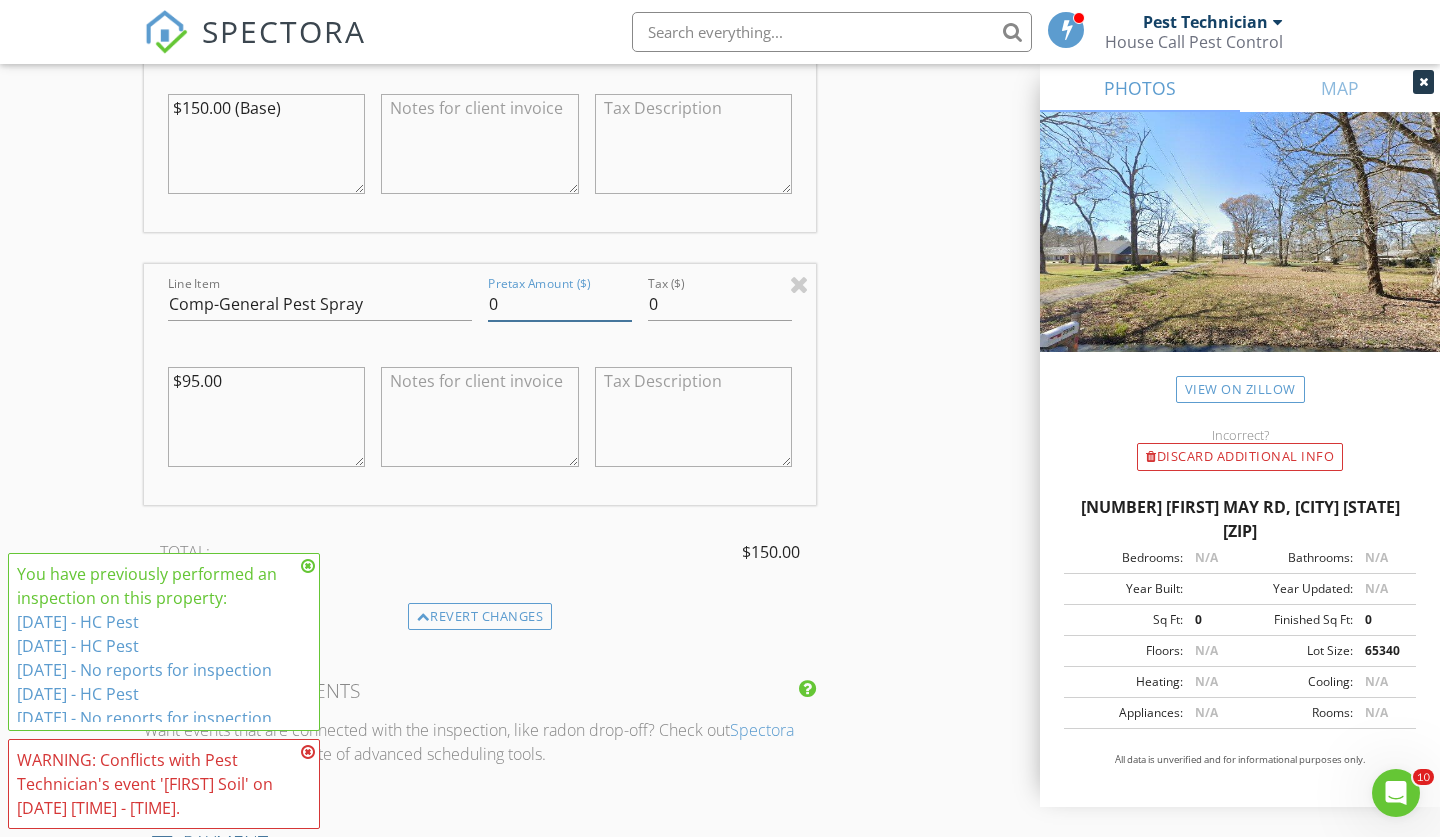 type on "0" 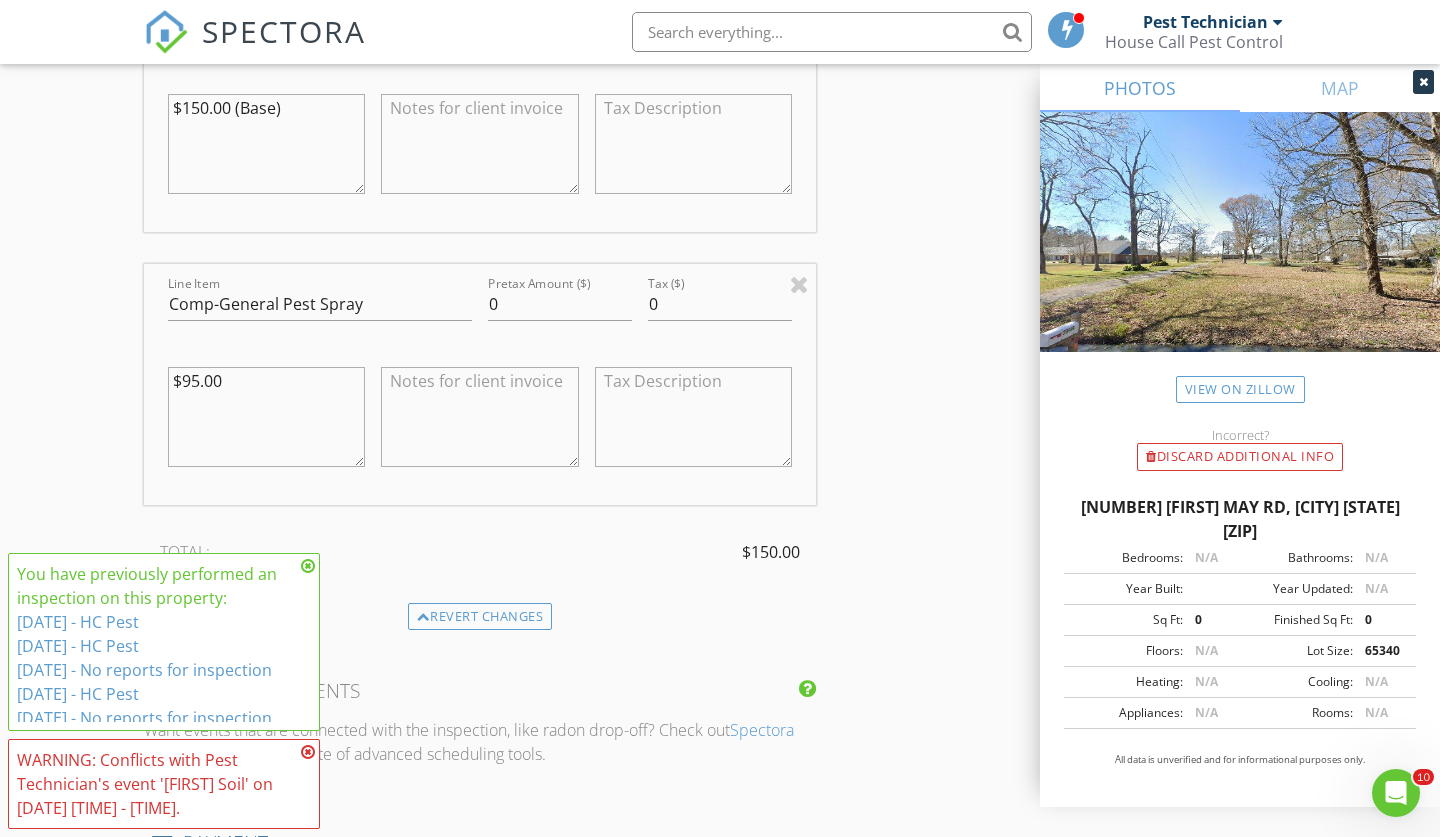 drag, startPoint x: 325, startPoint y: 383, endPoint x: 12, endPoint y: 339, distance: 316.0775 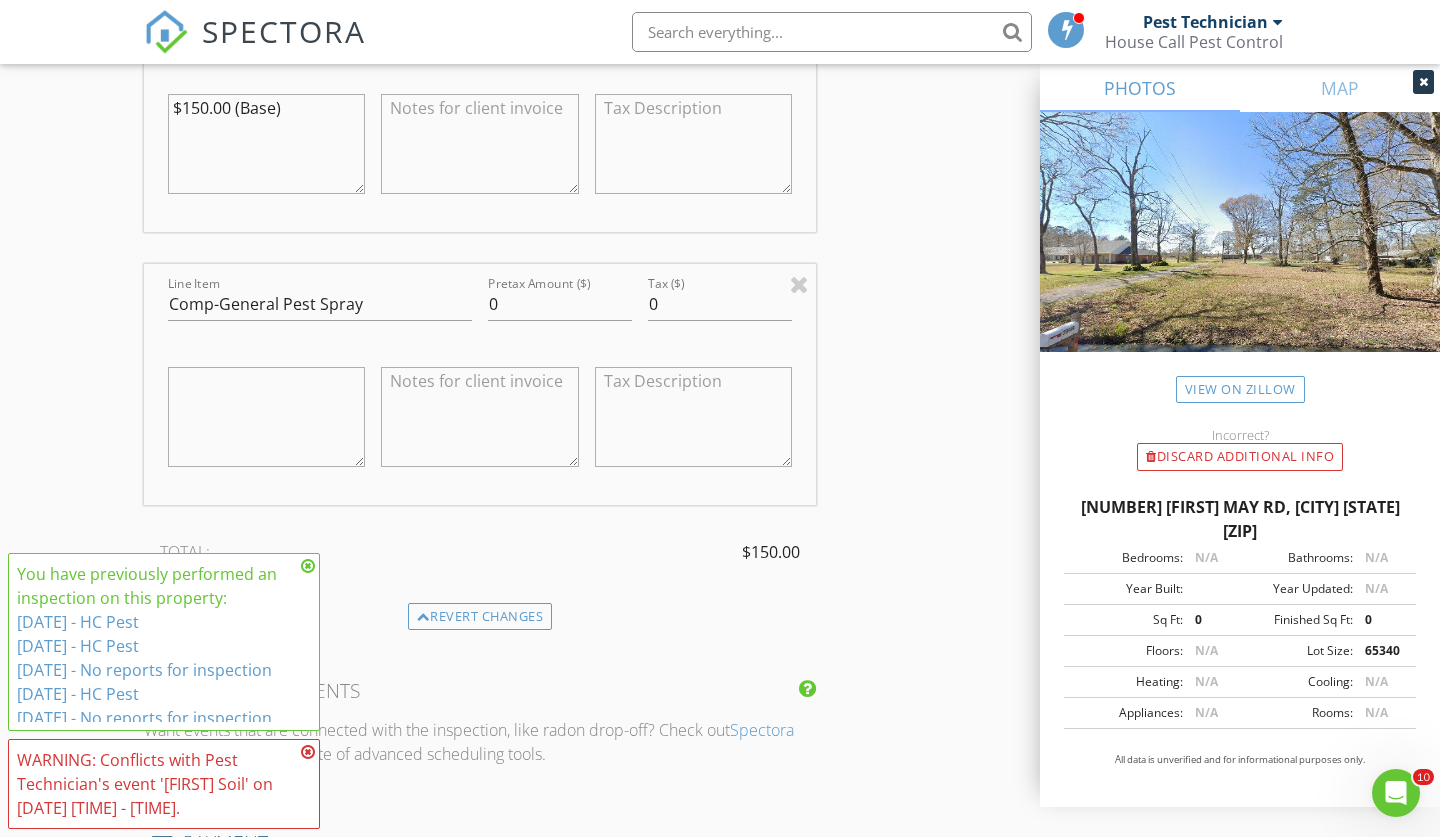 type 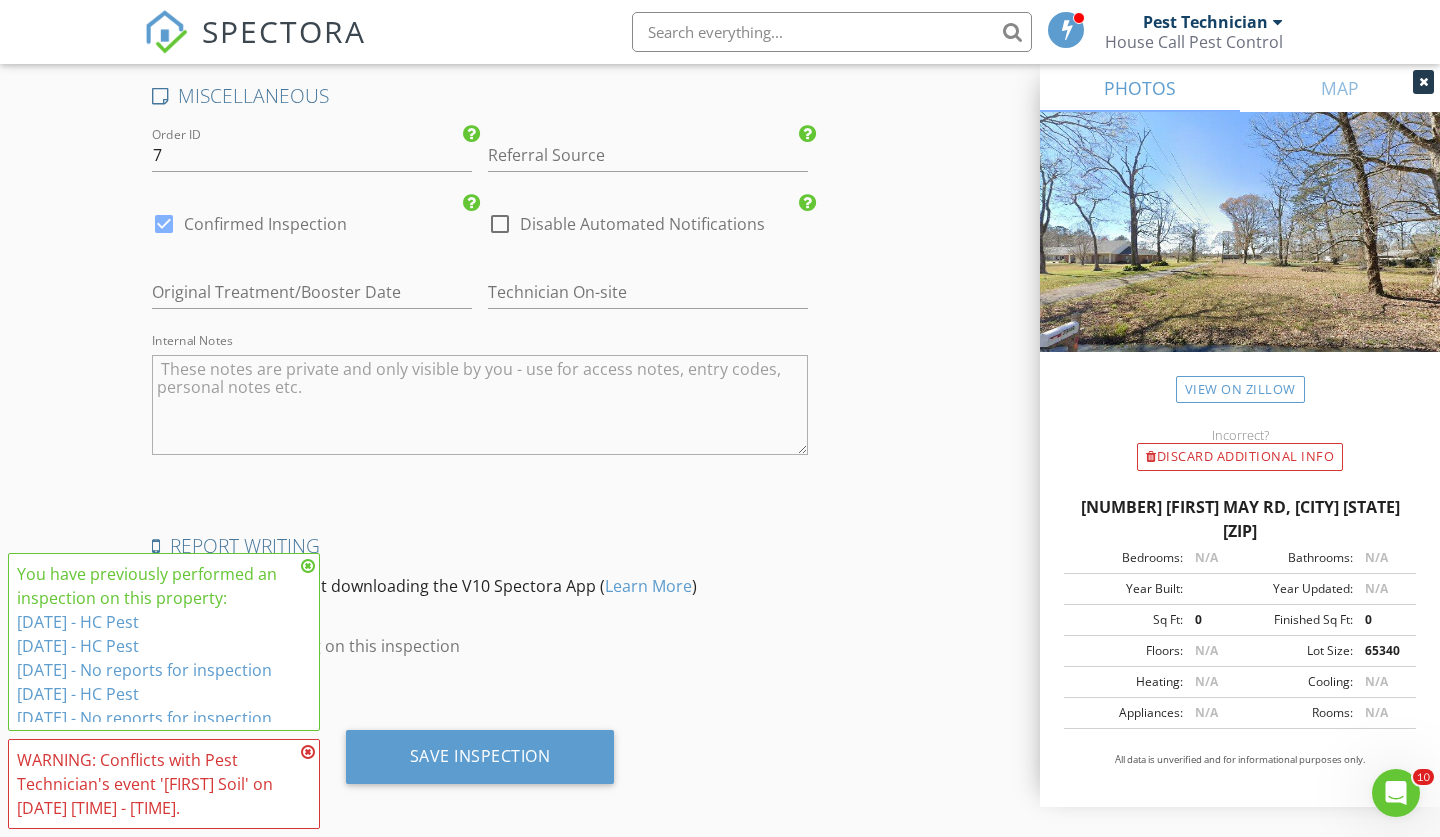 scroll, scrollTop: 3344, scrollLeft: 0, axis: vertical 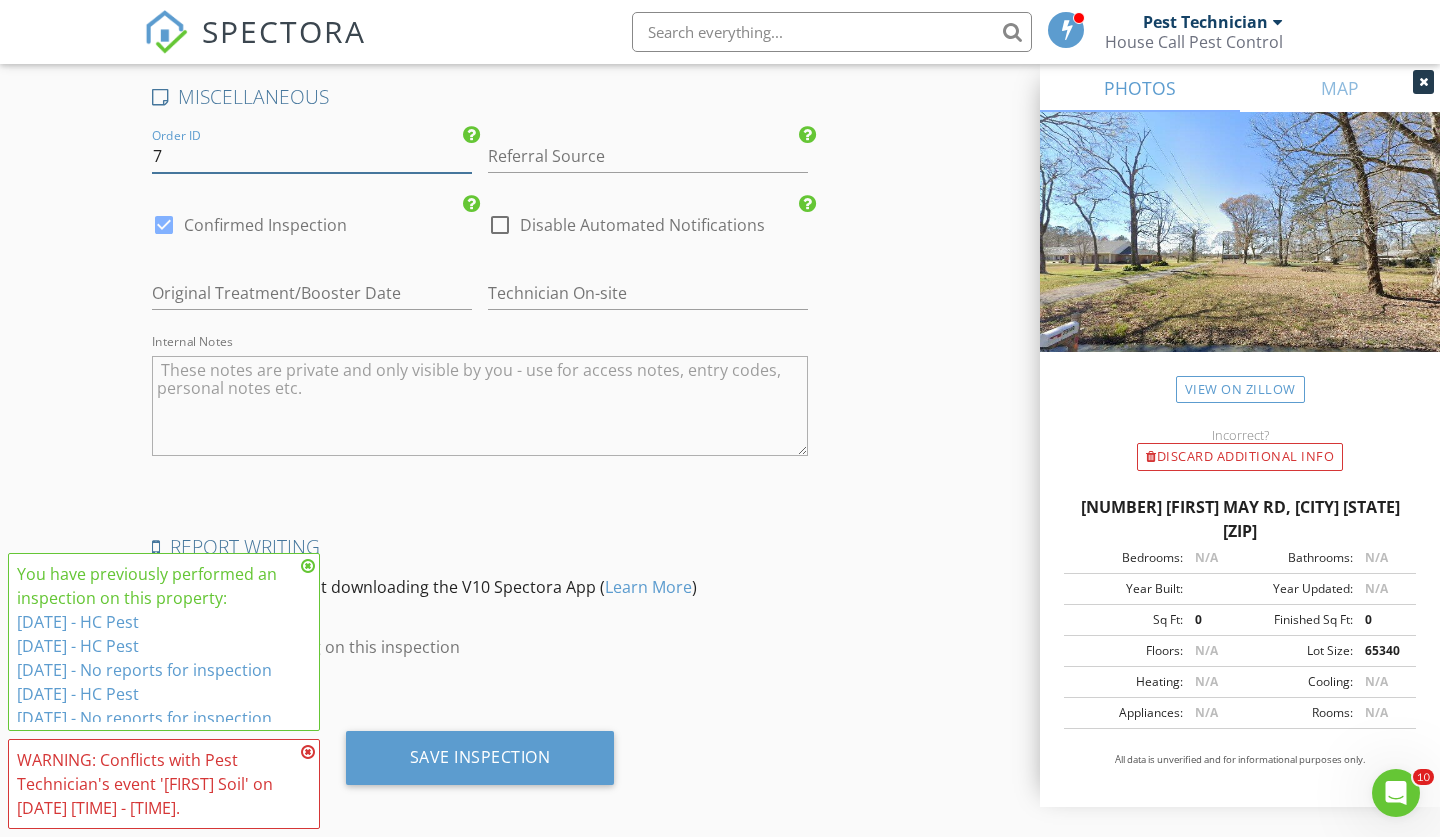 drag, startPoint x: 272, startPoint y: 150, endPoint x: 11, endPoint y: 150, distance: 261 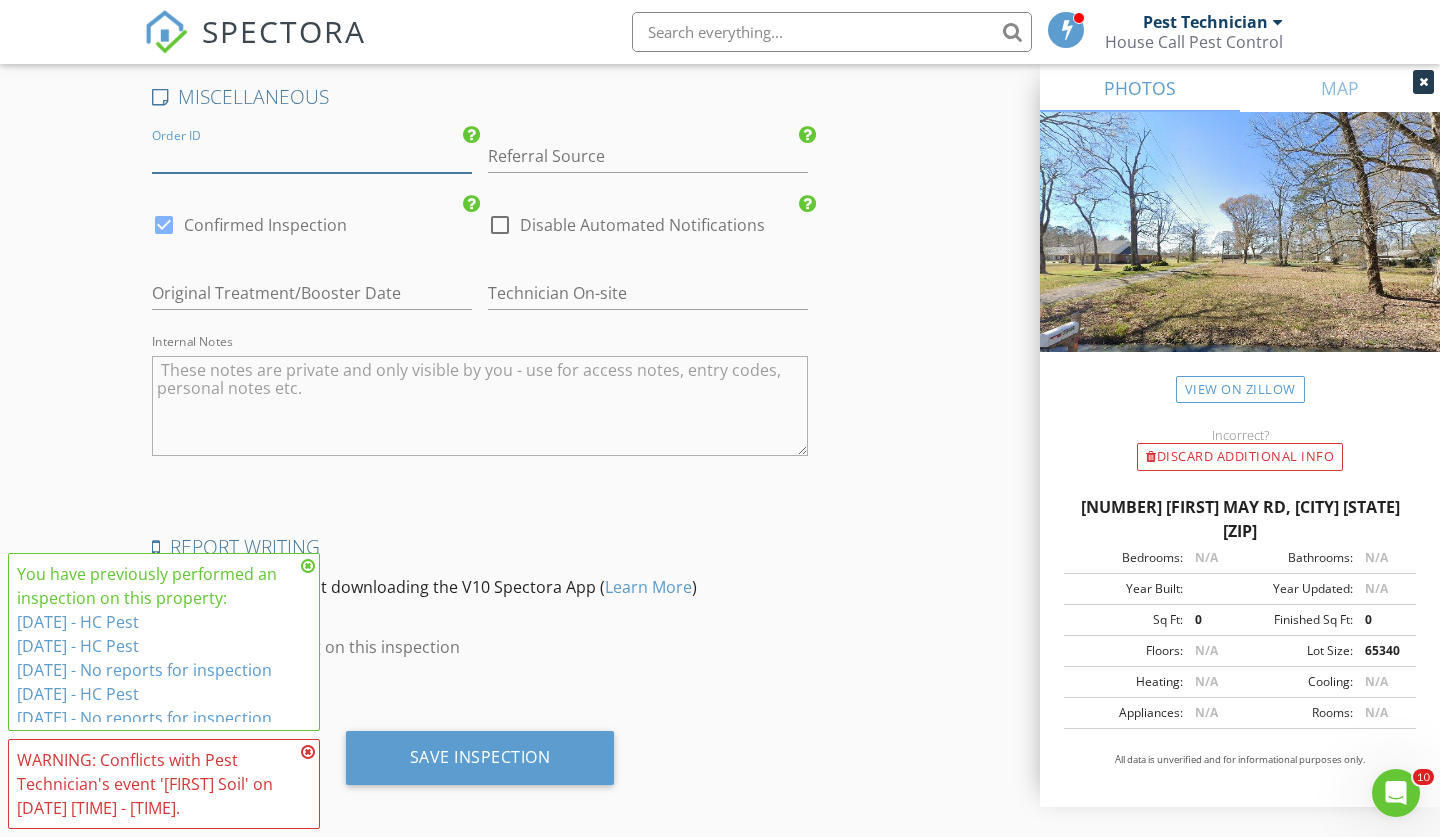 type 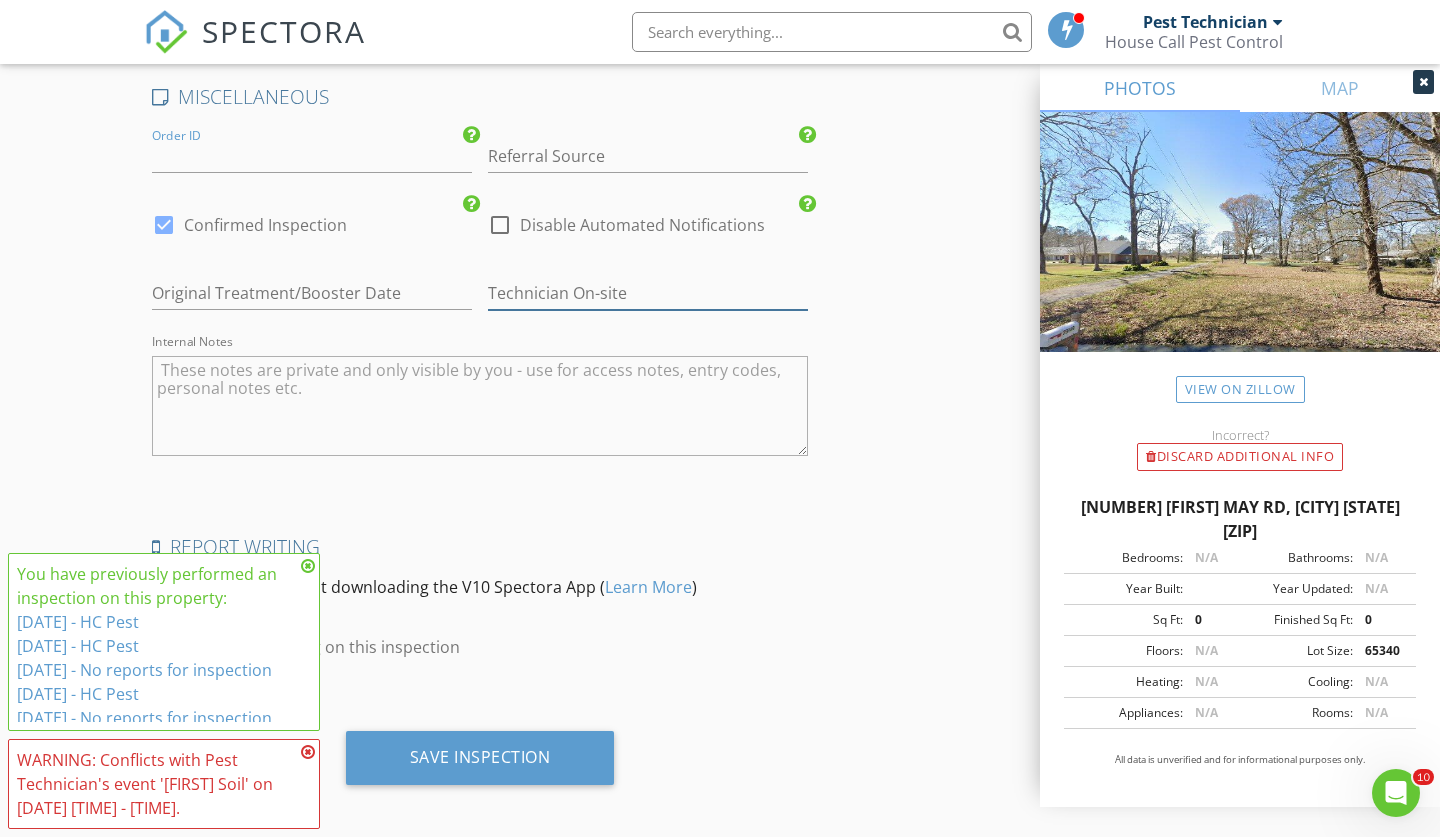 click at bounding box center [648, 293] 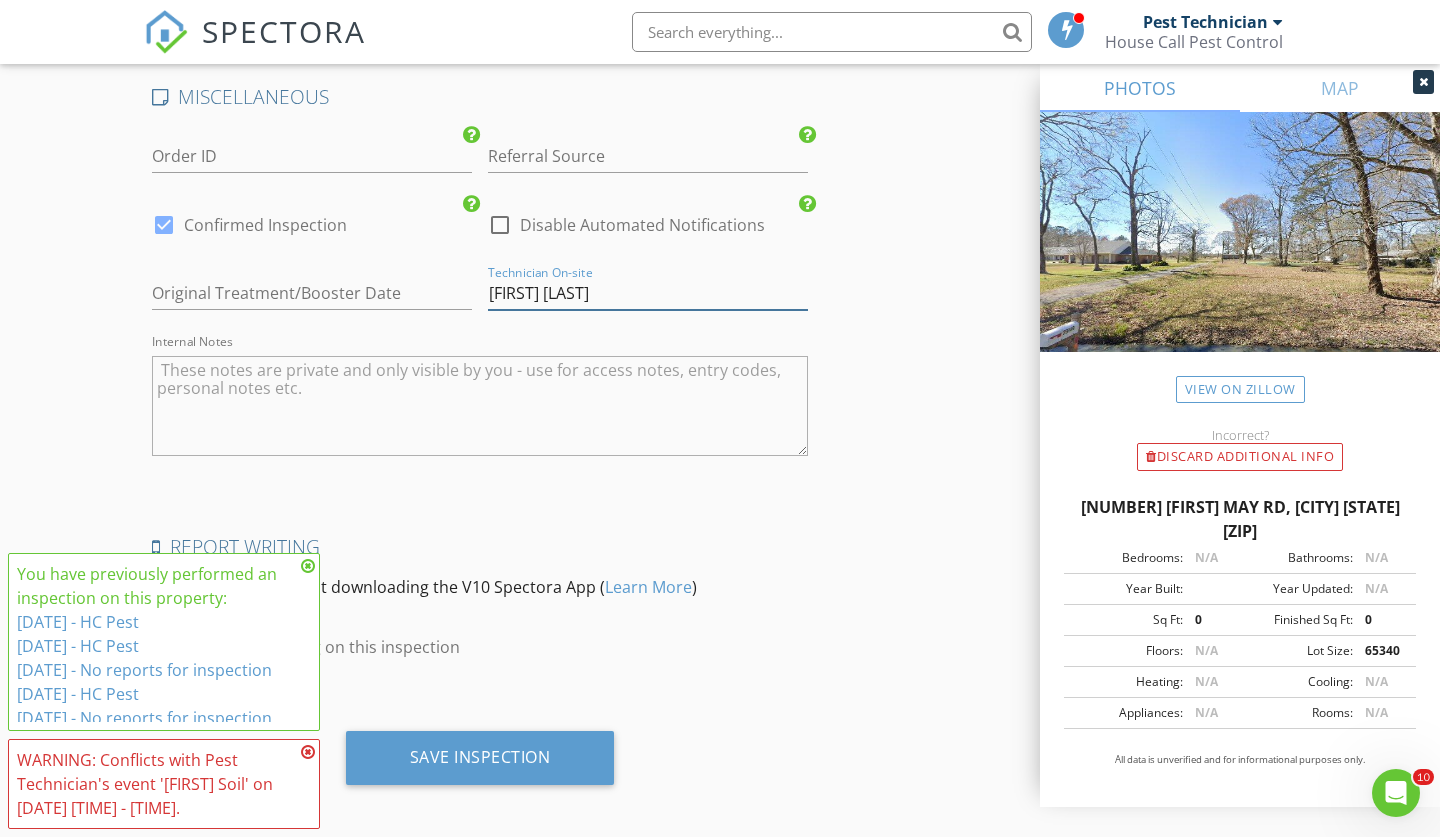 type on "[FIRST] [LAST]" 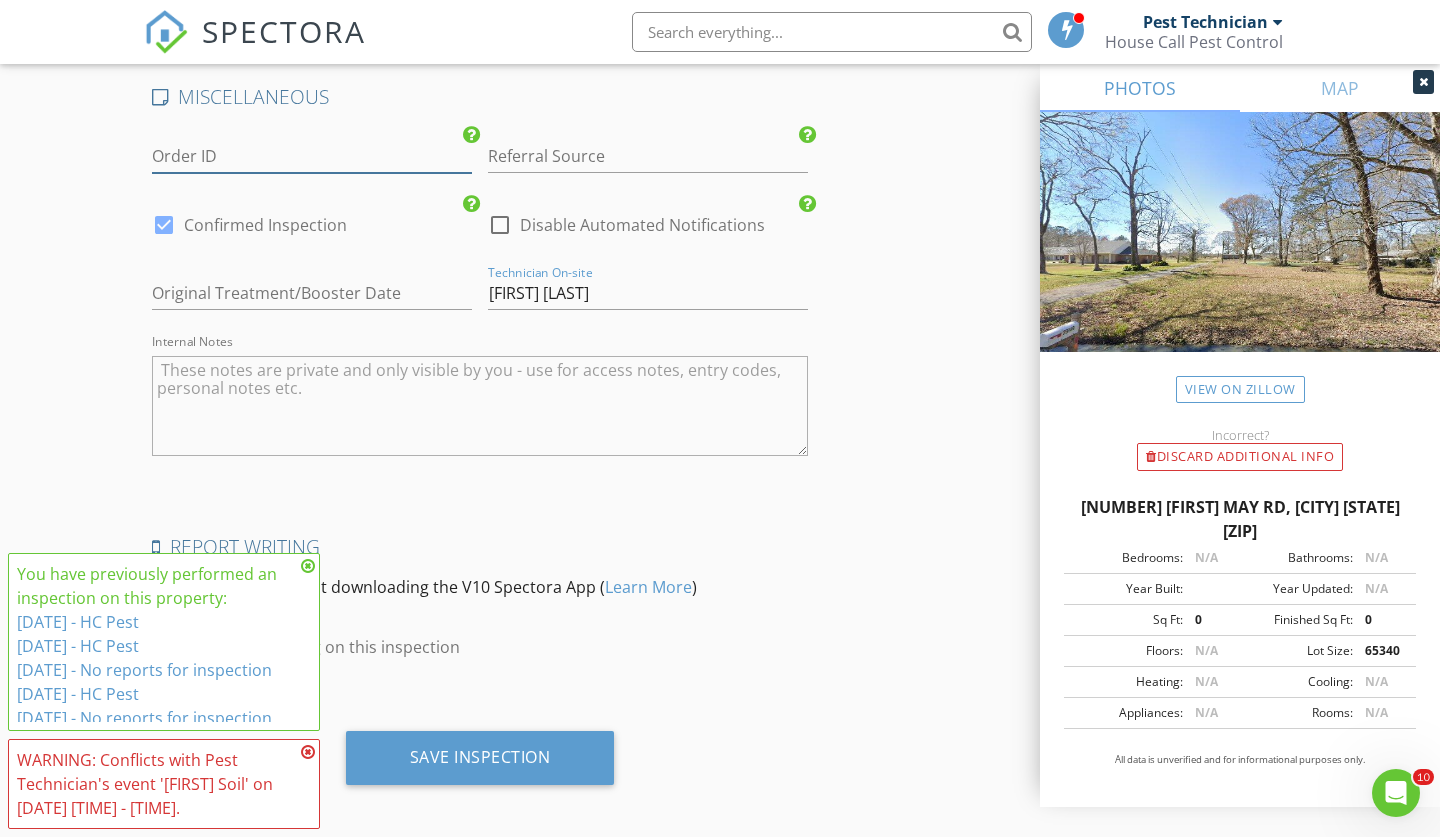 click on "Order ID" at bounding box center (312, 156) 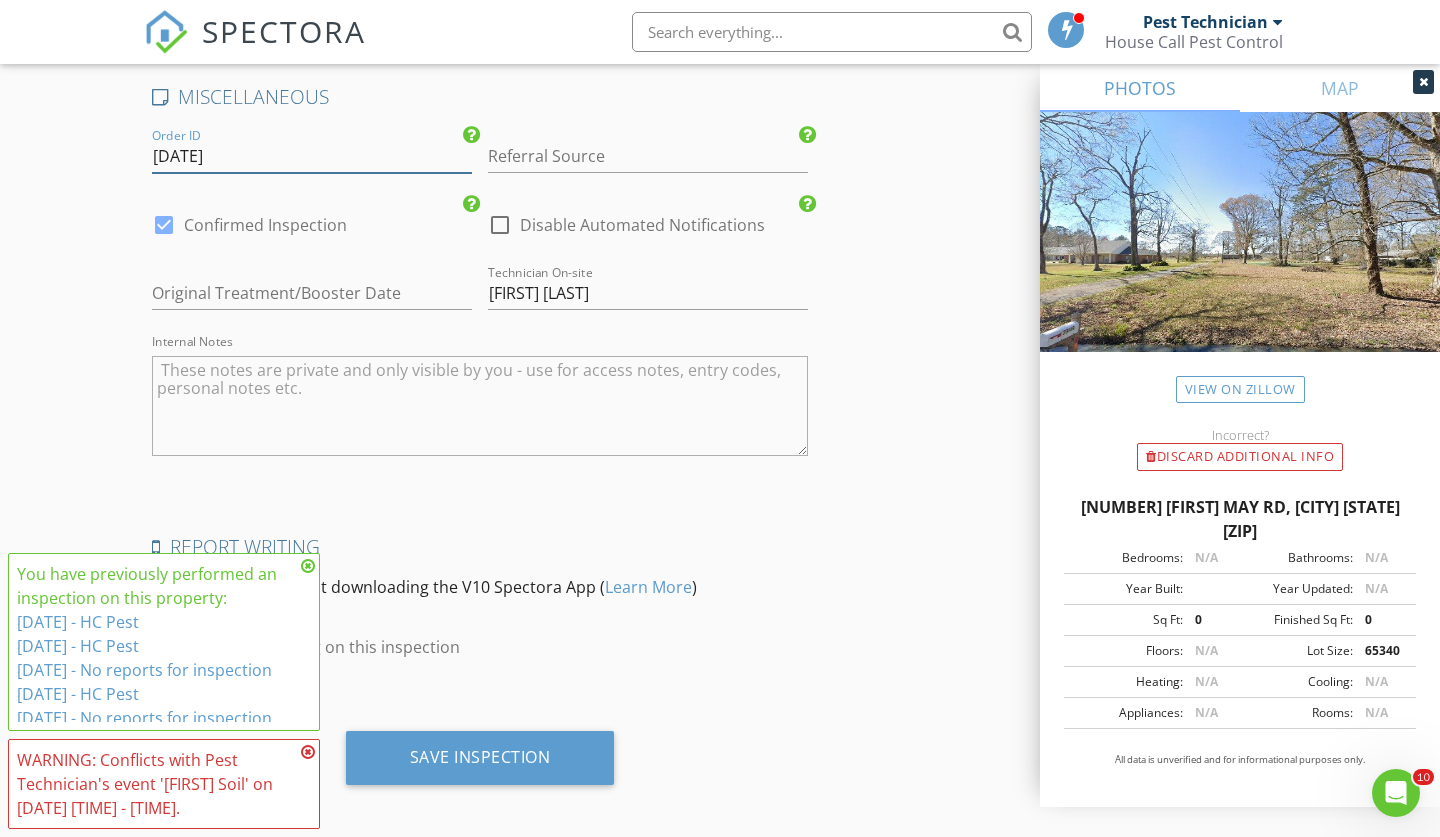 type on "06/2022" 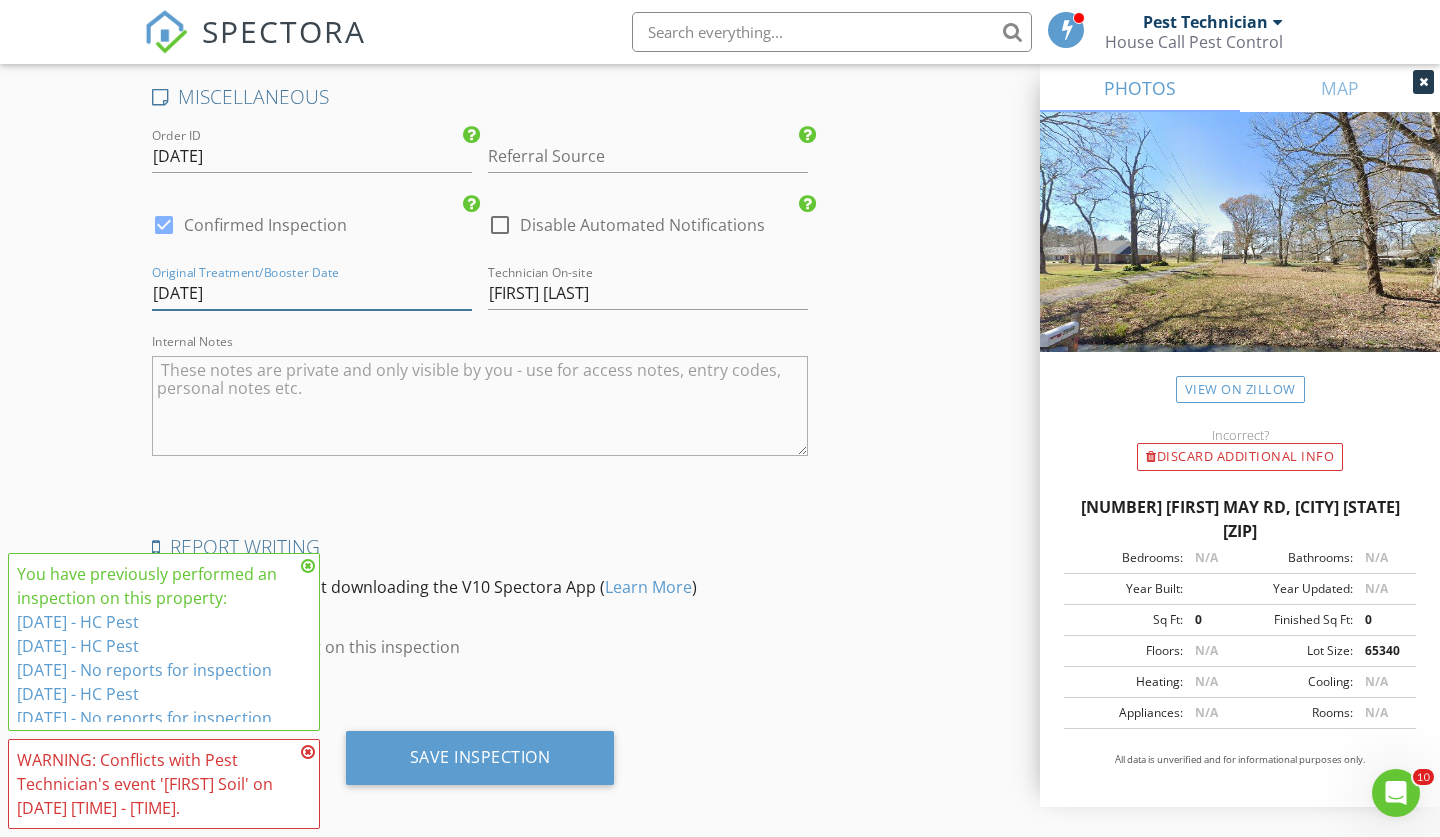 type on "06/2022" 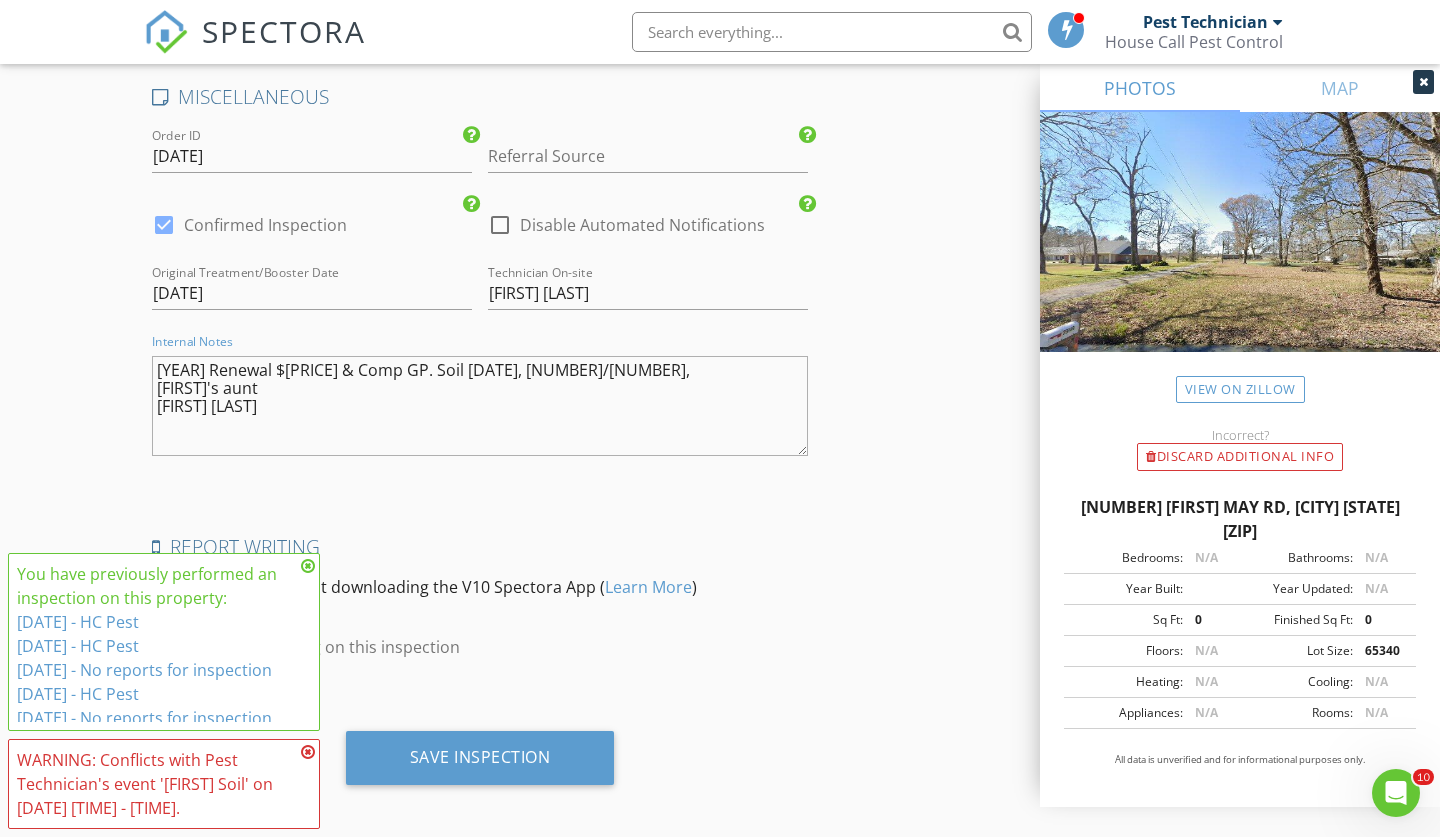 type on "2025 Renewal $150 & Comp GP. Soil 06/2022, 485/150,
Erin's aunt
Zack Hollier" 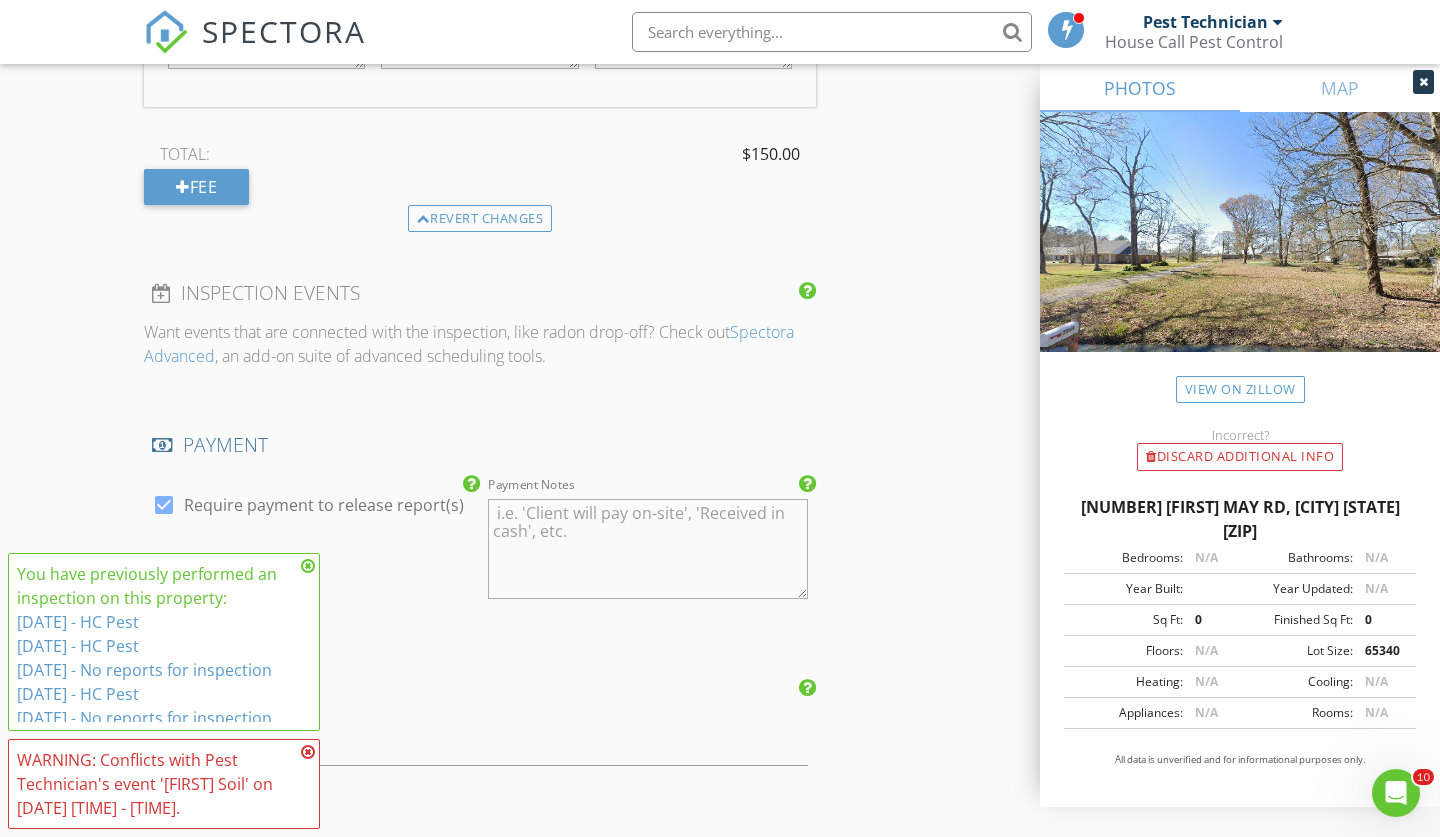 scroll, scrollTop: 2381, scrollLeft: 0, axis: vertical 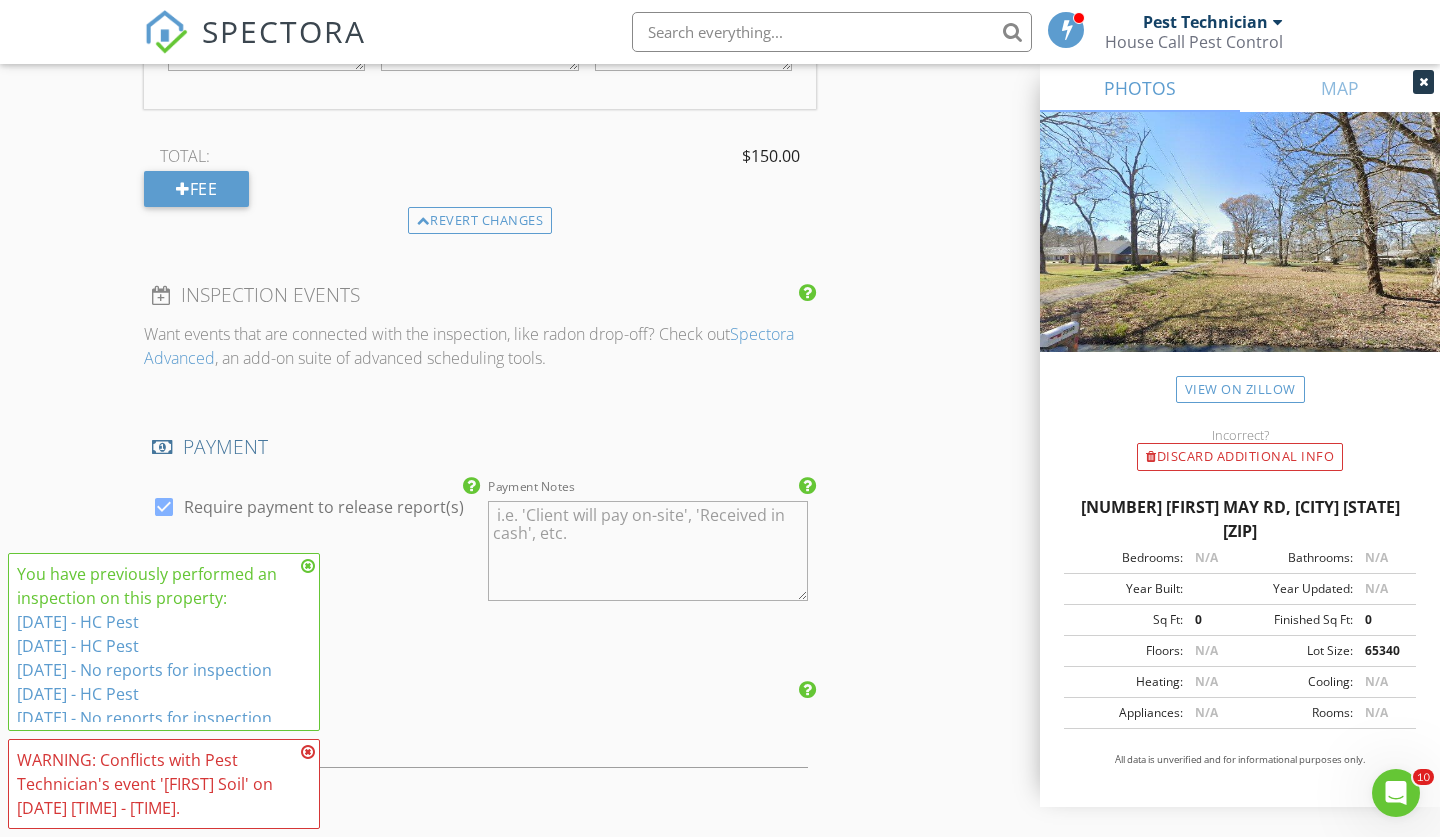 click at bounding box center [308, 566] 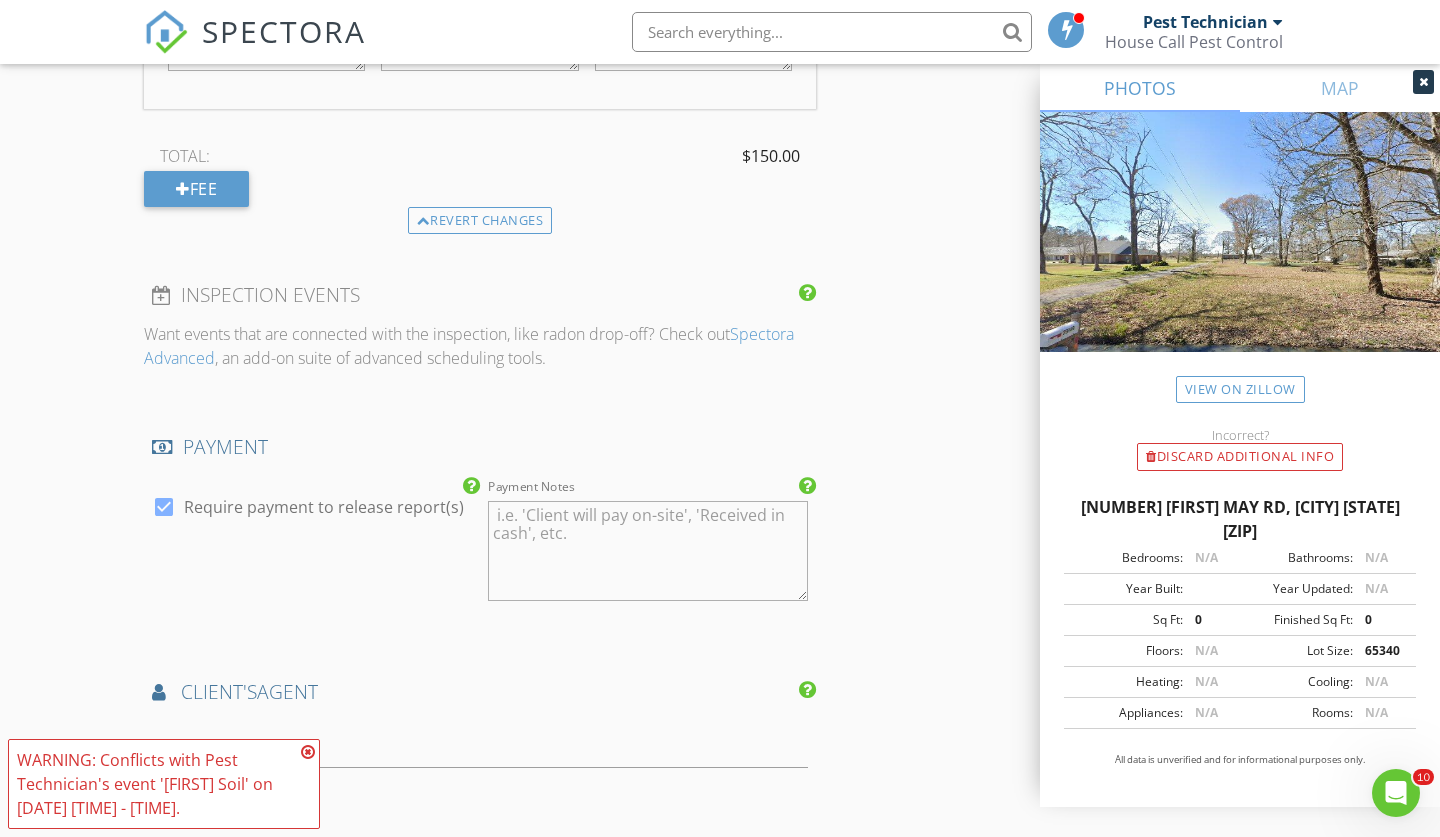 click at bounding box center (308, 752) 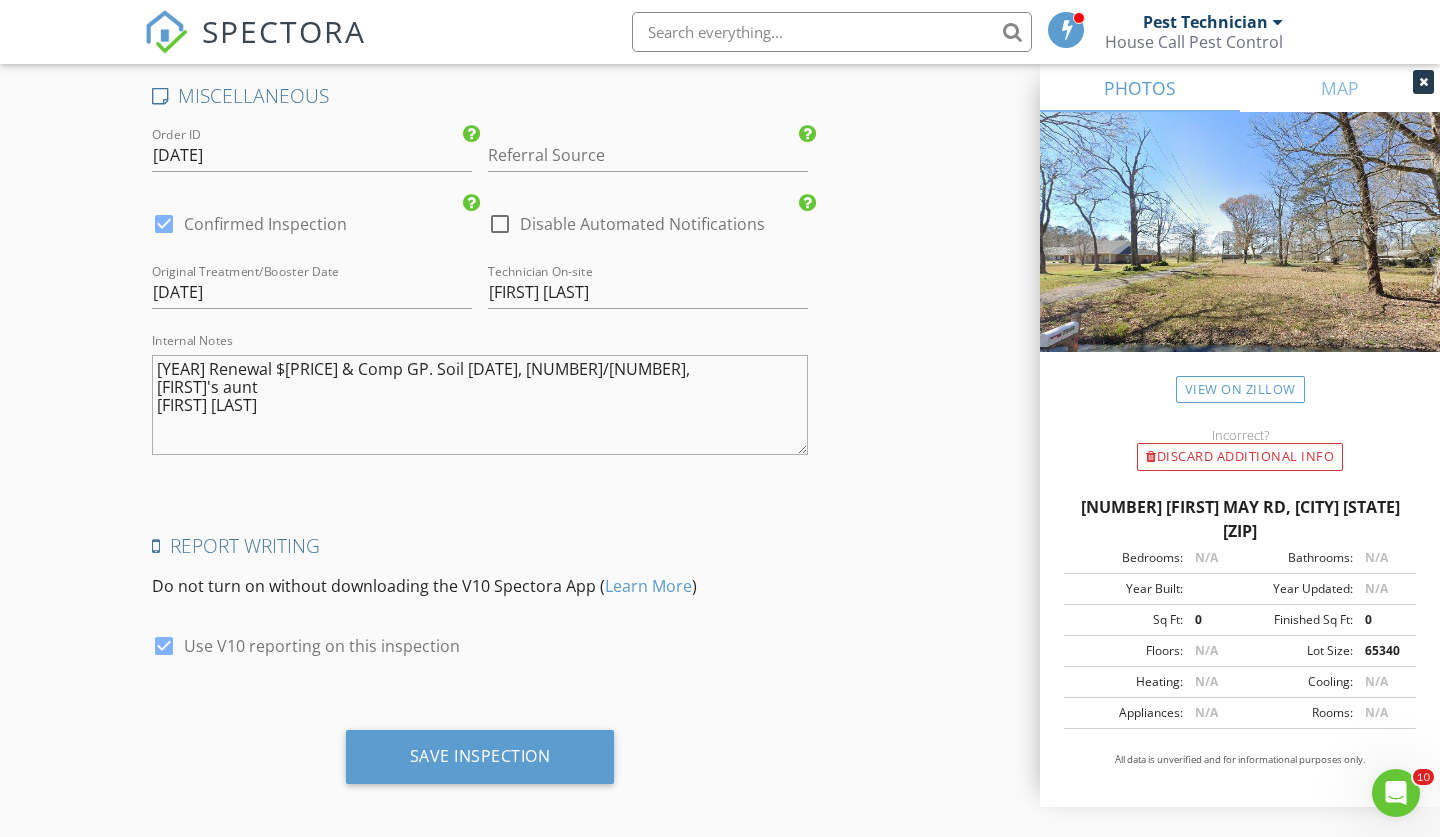 scroll, scrollTop: 3344, scrollLeft: 0, axis: vertical 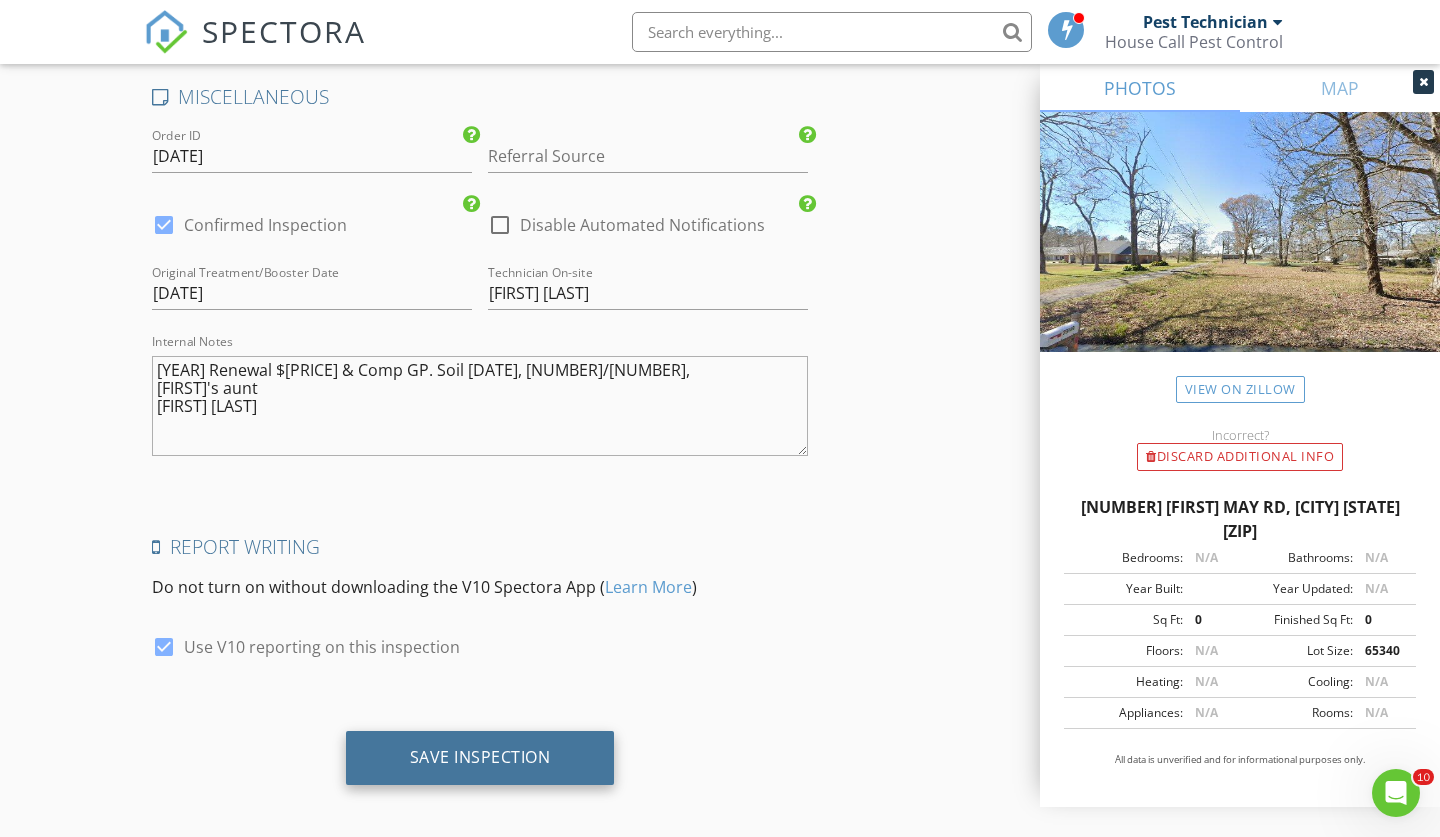 click on "Save Inspection" at bounding box center (480, 758) 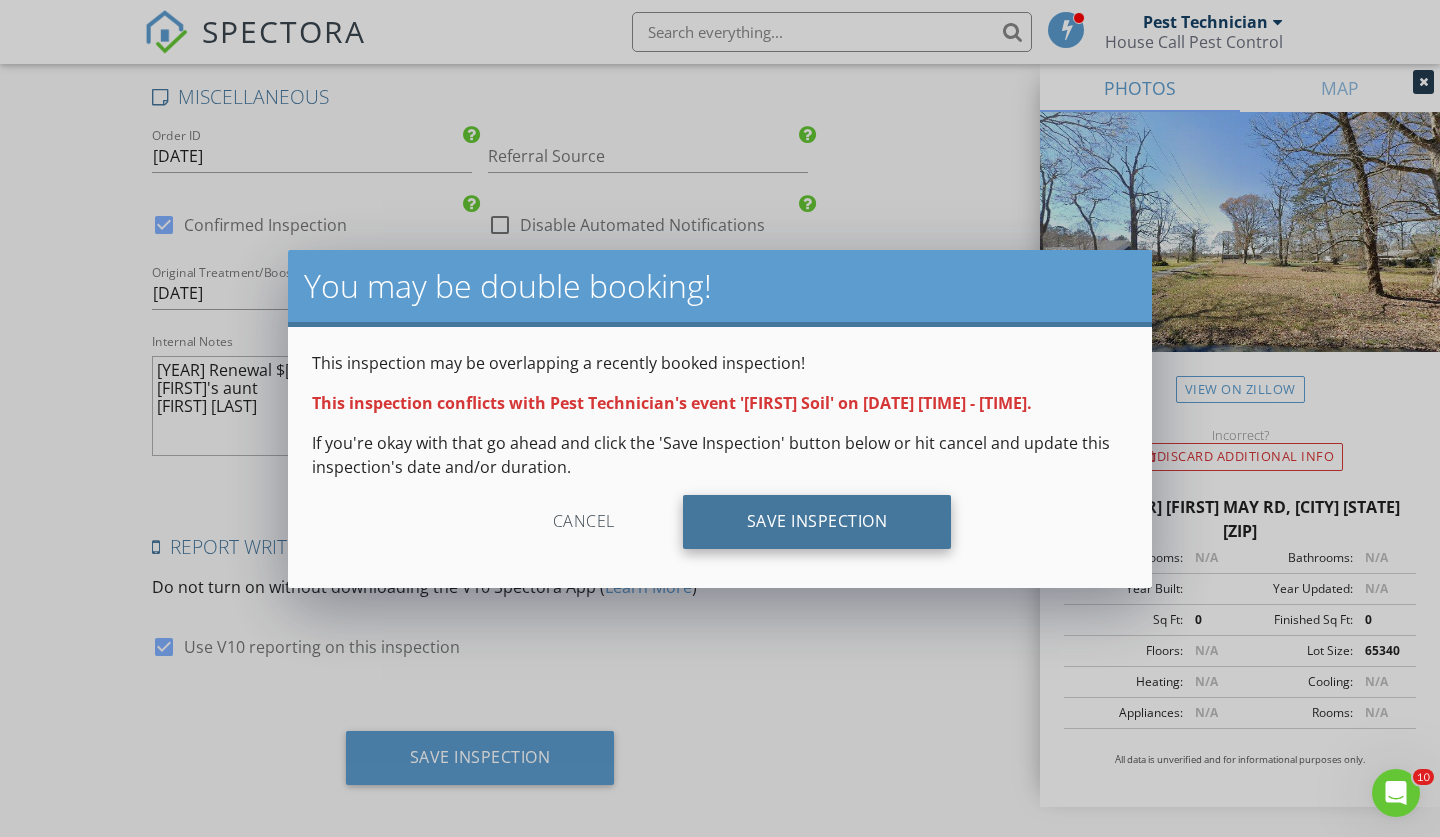 click on "Save Inspection" at bounding box center [817, 522] 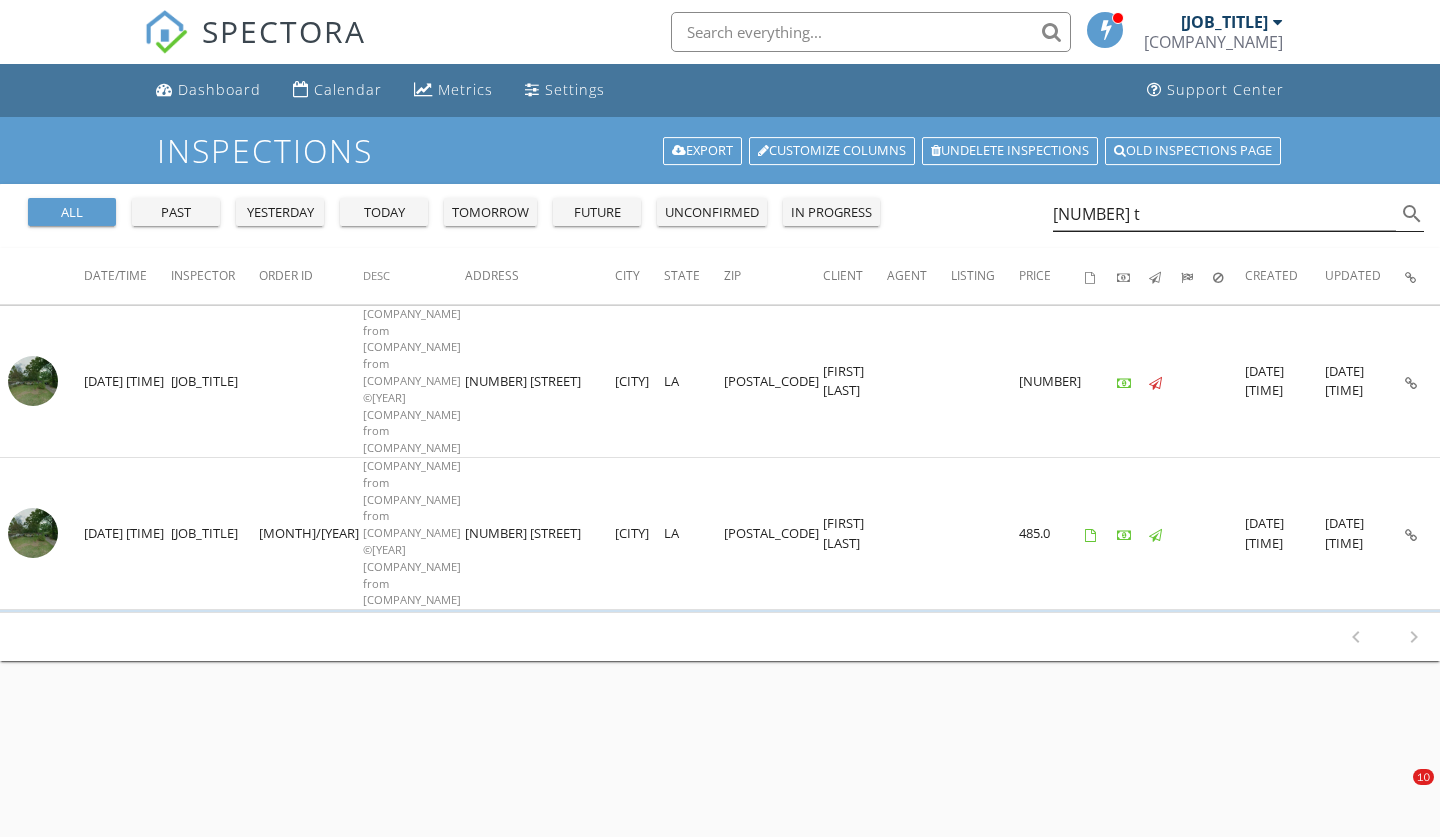 scroll, scrollTop: 0, scrollLeft: 0, axis: both 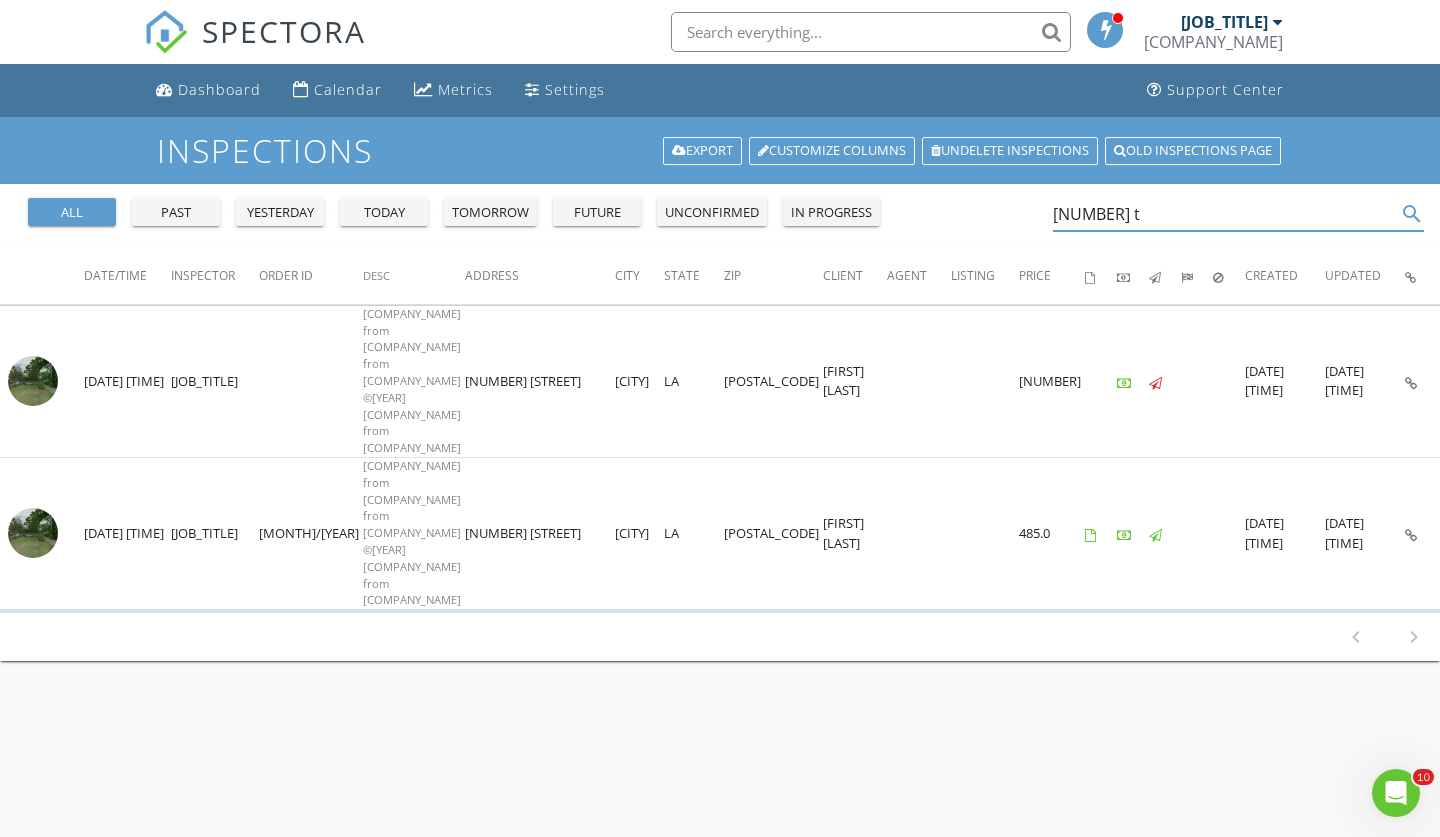 drag, startPoint x: 1193, startPoint y: 214, endPoint x: 937, endPoint y: 209, distance: 256.04883 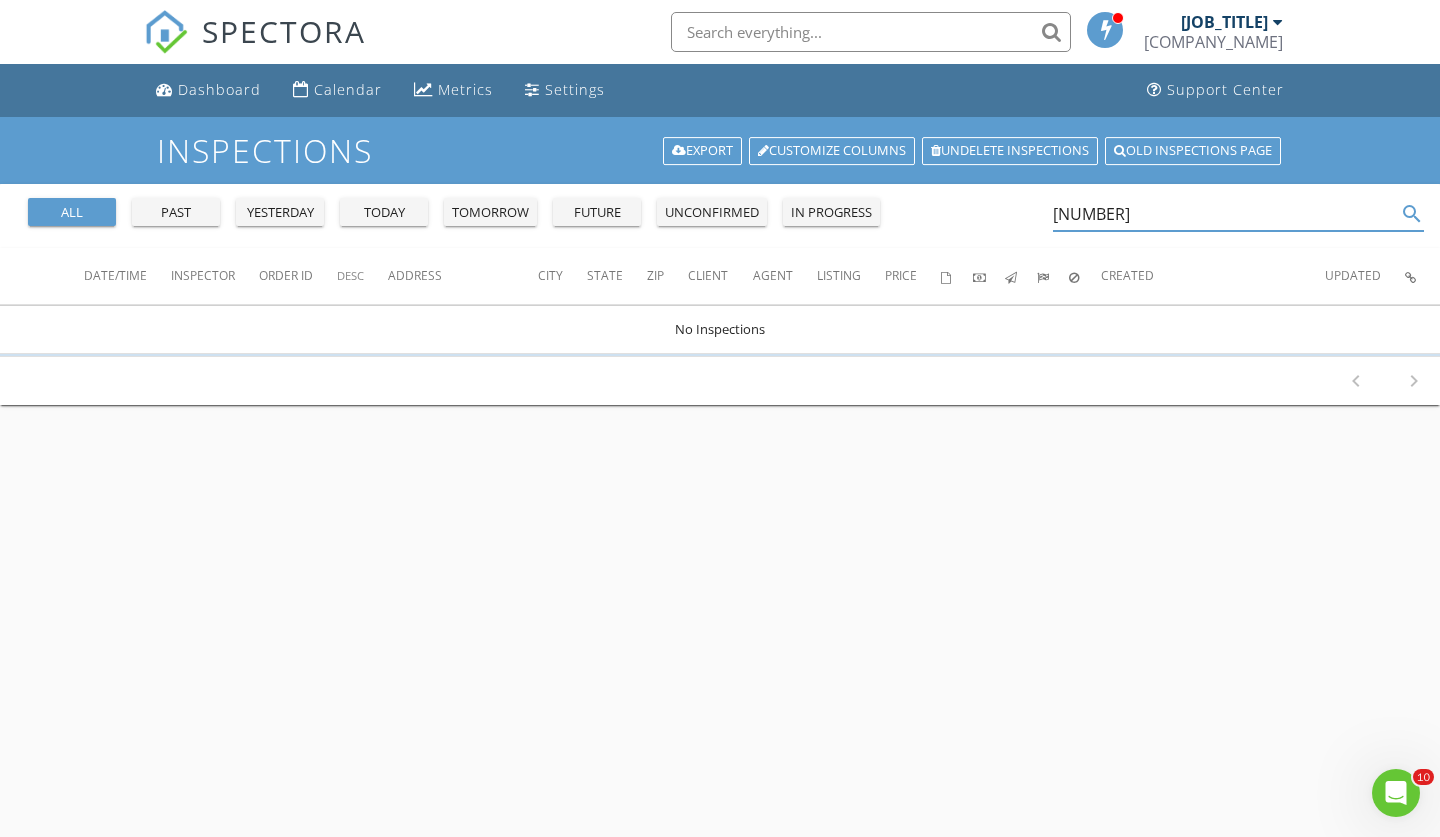 type on "23115 j" 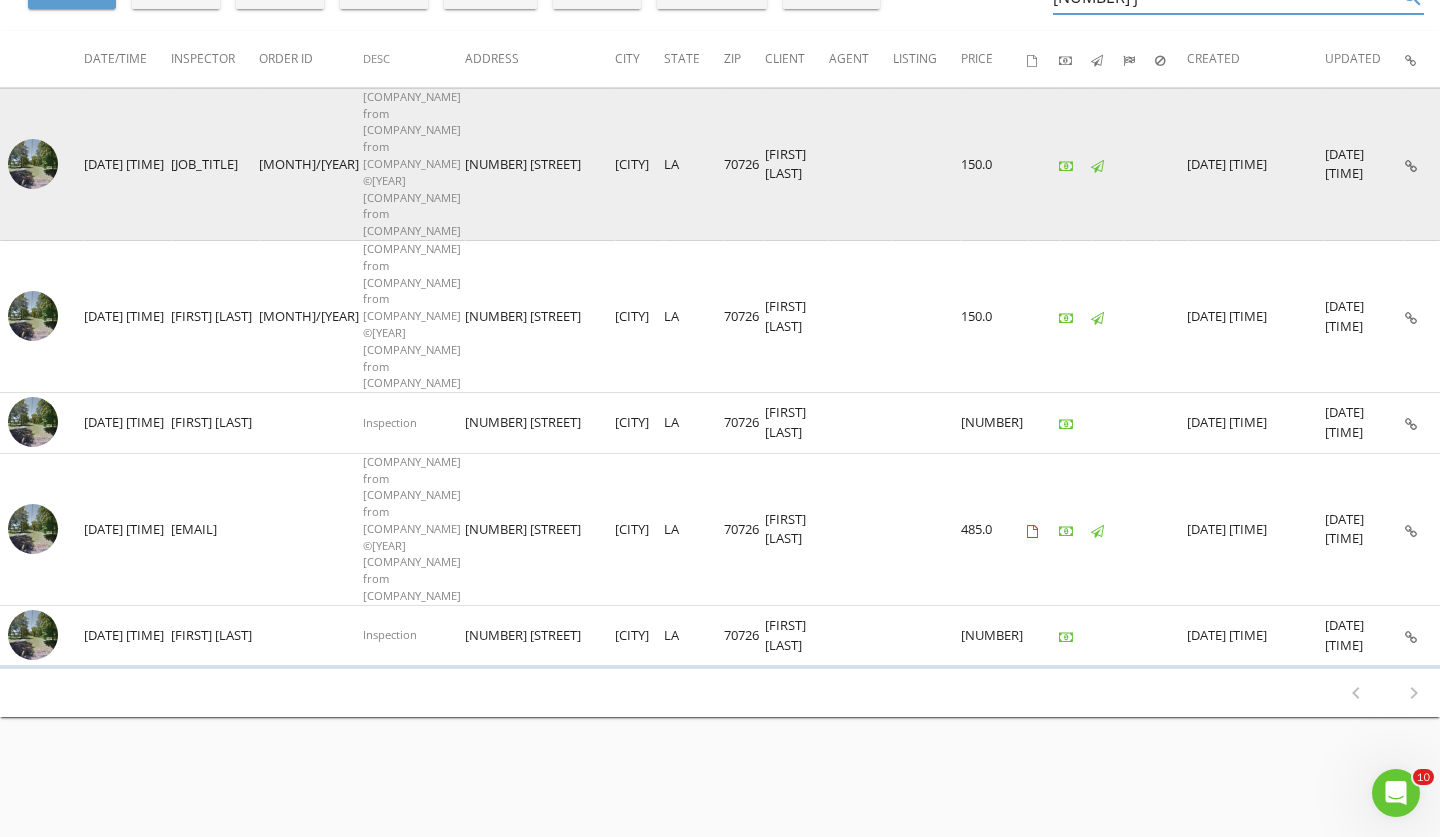 scroll, scrollTop: 366, scrollLeft: 0, axis: vertical 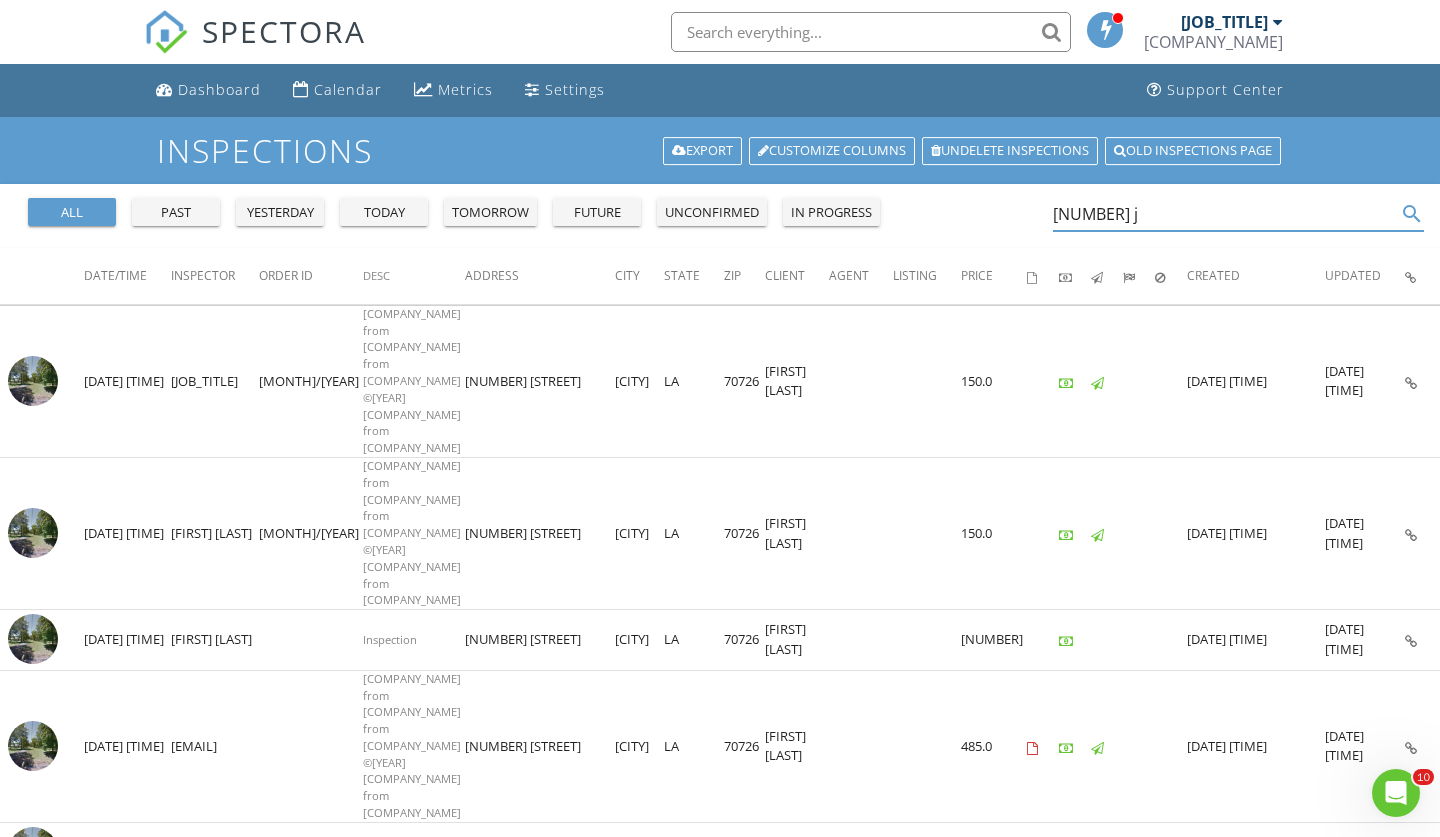 drag, startPoint x: 1136, startPoint y: 220, endPoint x: 909, endPoint y: 202, distance: 227.71254 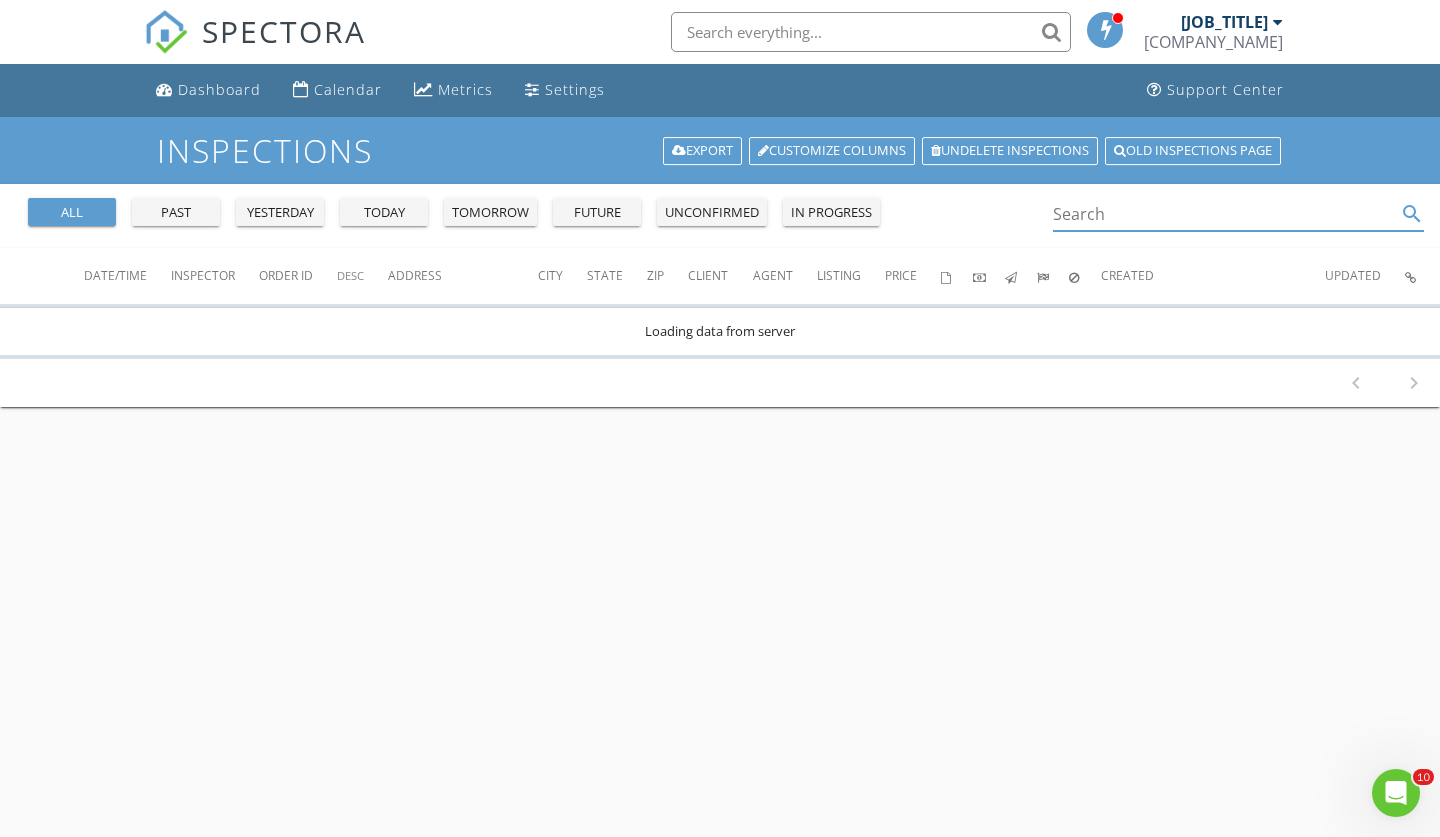 type 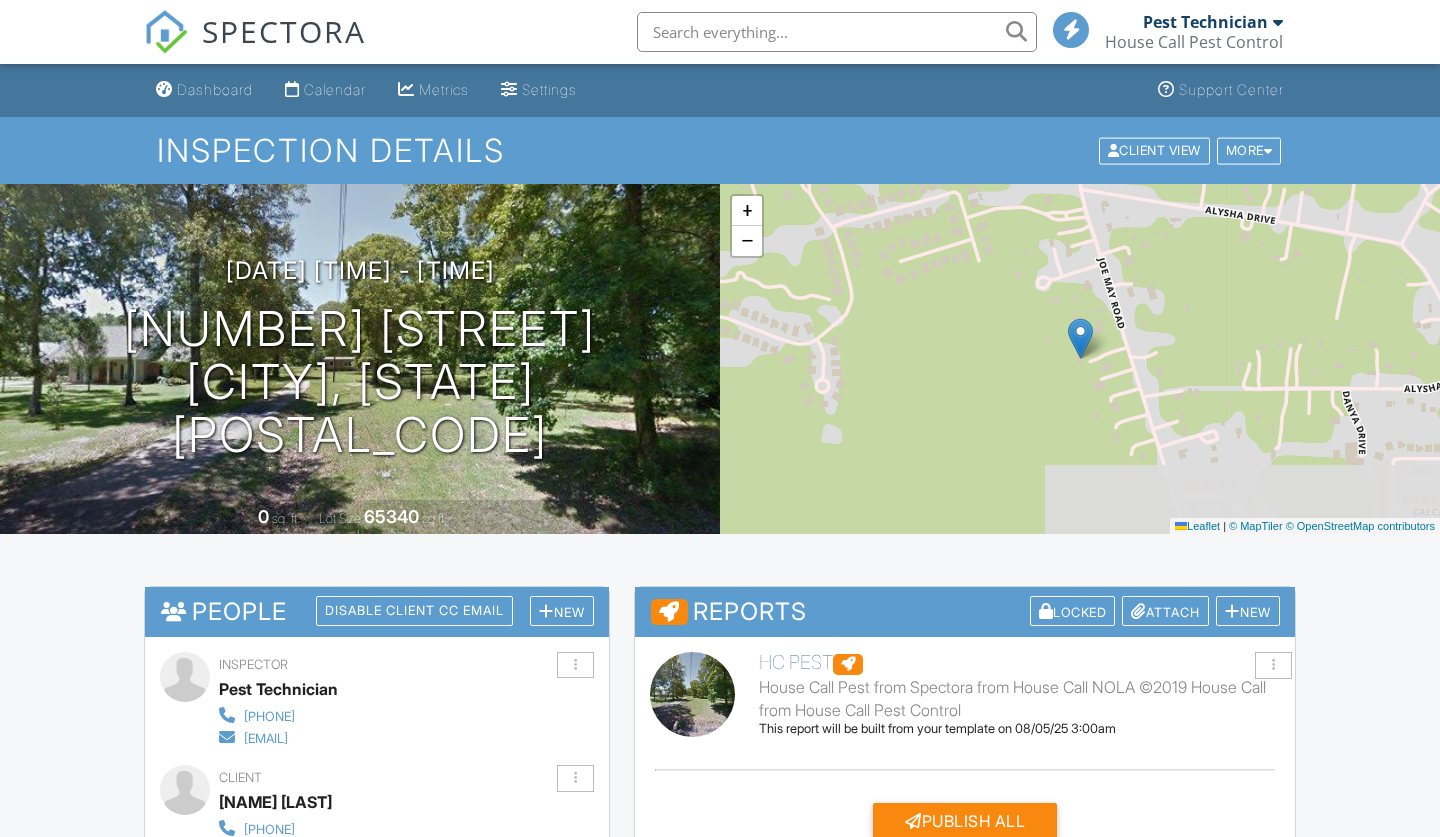 scroll, scrollTop: 0, scrollLeft: 0, axis: both 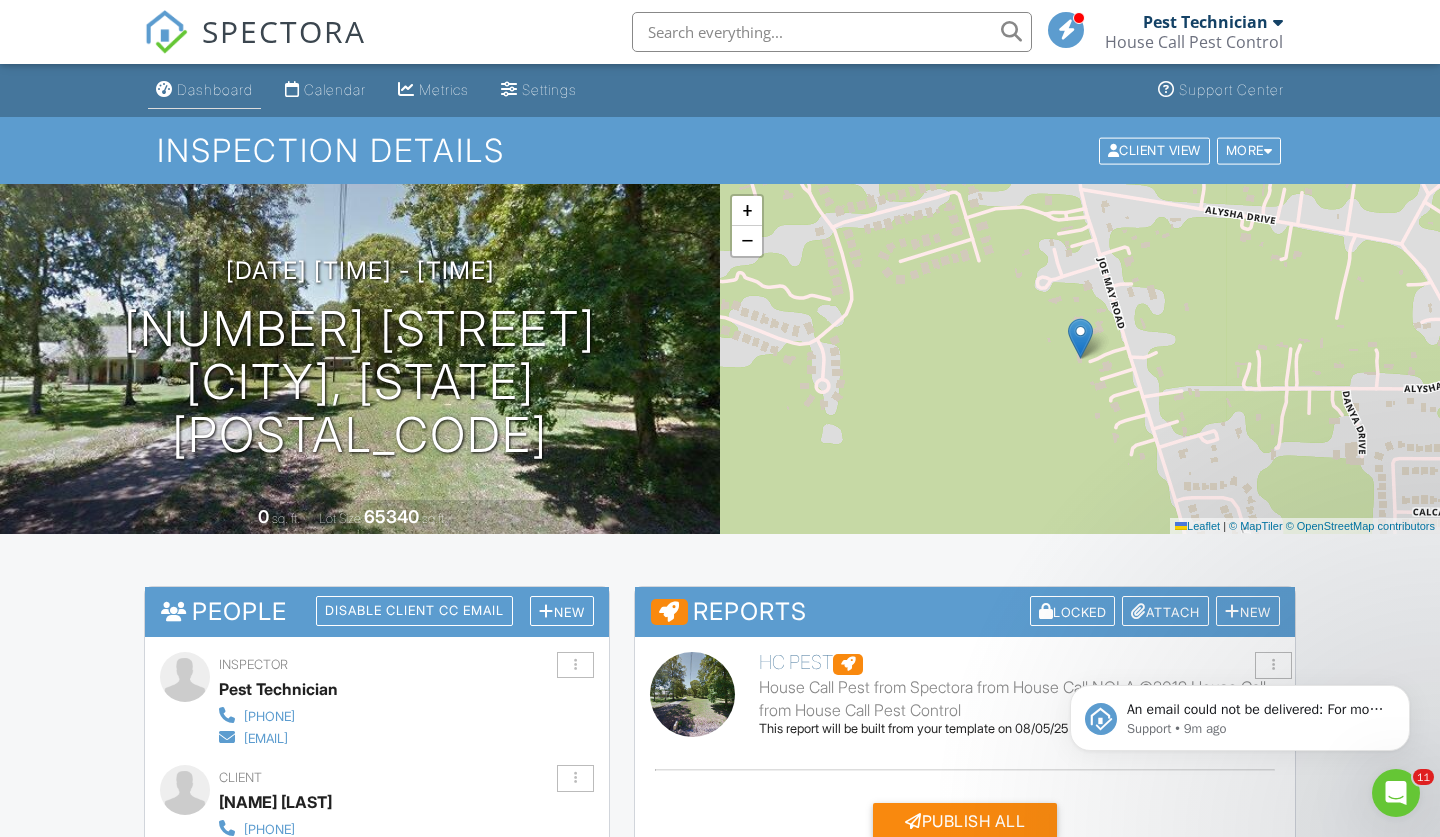 click on "Dashboard" at bounding box center (215, 89) 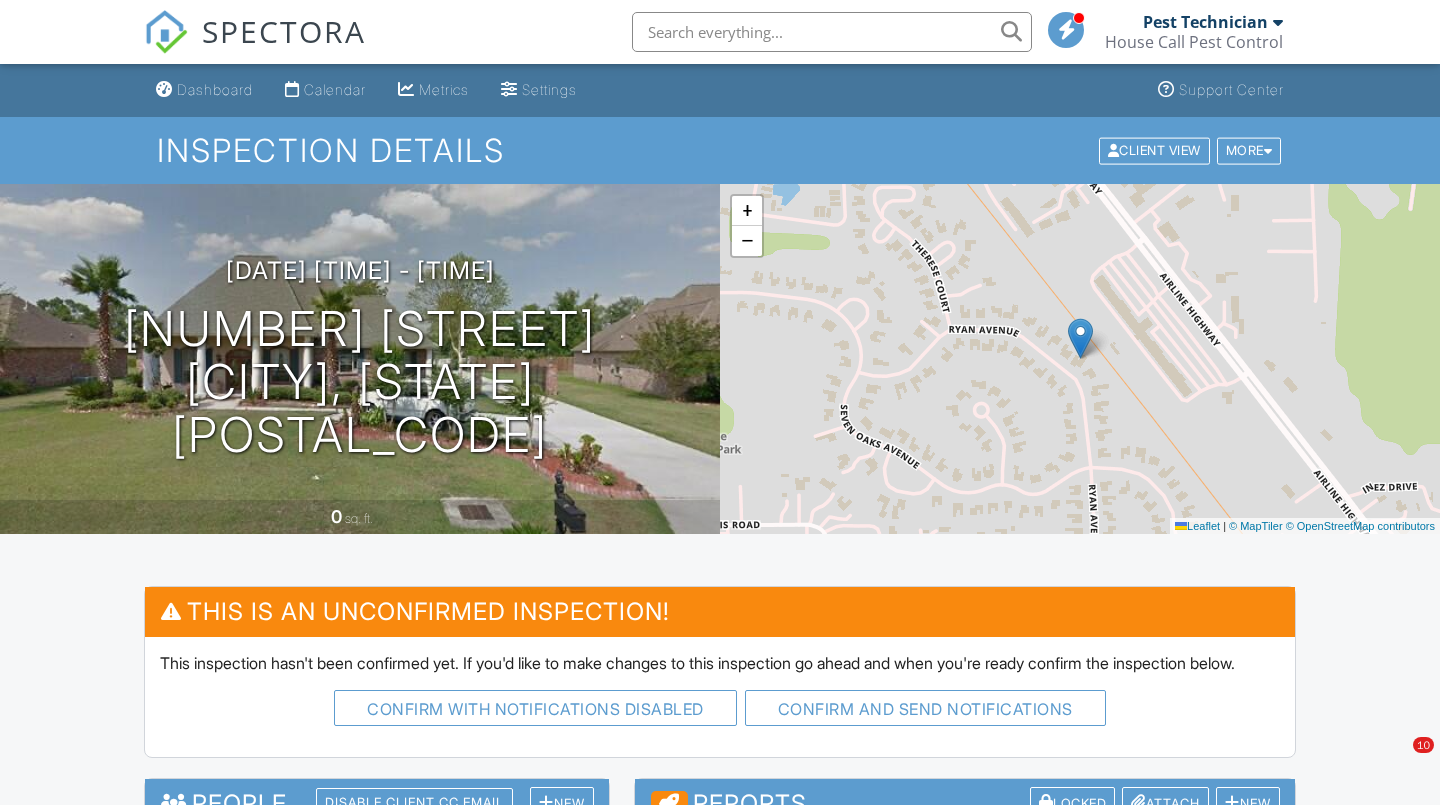 scroll, scrollTop: 161, scrollLeft: 0, axis: vertical 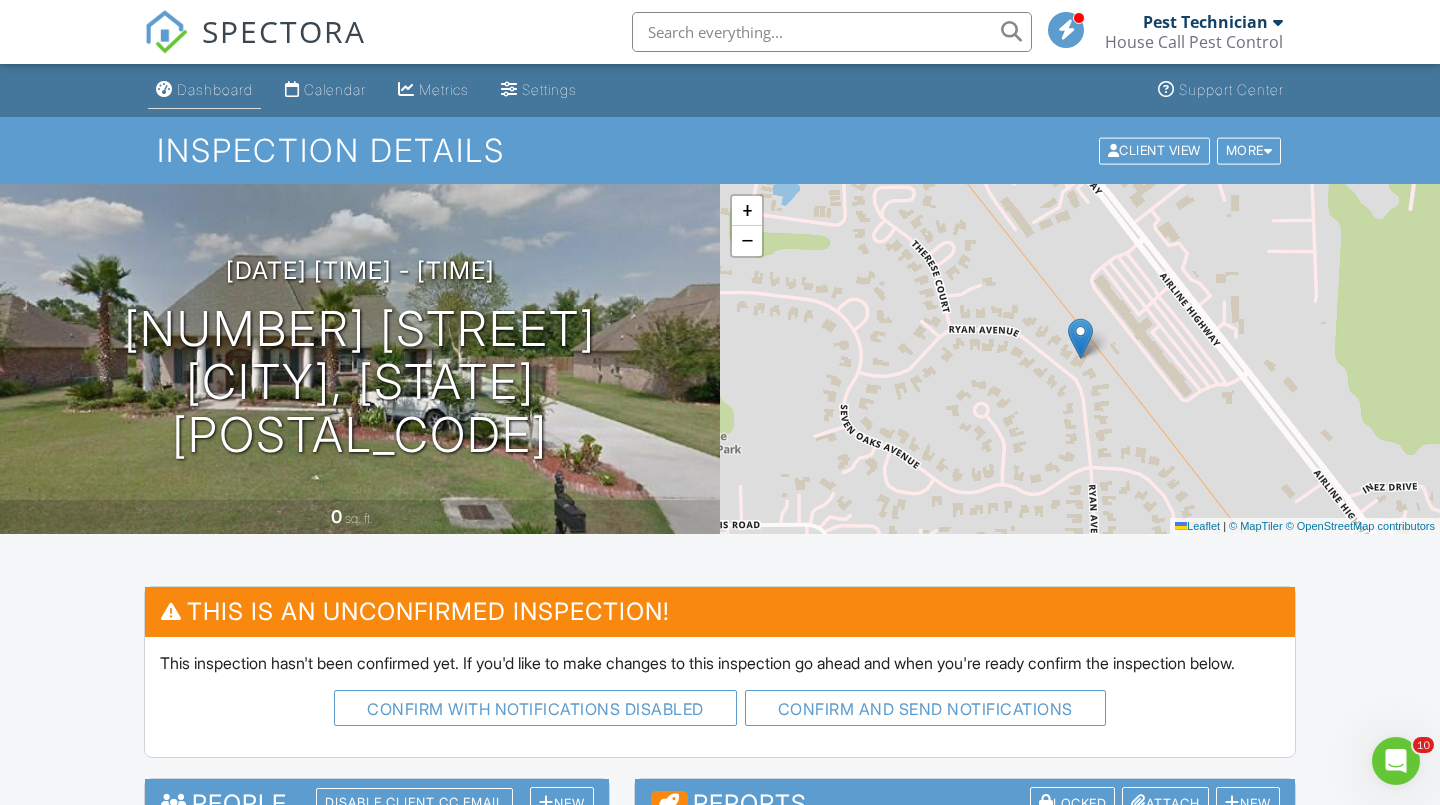 click on "Dashboard" at bounding box center (215, 89) 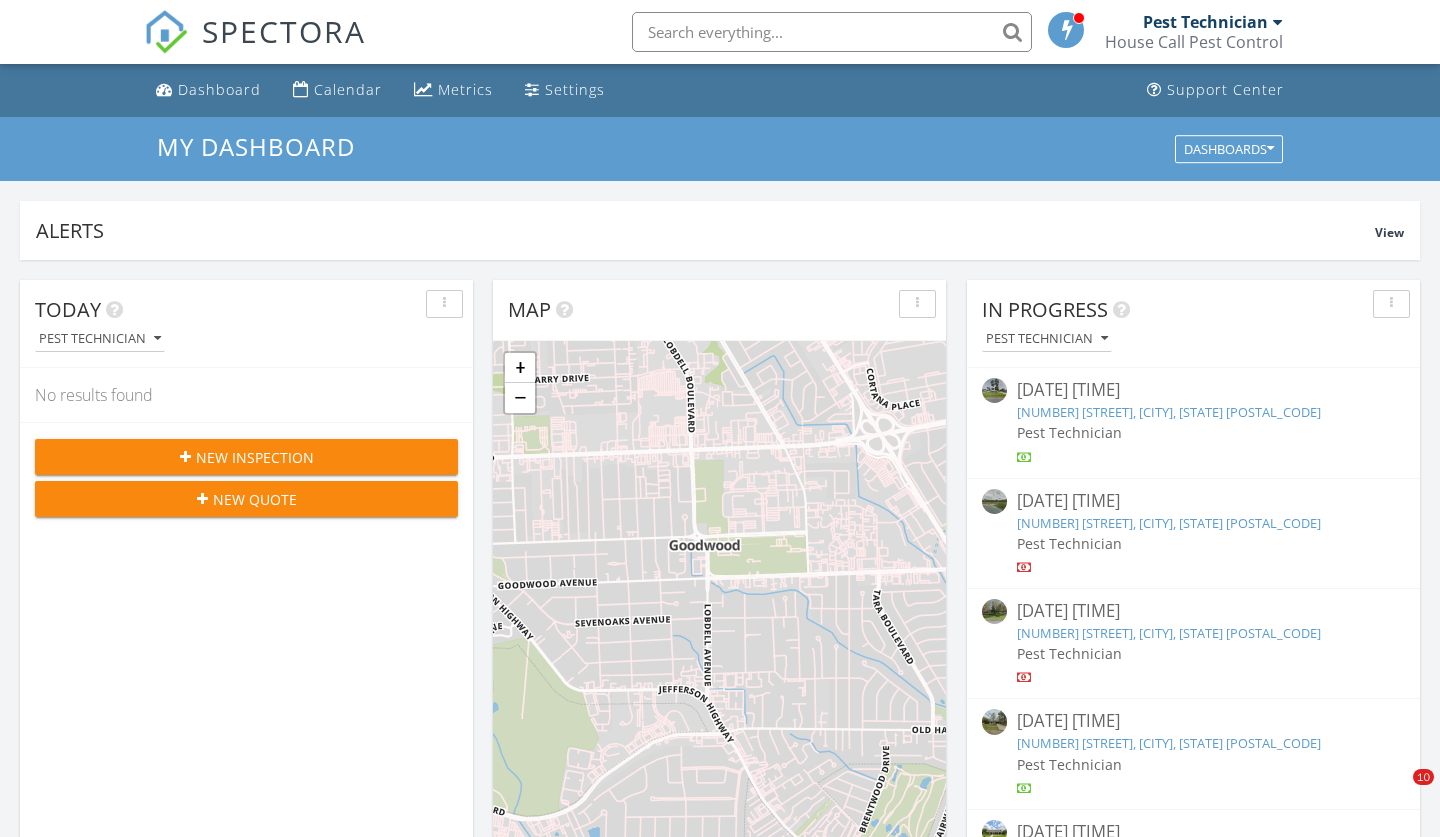 scroll, scrollTop: 1011, scrollLeft: 0, axis: vertical 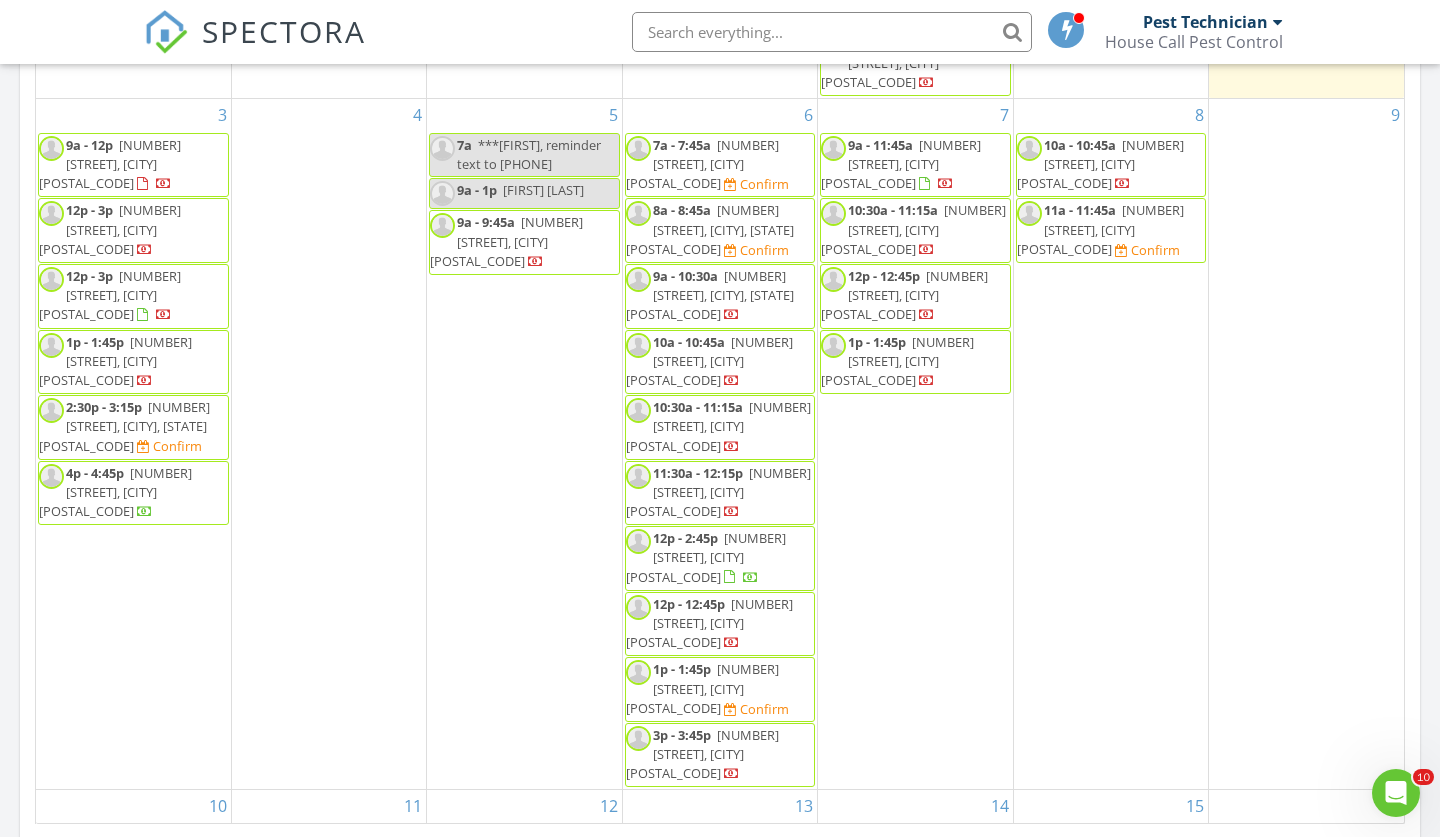 click on "SPECTORA
Pest Technician
House Call Pest Control
Role:
Inspector
Dashboard
New Inspection
Inspections
Calendar
Template Editor
Contacts
Automations
Team
Metrics
Payments
Data Exports
Billing
Reporting
Advanced
Settings
What's New
Sign Out" at bounding box center (720, 32) 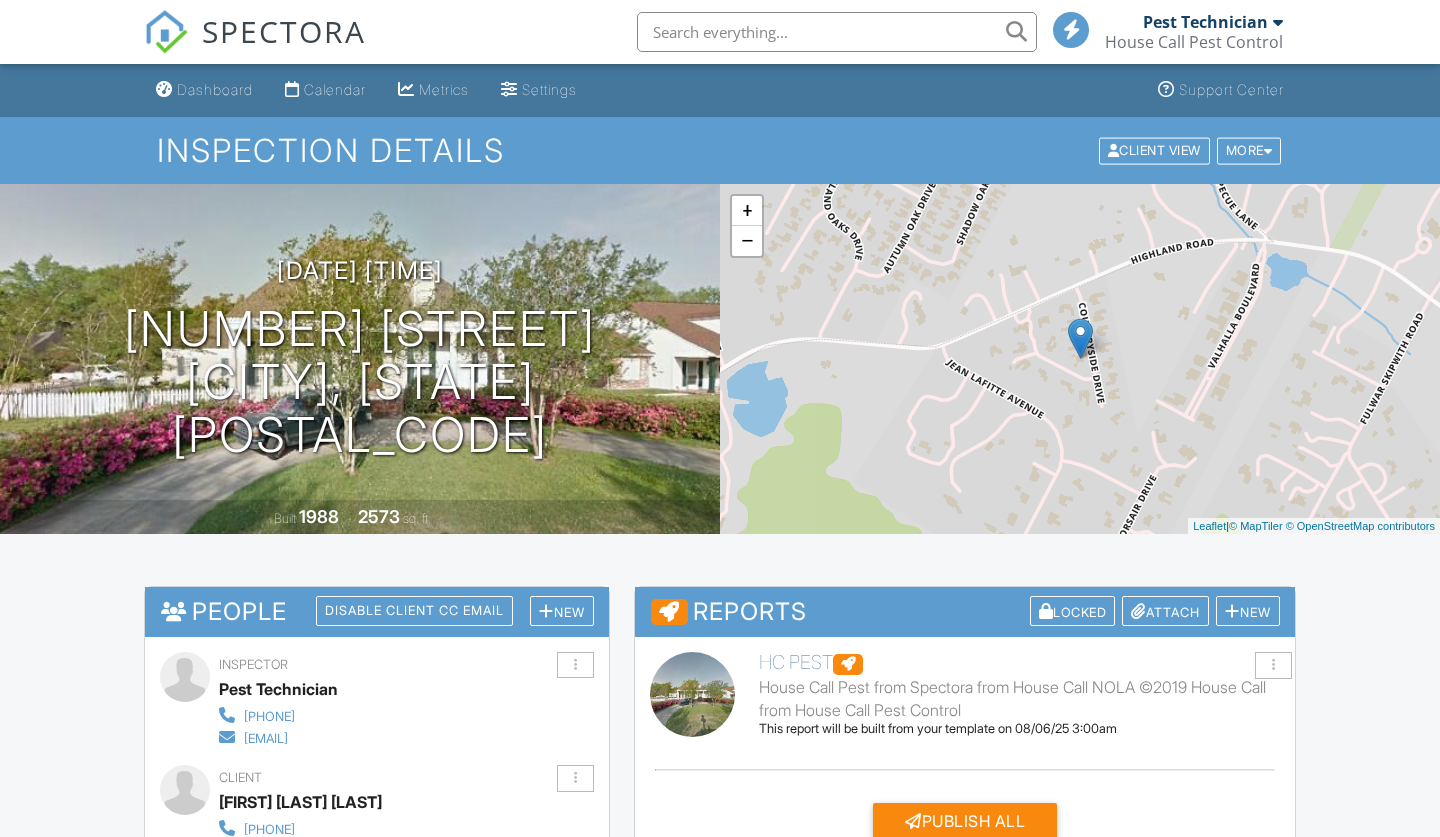 click on "[FIRST] [LAST]" at bounding box center (965, 1220) 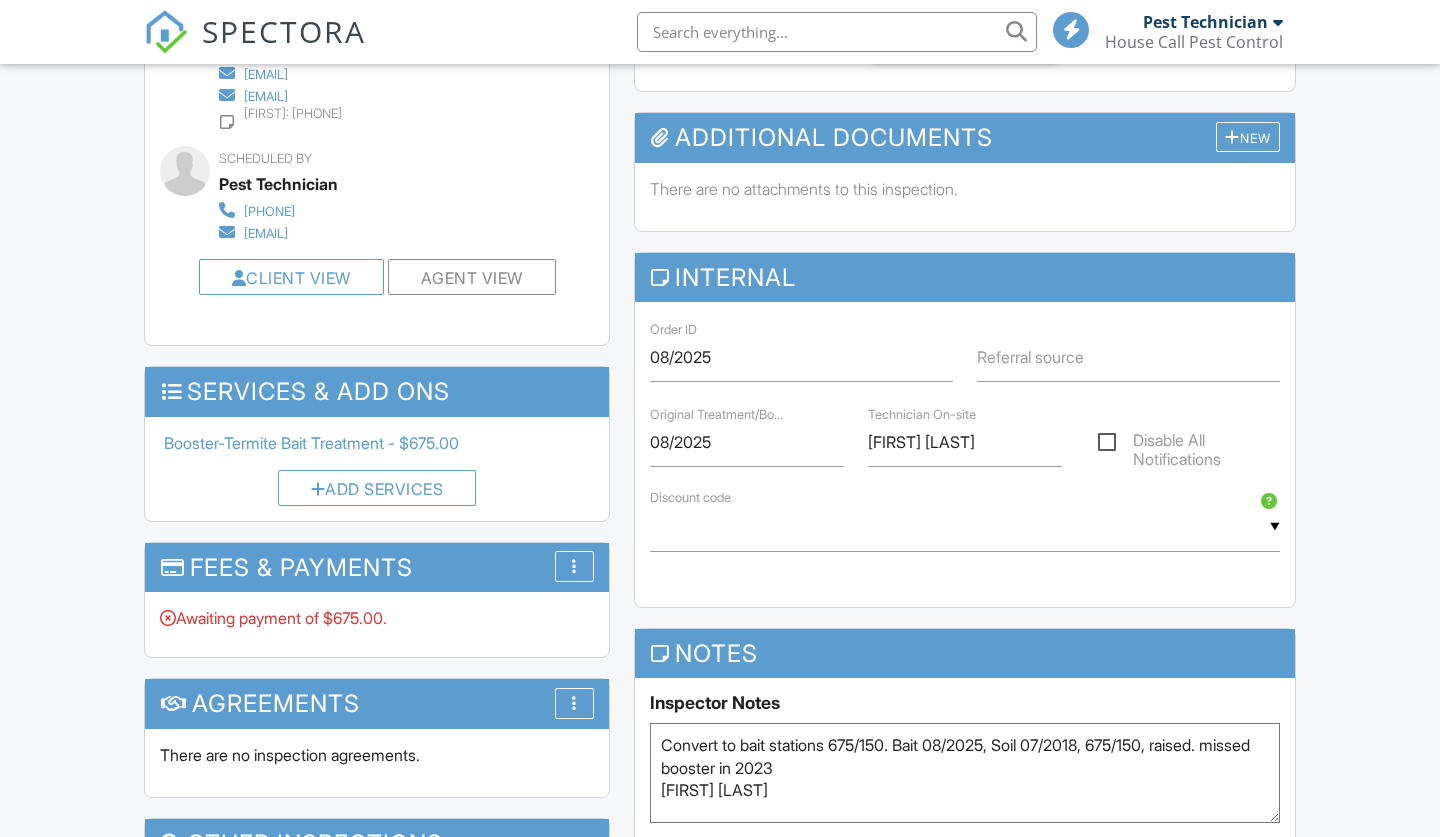 drag, startPoint x: 867, startPoint y: 447, endPoint x: 770, endPoint y: 446, distance: 97.00516 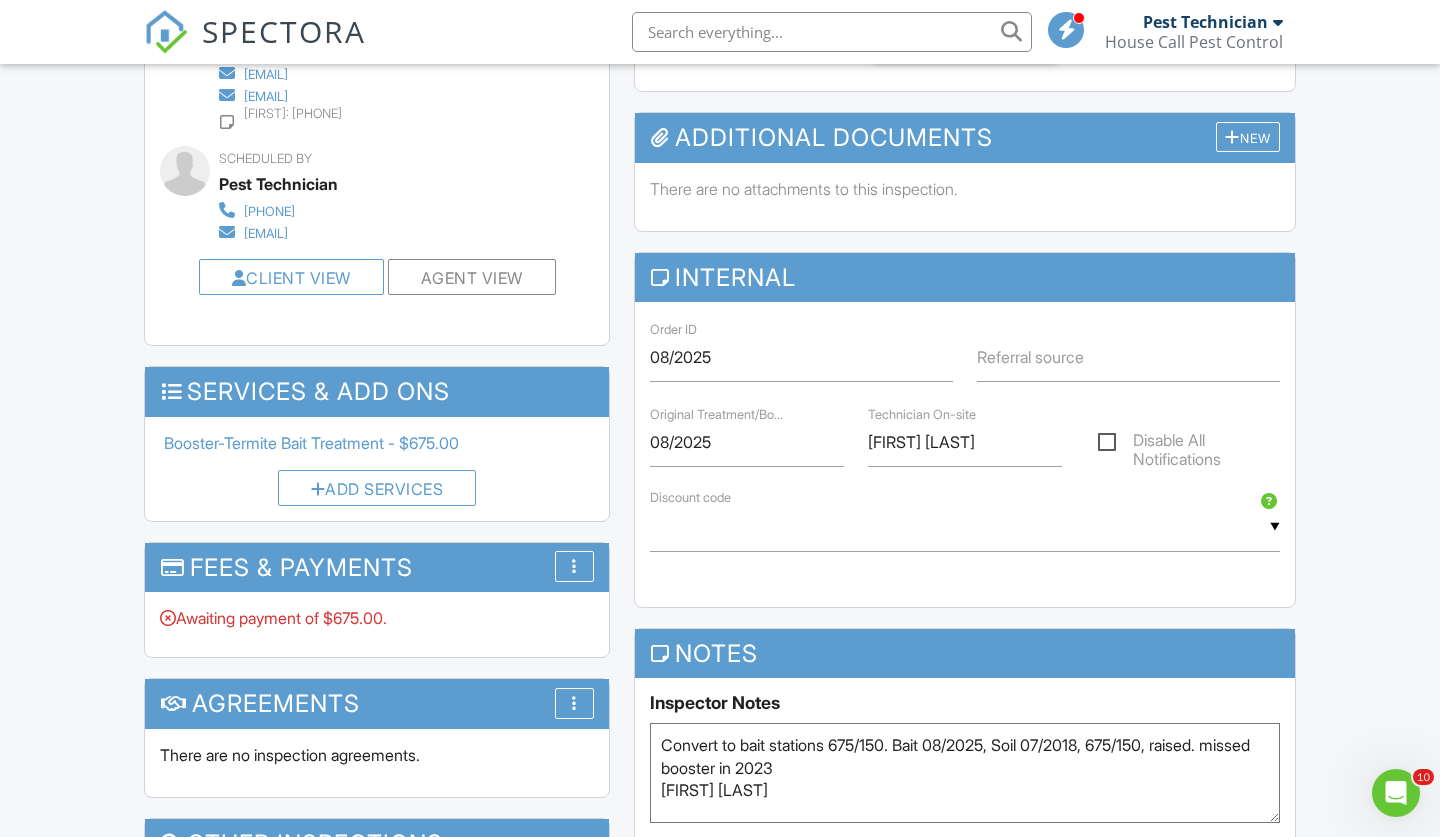 scroll, scrollTop: 0, scrollLeft: 0, axis: both 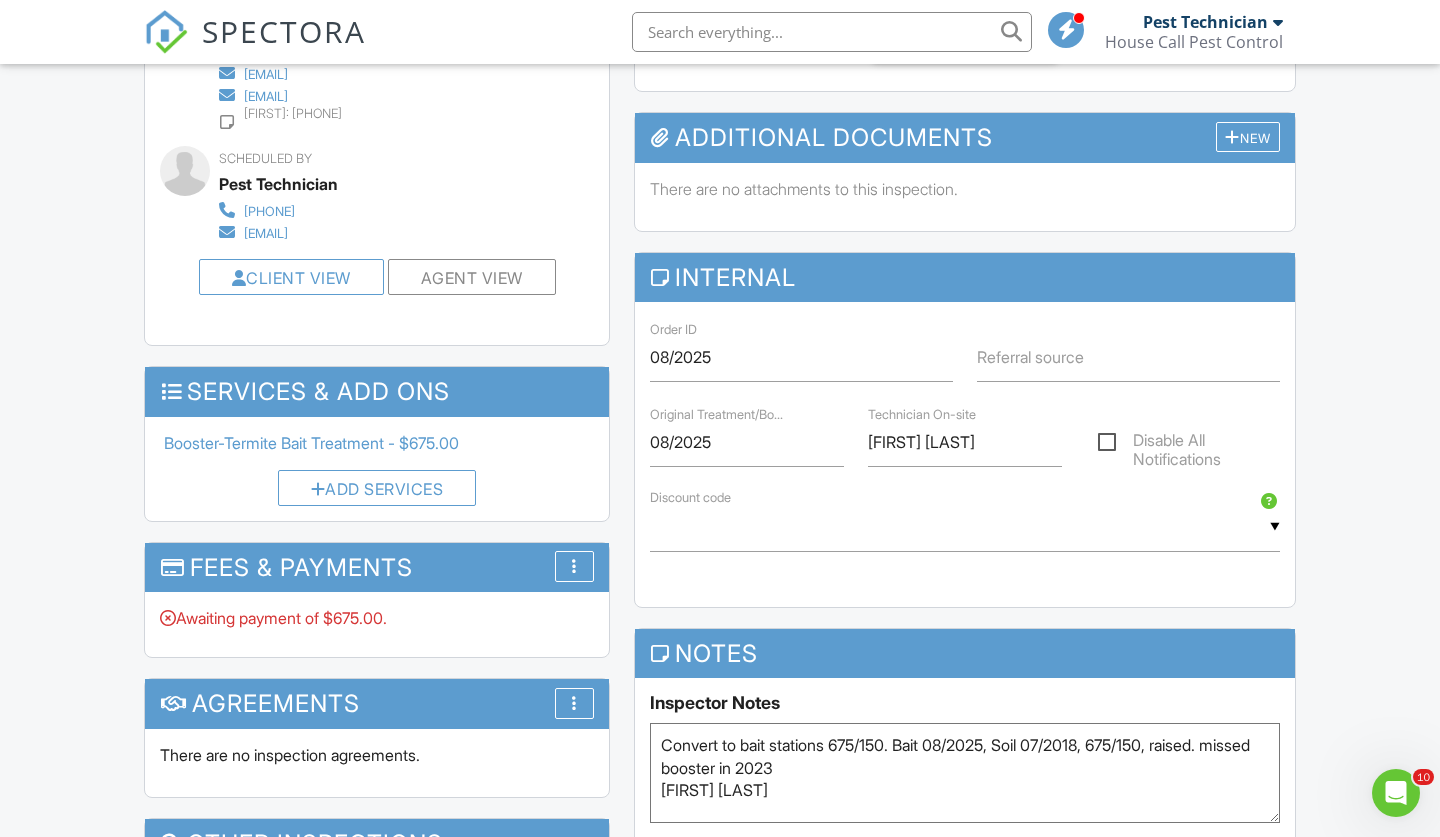 type on "[FIRST] [LAST]" 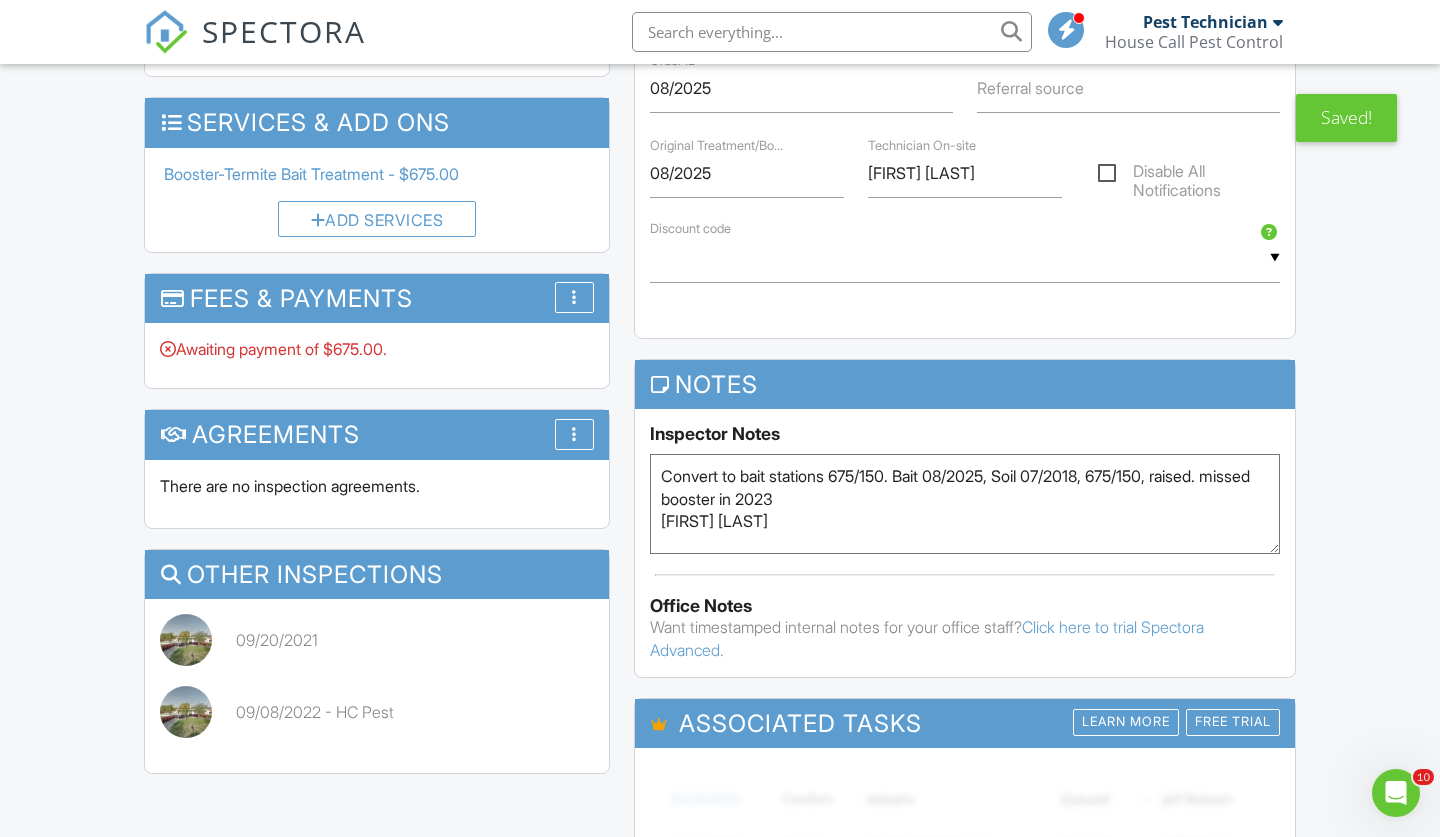 scroll, scrollTop: 1166, scrollLeft: 0, axis: vertical 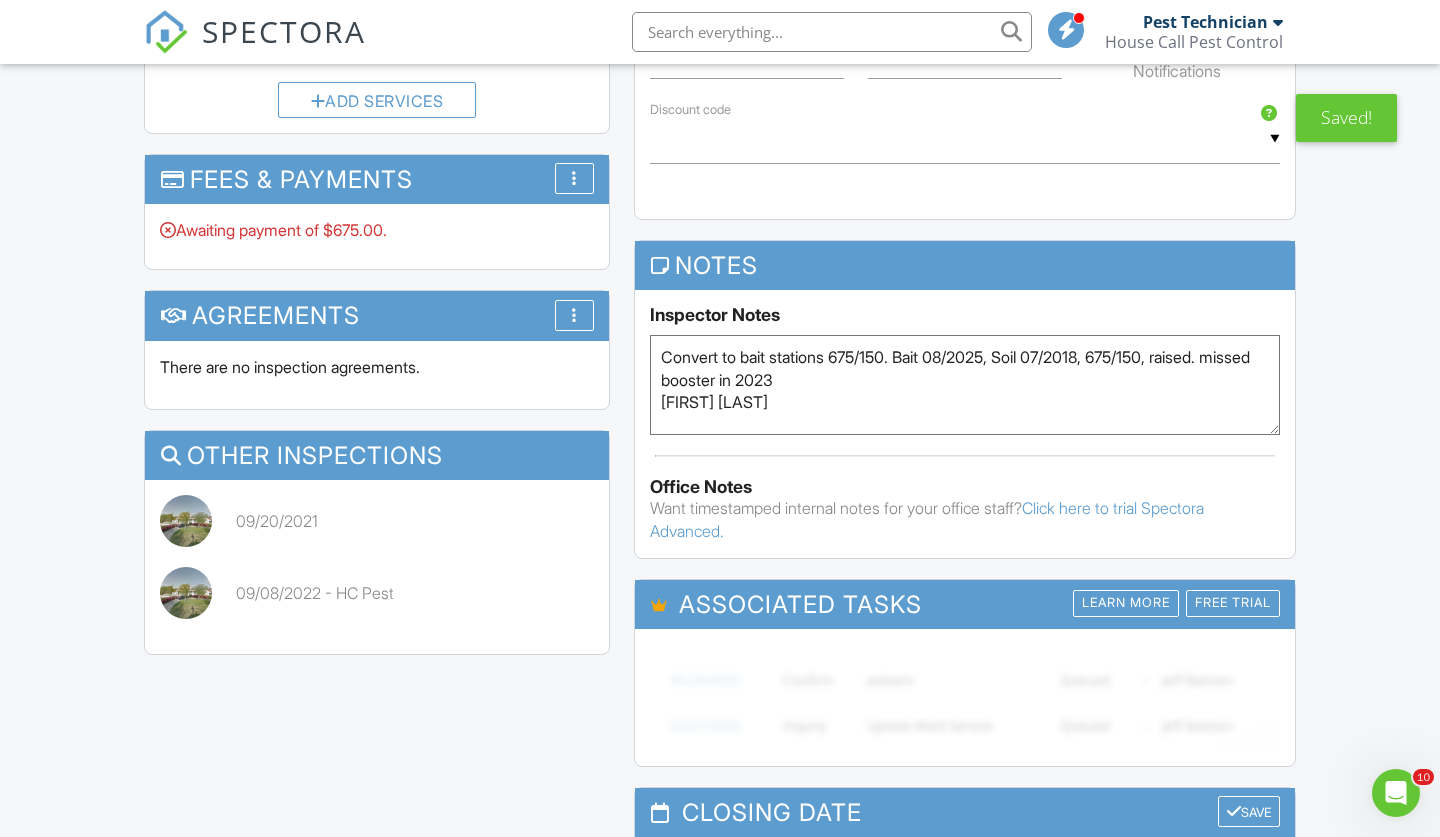 drag, startPoint x: 787, startPoint y: 410, endPoint x: 537, endPoint y: 387, distance: 251.05577 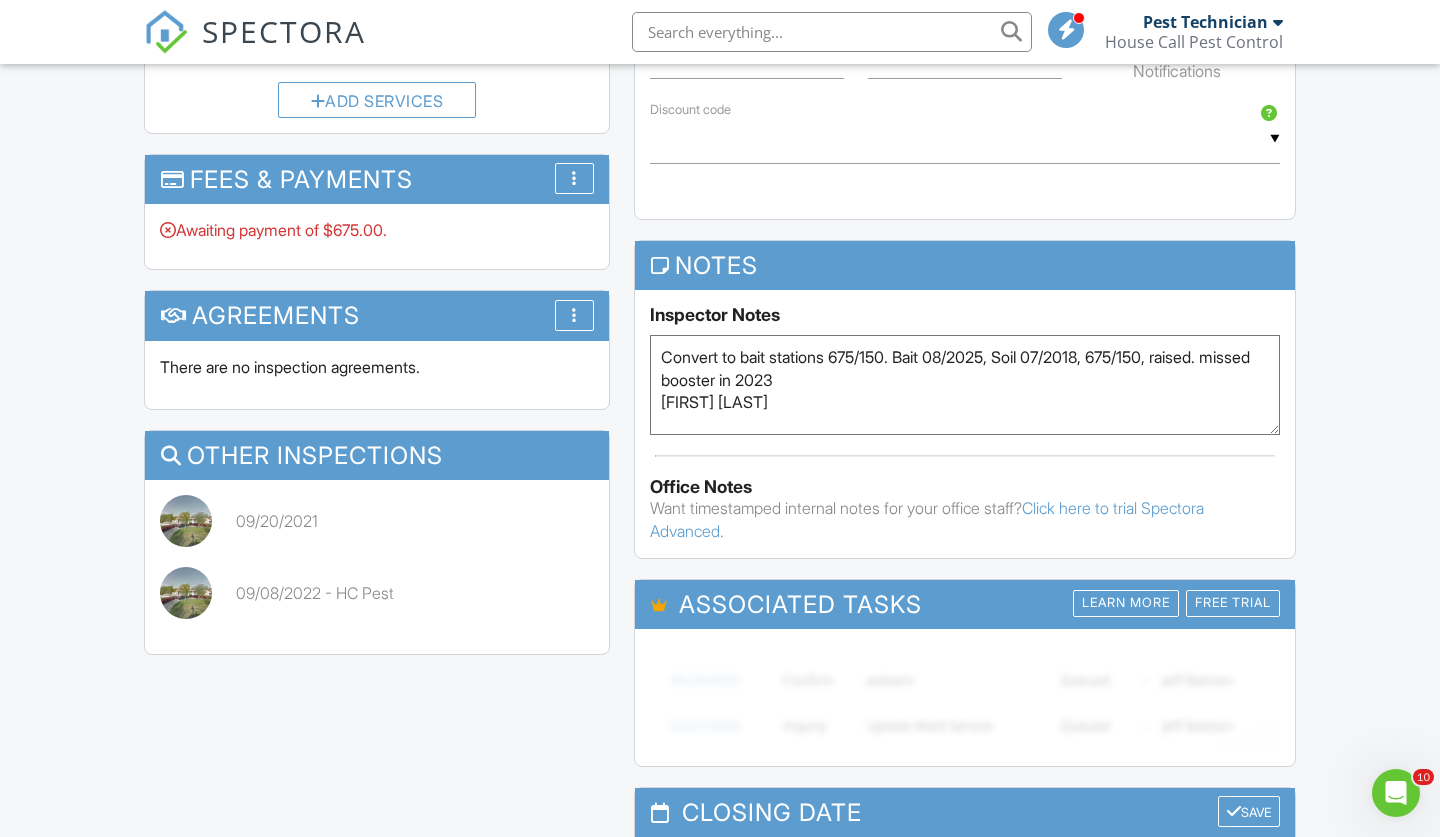 type on "Convert to bait stations 675/150. Bait 08/2025, Soil 07/2018, 675/150, raised. missed booster in 2023
[FIRST] [LAST]" 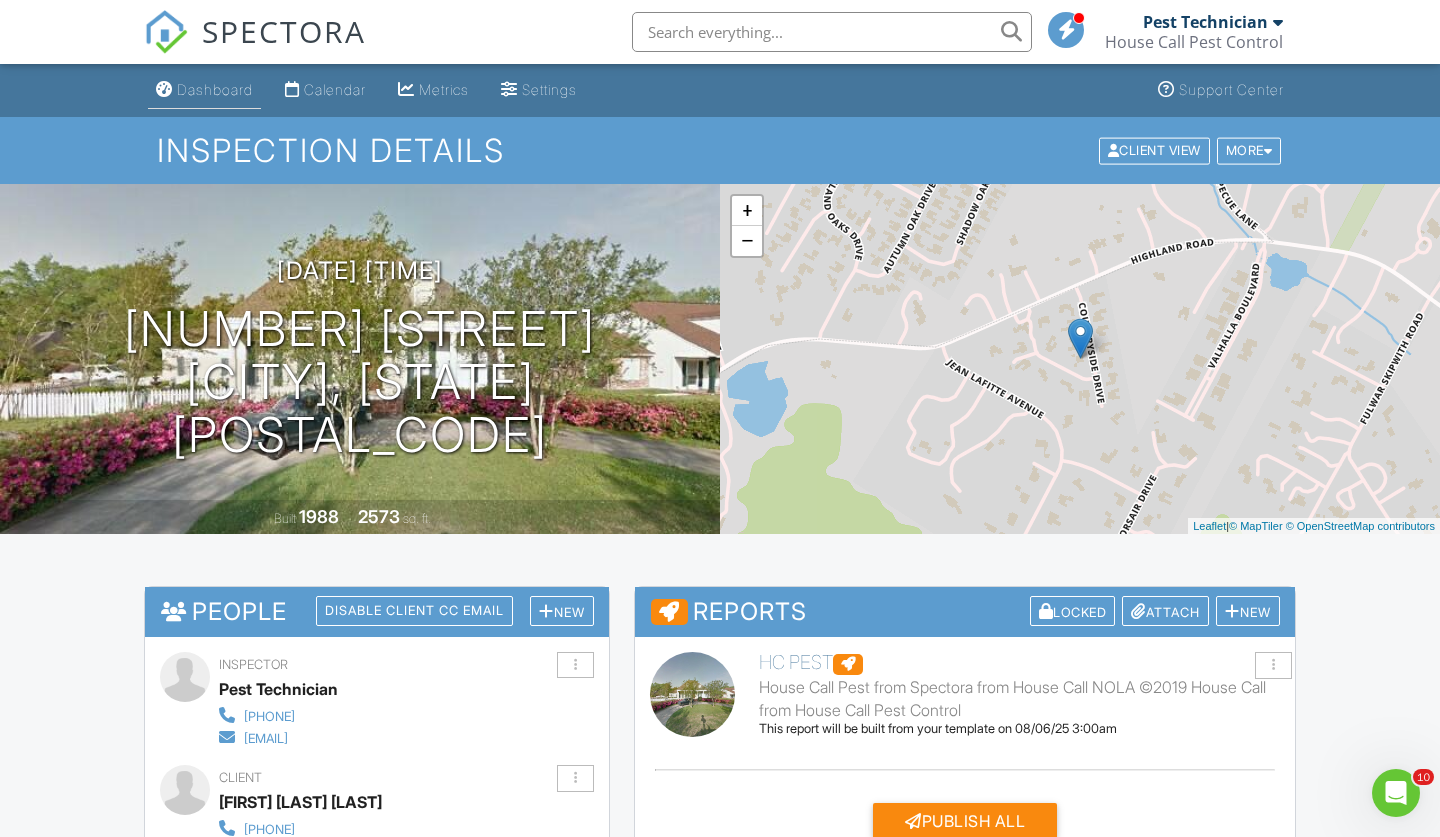 scroll, scrollTop: 0, scrollLeft: 0, axis: both 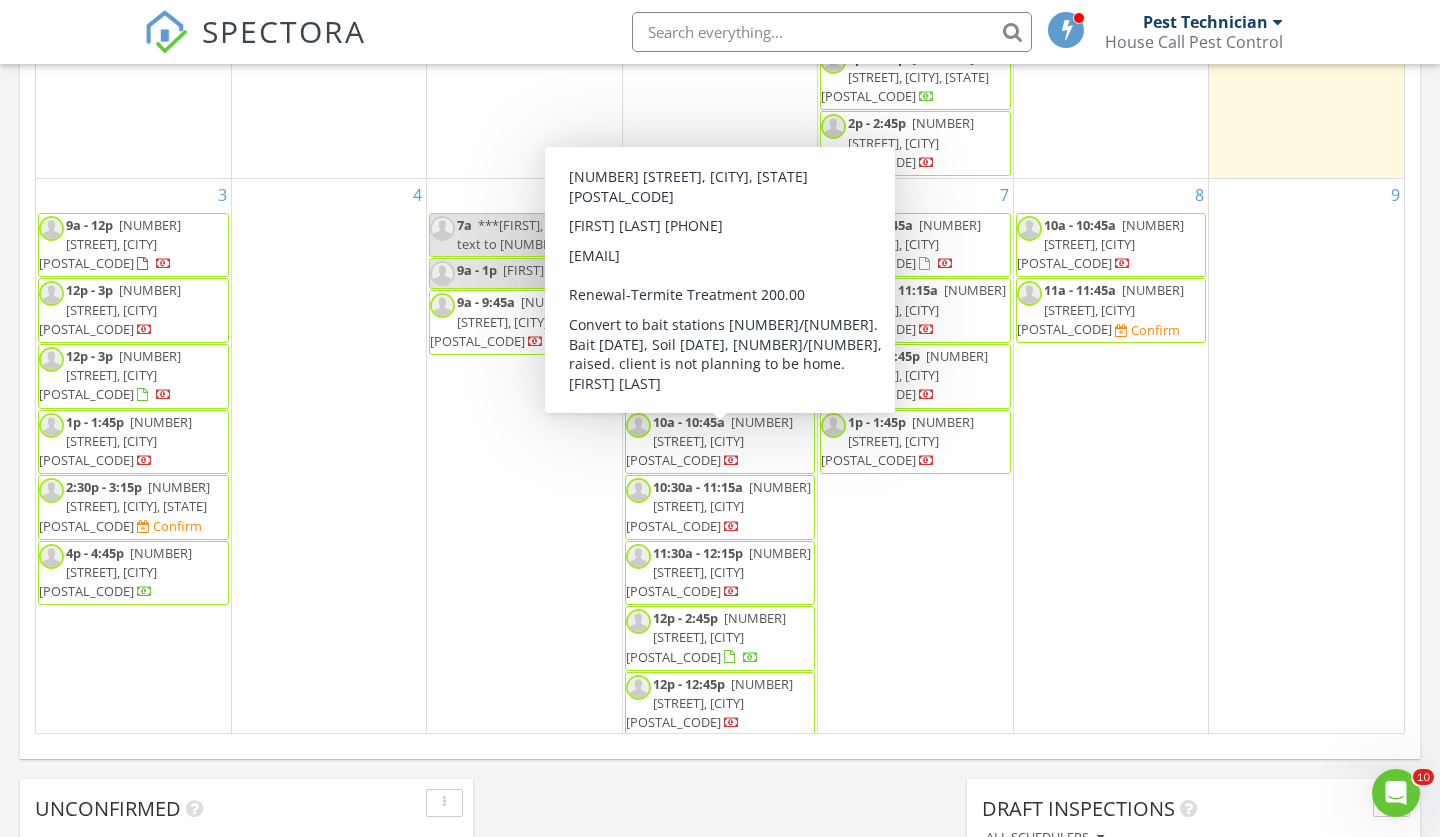 click on "10:30a - 11:15a
649 St Landry St, Baton Rouge 70806" at bounding box center [720, 507] 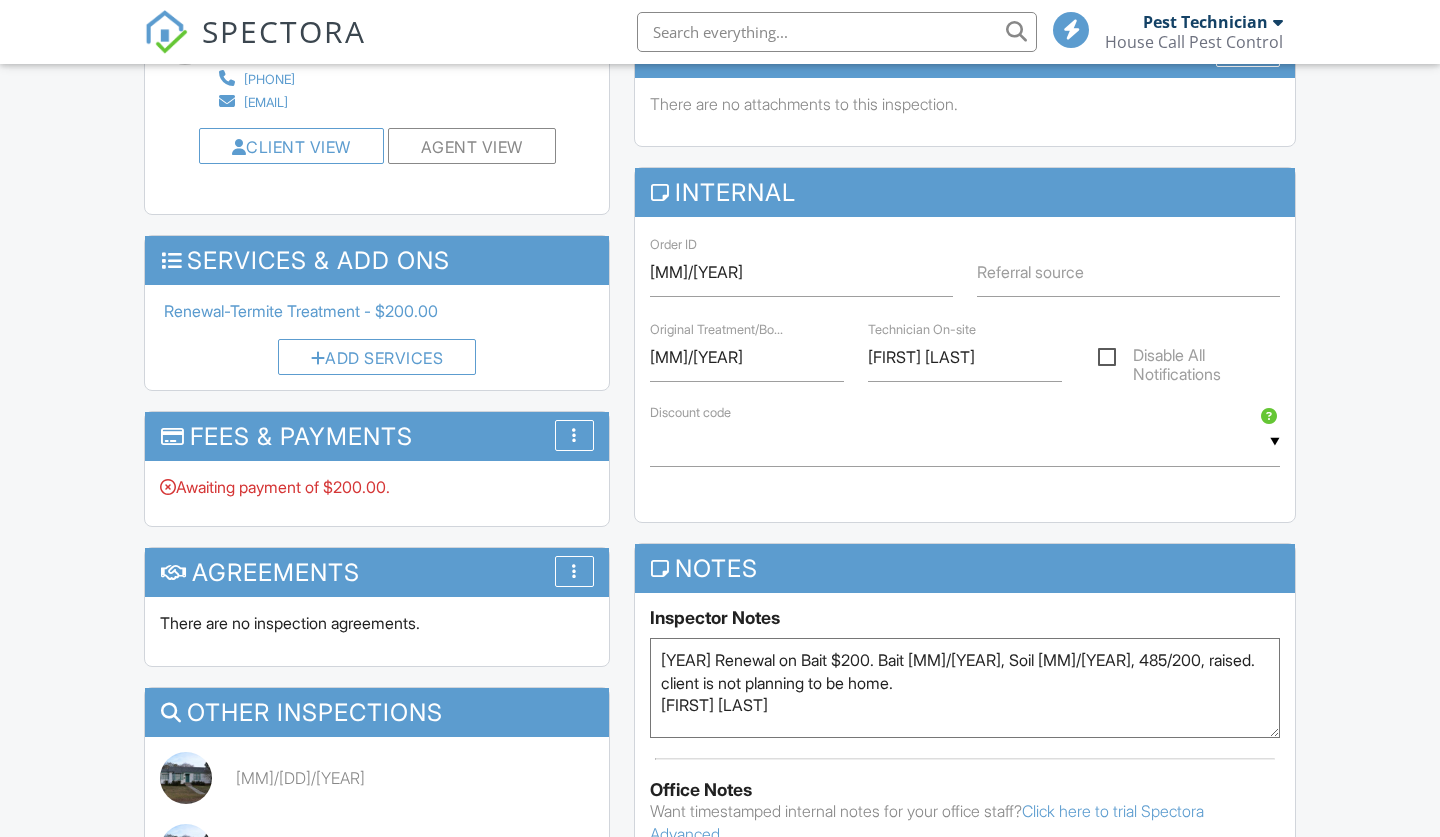 scroll, scrollTop: 863, scrollLeft: 0, axis: vertical 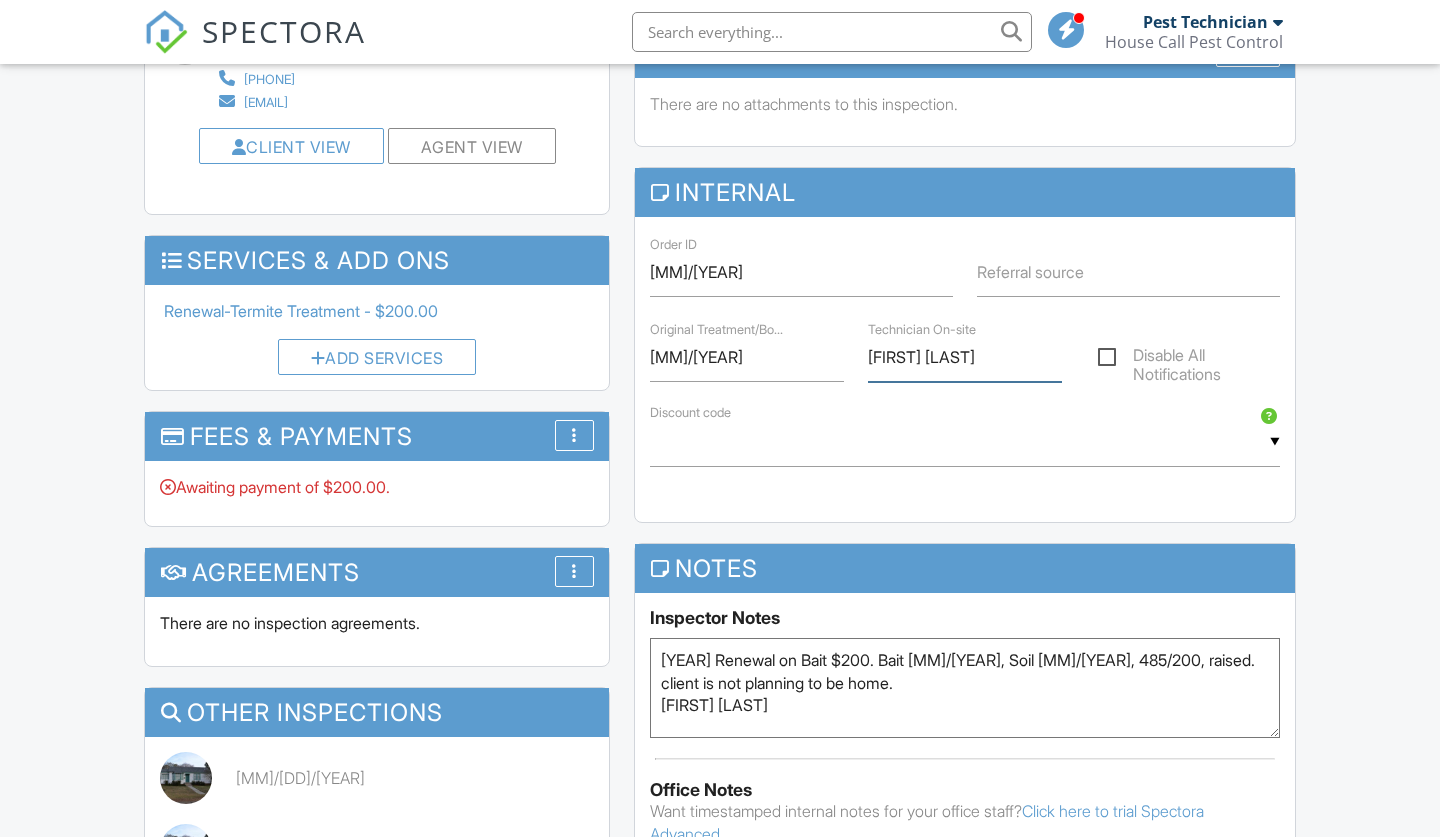 drag, startPoint x: 1025, startPoint y: 361, endPoint x: 768, endPoint y: 344, distance: 257.56165 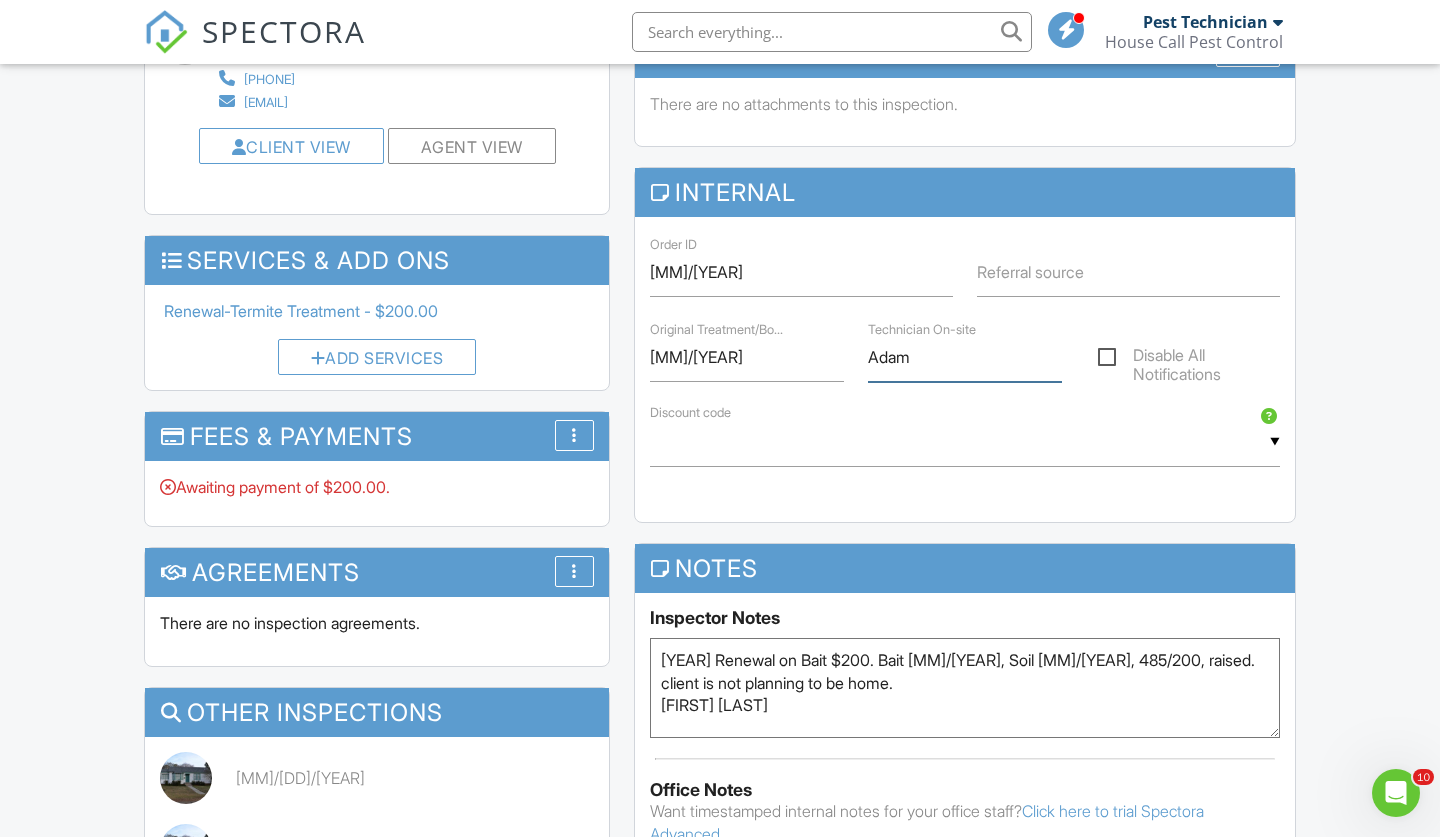 scroll, scrollTop: 0, scrollLeft: 0, axis: both 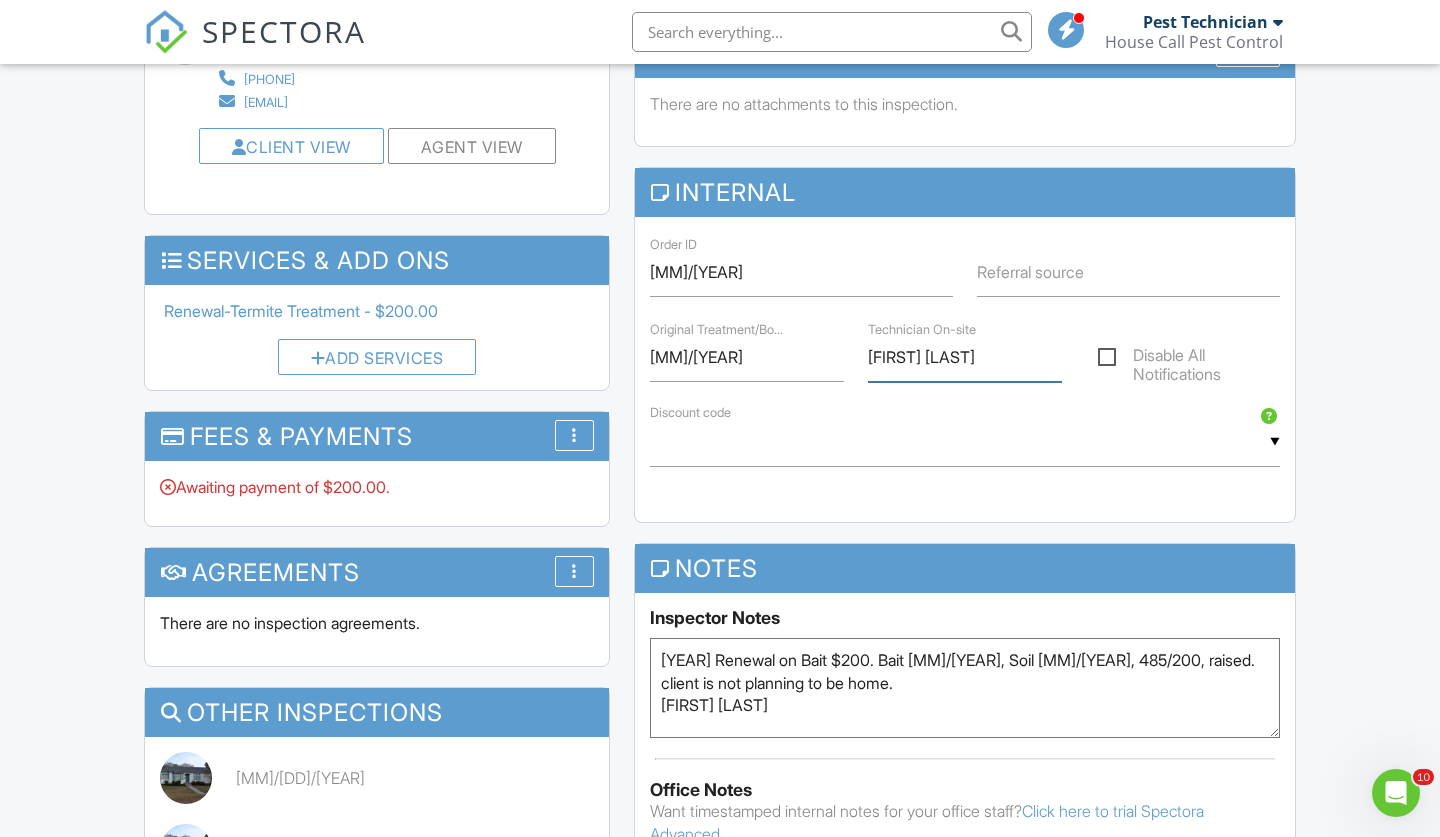 type on "[FIRST] [LAST]" 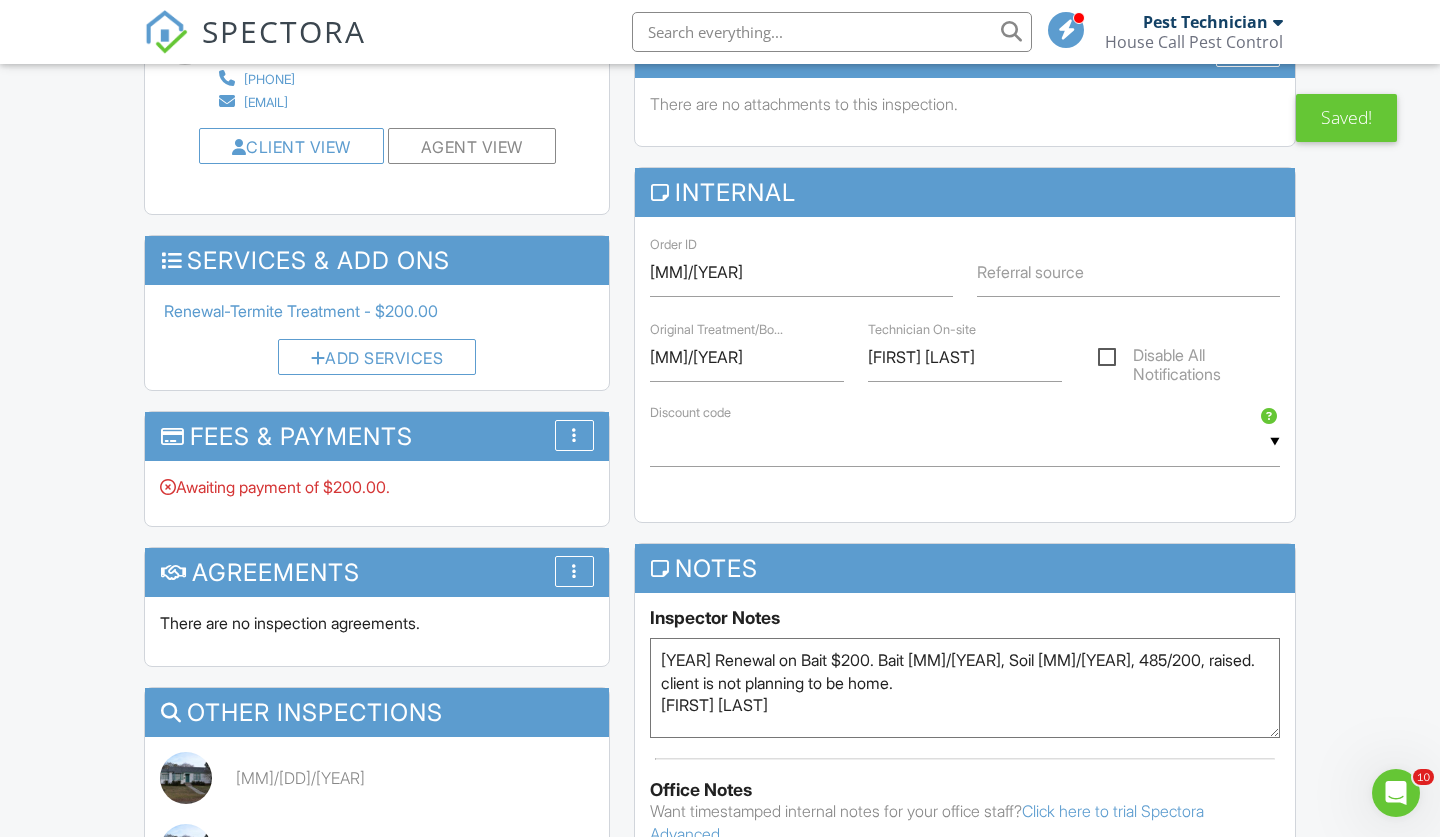 drag, startPoint x: 792, startPoint y: 712, endPoint x: 651, endPoint y: 702, distance: 141.35417 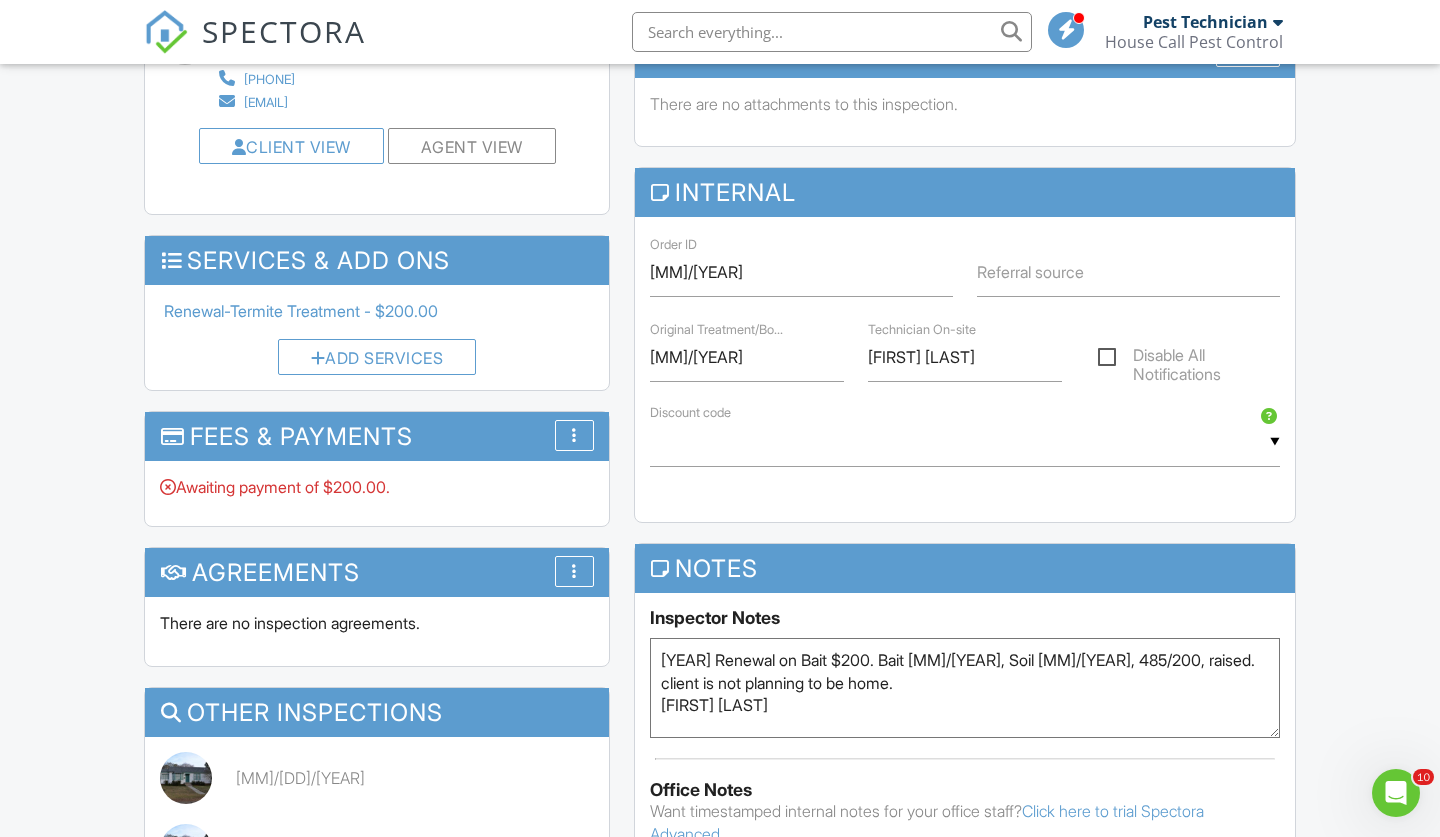 type on "2025 Renewal on Bait $200. Bait 05/2024, Soil 05/2015, 485/200, raised. client is not planning to be home.
Adam Watts" 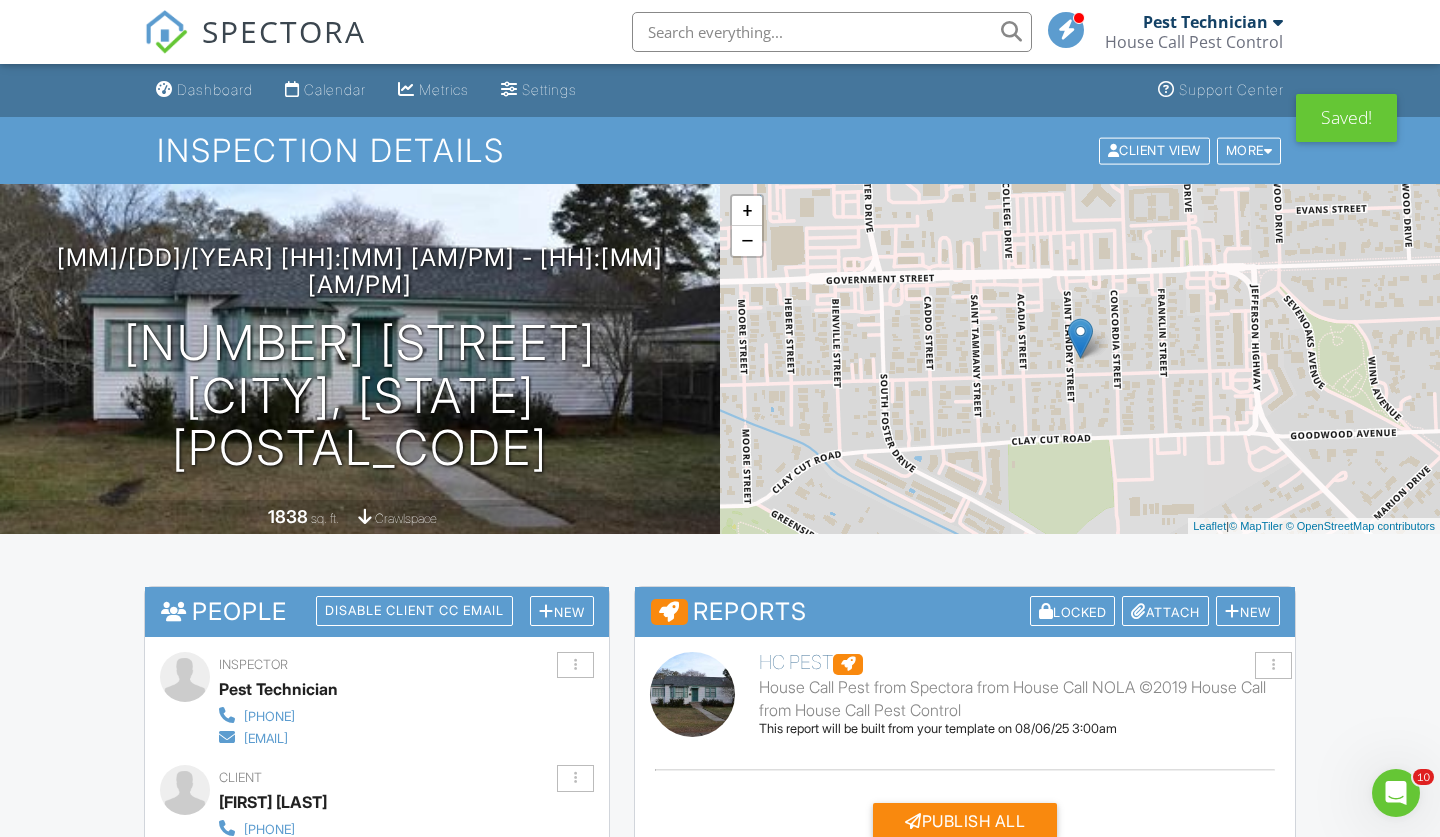 scroll, scrollTop: 0, scrollLeft: 0, axis: both 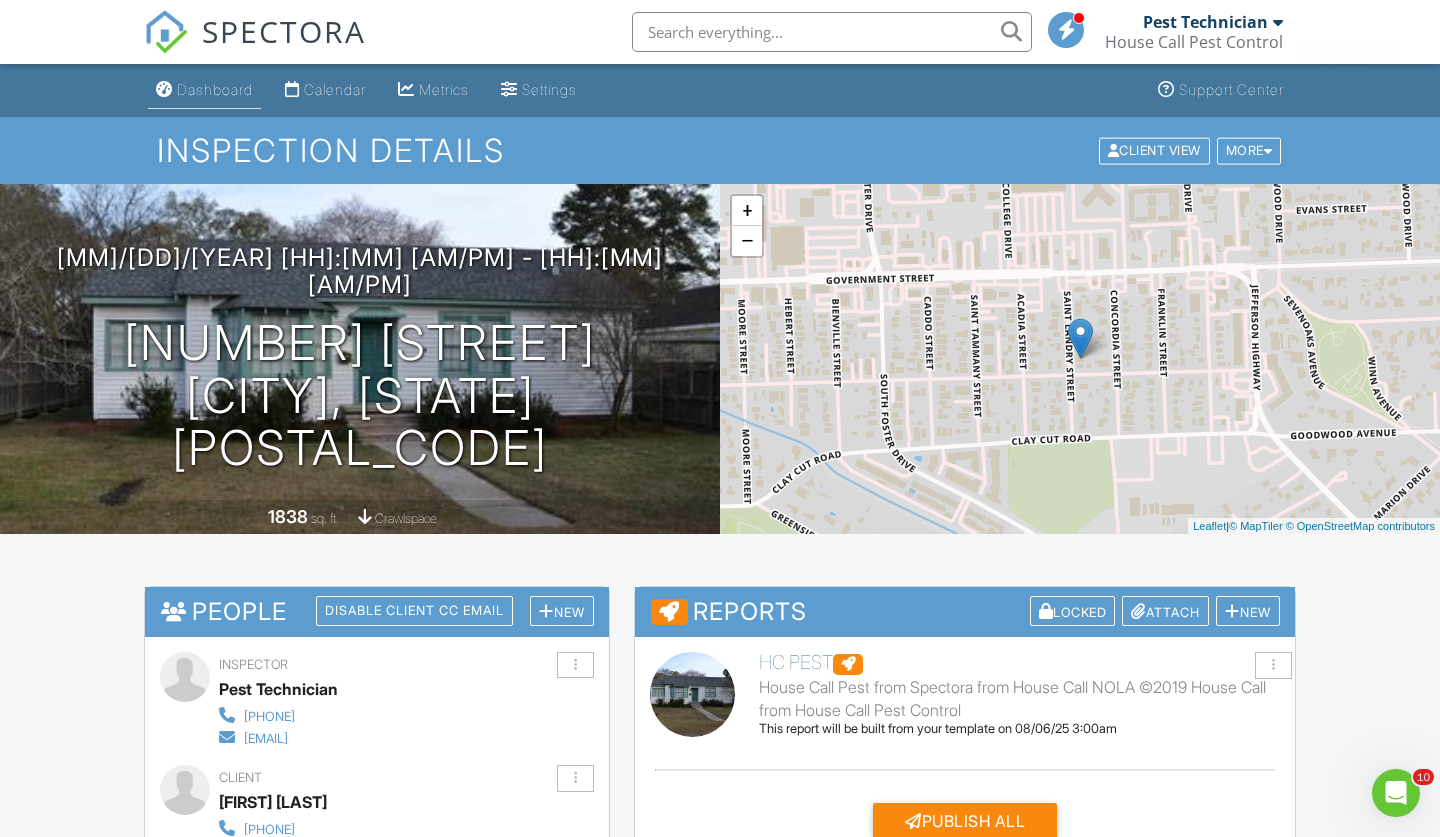 click on "Dashboard" at bounding box center (215, 89) 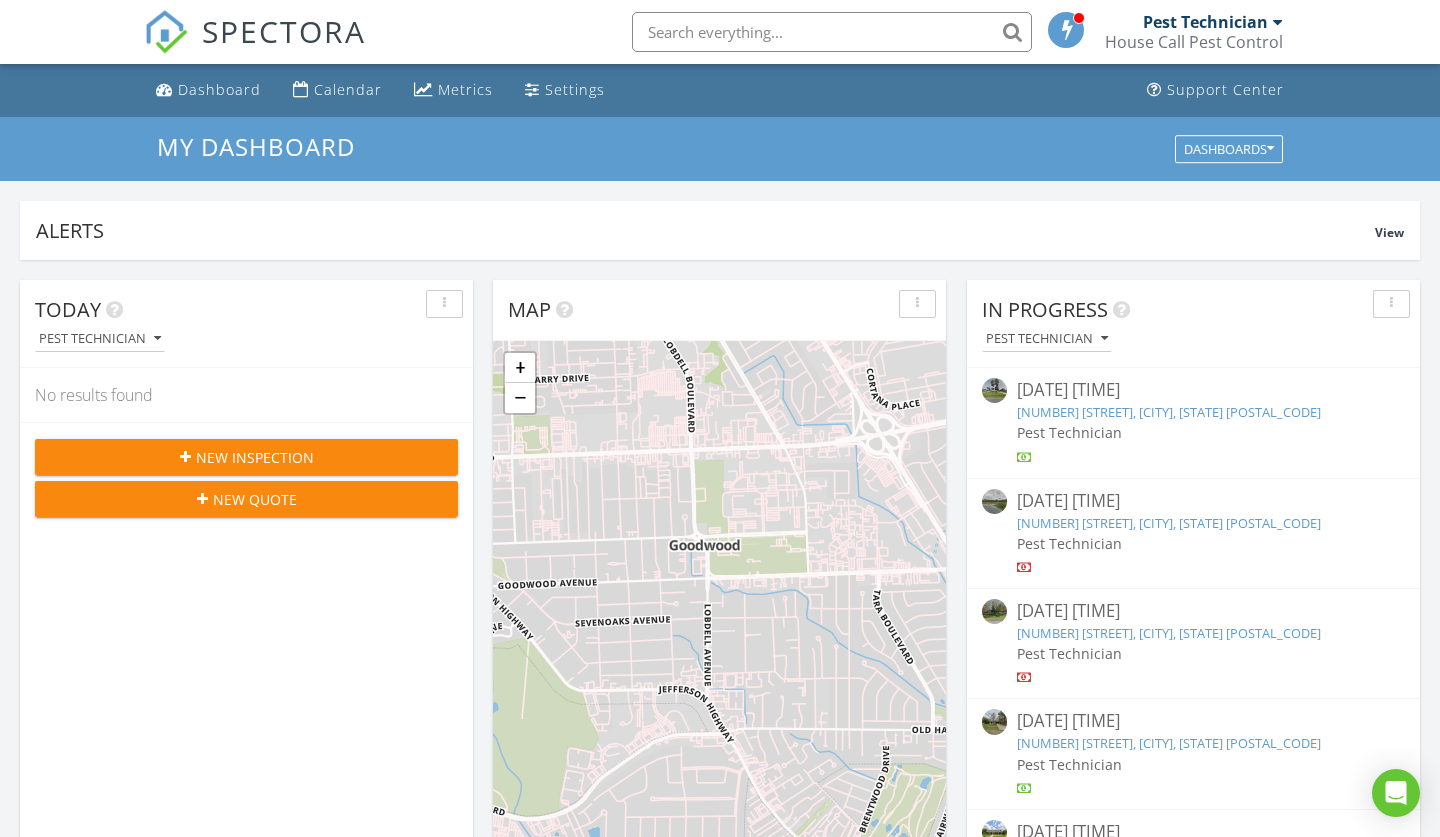 scroll, scrollTop: 955, scrollLeft: 0, axis: vertical 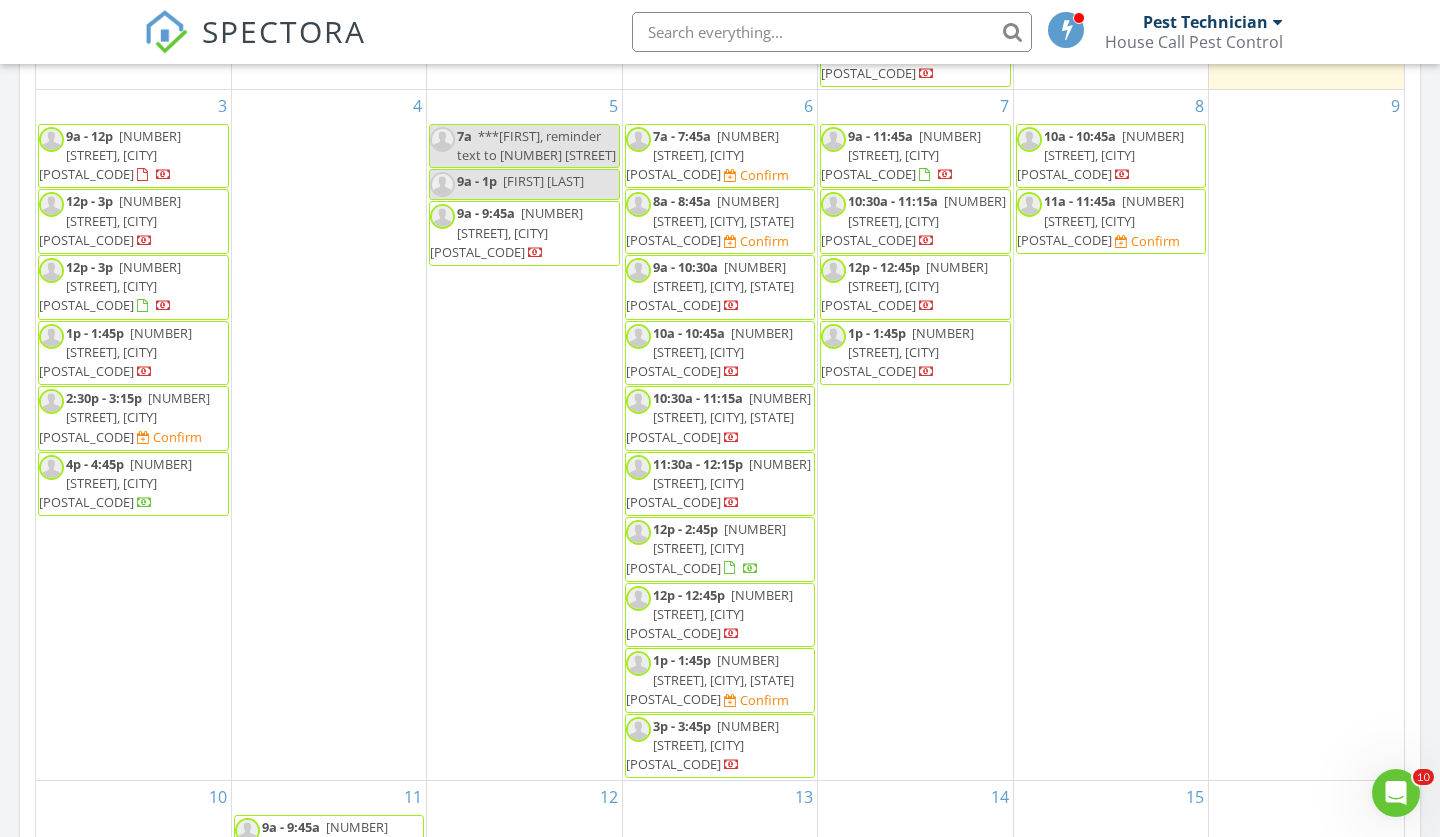 click on "SPECTORA
Pest Technician
House Call Pest Control
Role:
Inspector
Dashboard
New Inspection
Inspections
Calendar
Template Editor
Contacts
Automations
Team
Metrics
Payments
Data Exports
Billing
Reporting
Advanced
Settings
What's New
Sign Out" at bounding box center [720, 32] 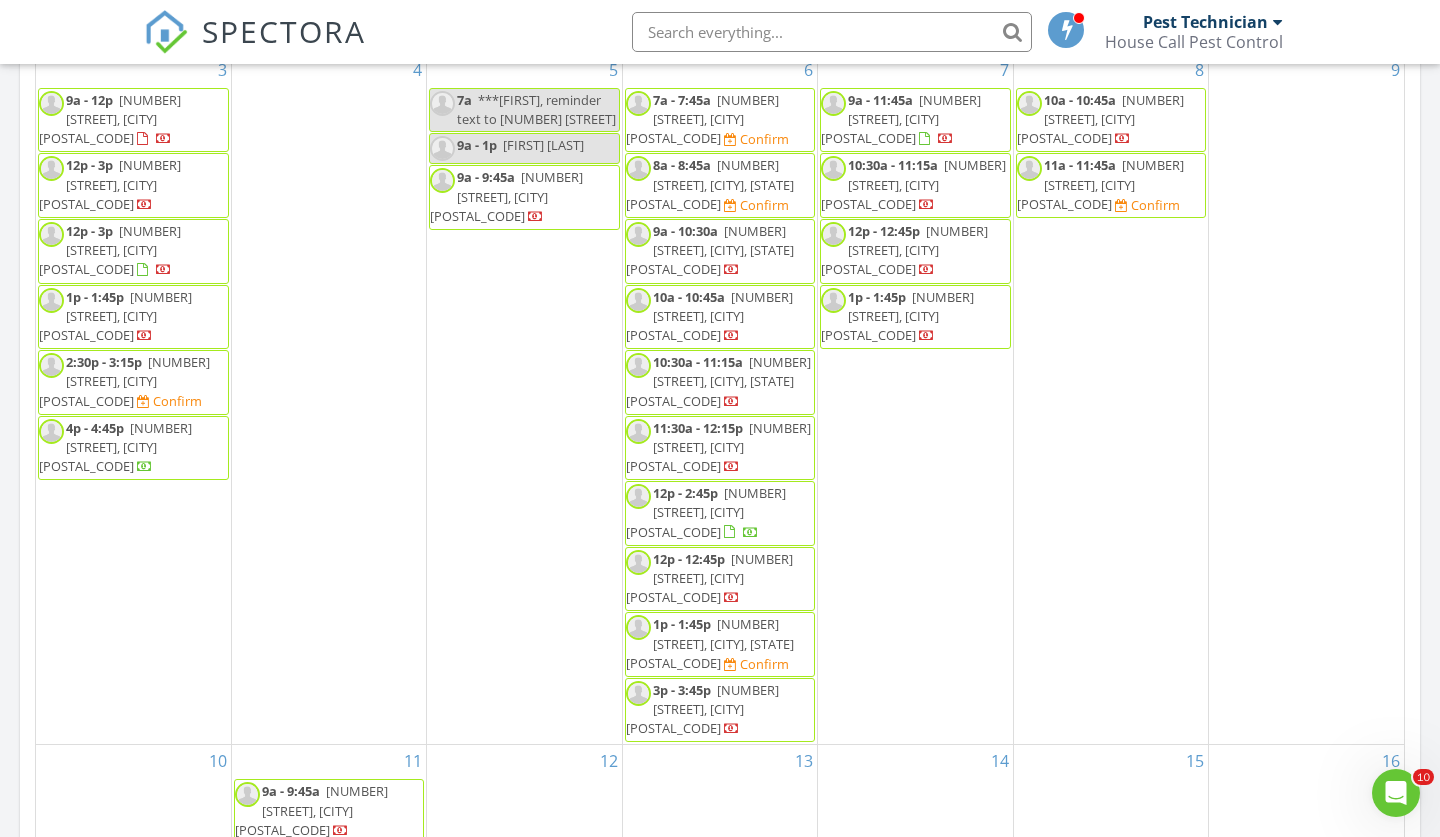 scroll, scrollTop: 439, scrollLeft: 0, axis: vertical 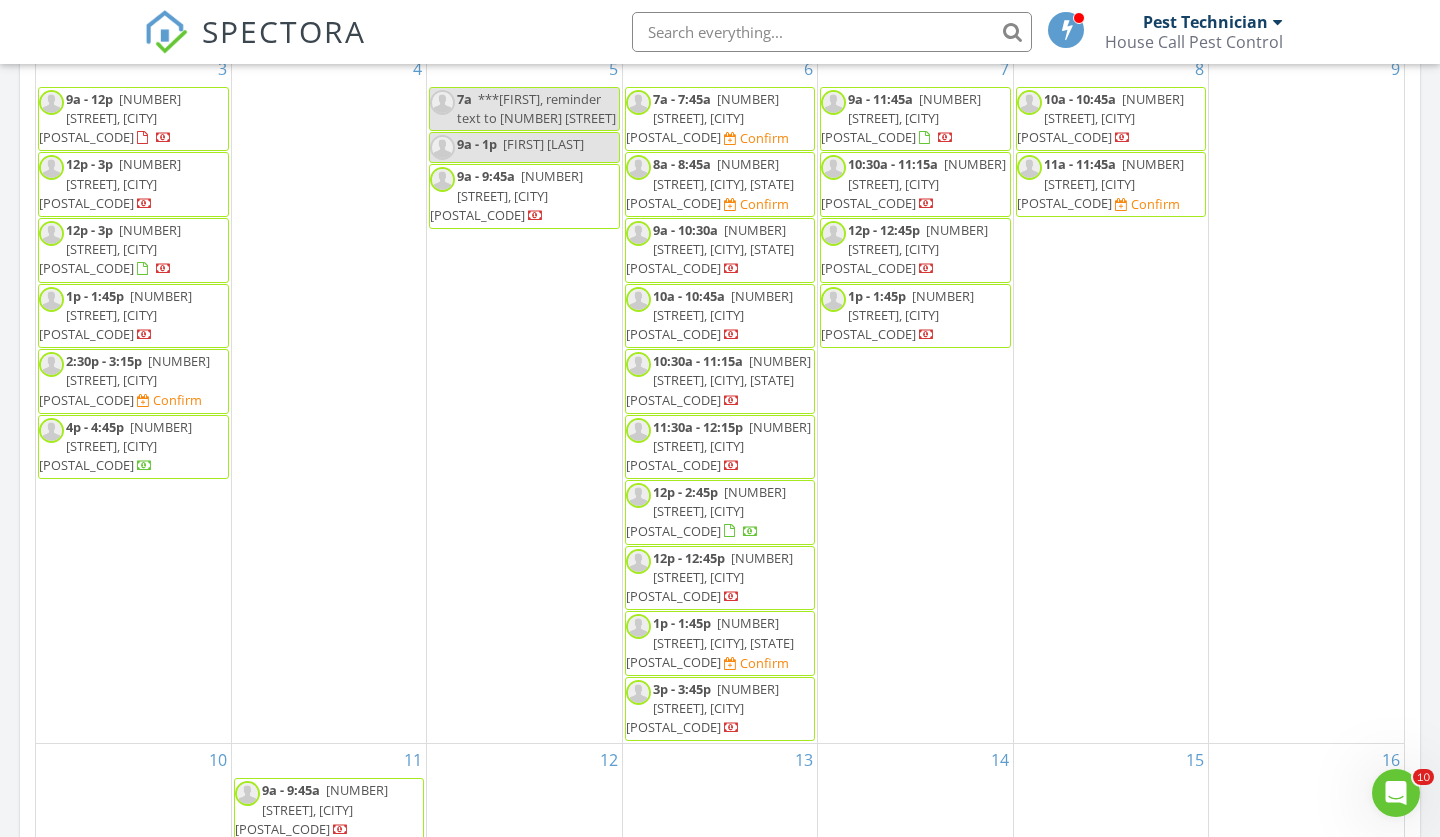 click on "SPECTORA
Pest Technician
House Call Pest Control
Role:
Inspector
Dashboard
New Inspection
Inspections
Calendar
Template Editor
Contacts
Automations
Team
Metrics
Payments
Data Exports
Billing
Reporting
Advanced
Settings
What's New
Sign Out" at bounding box center (720, 32) 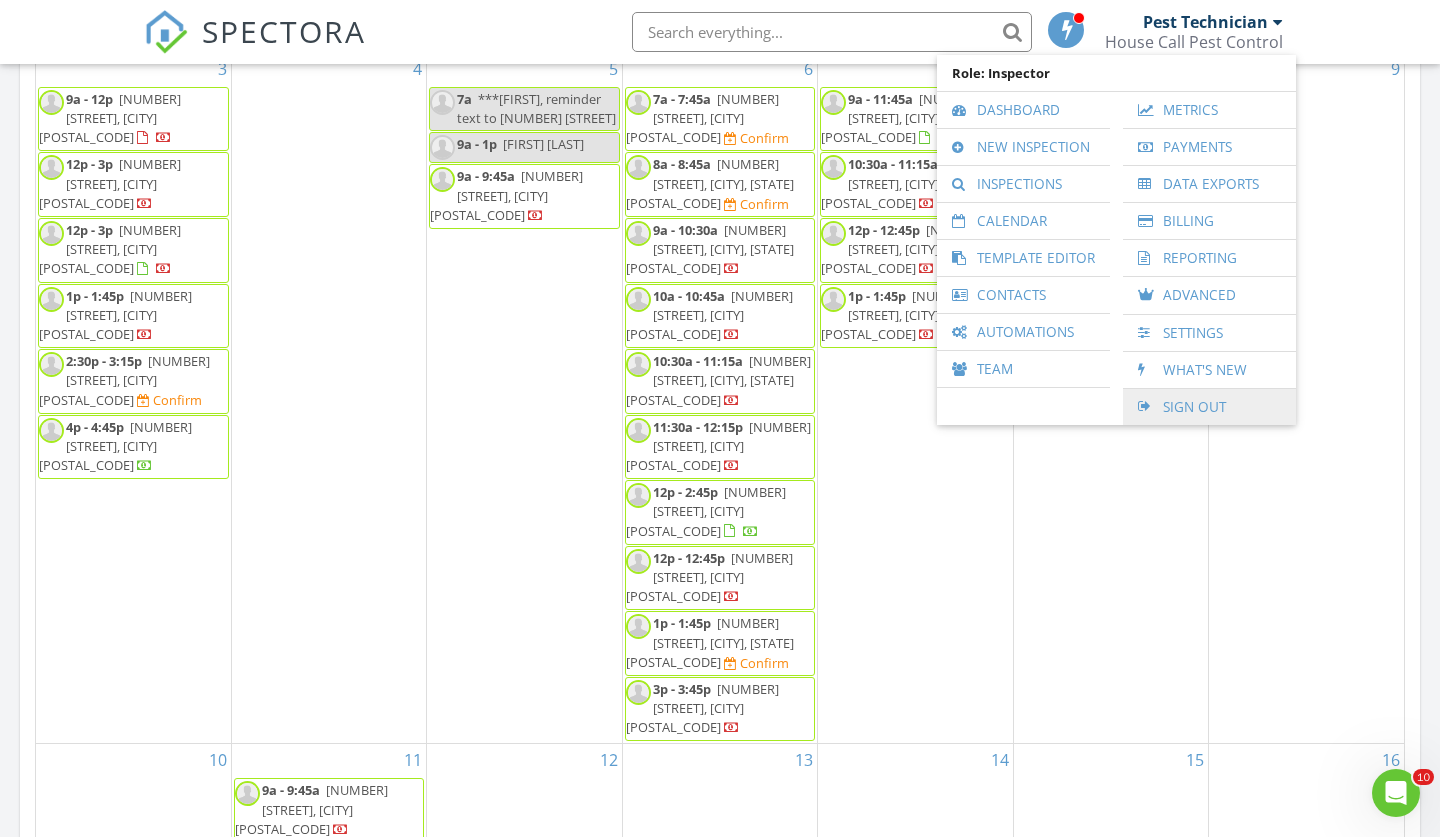 click on "Sign Out" at bounding box center [1209, 407] 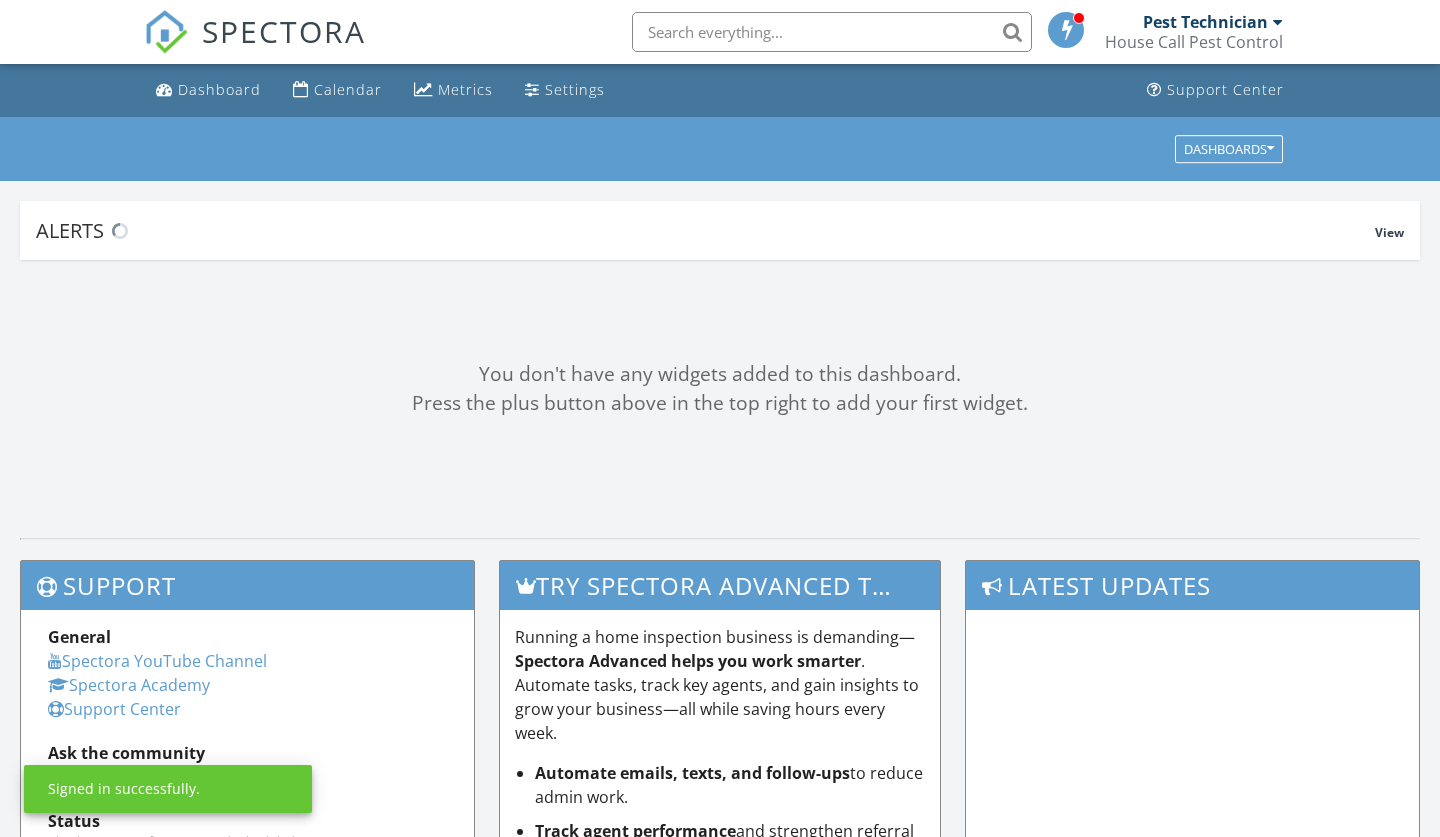 scroll, scrollTop: 0, scrollLeft: 0, axis: both 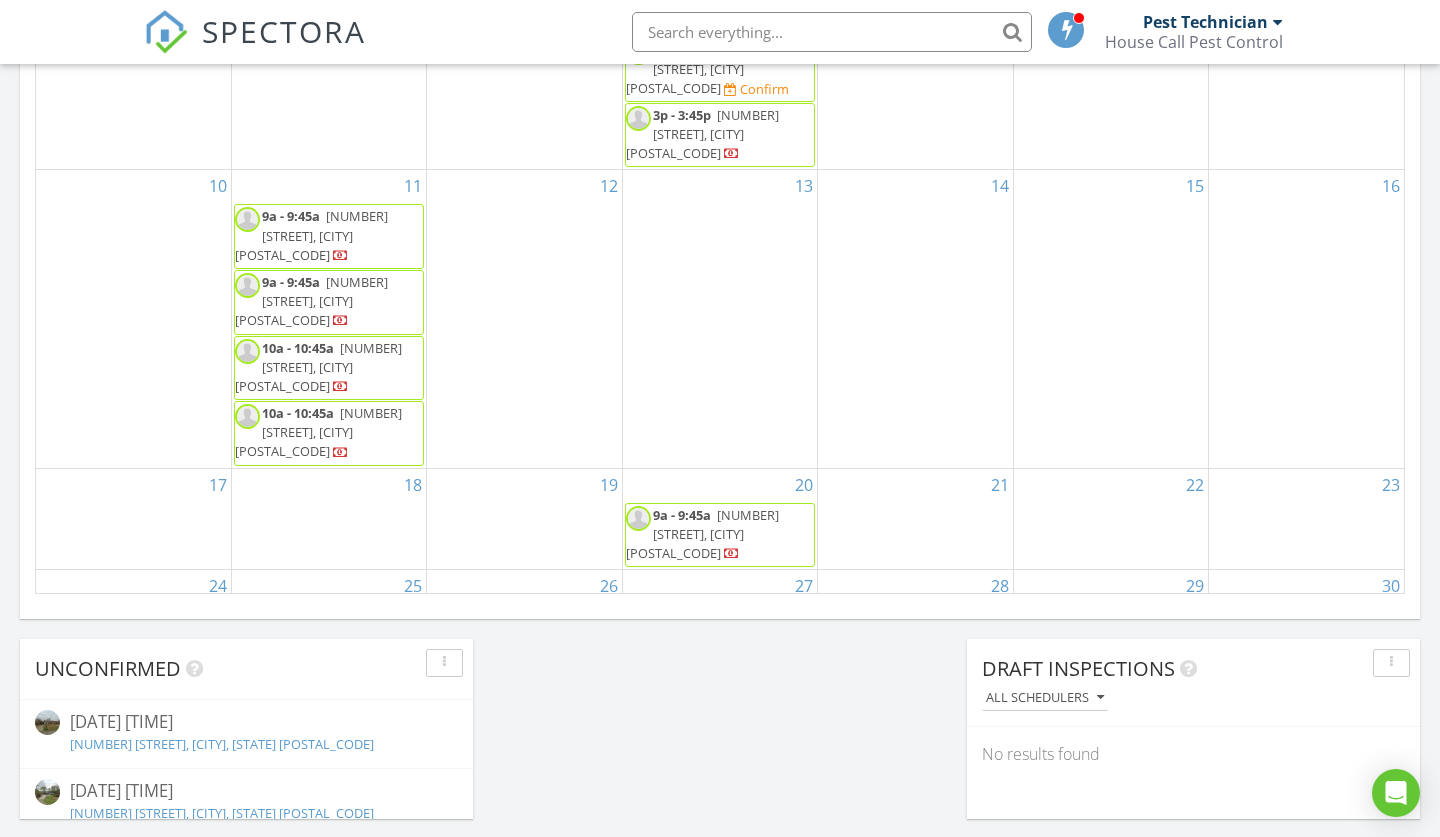 click on "House Call Pest Control" at bounding box center (1194, 42) 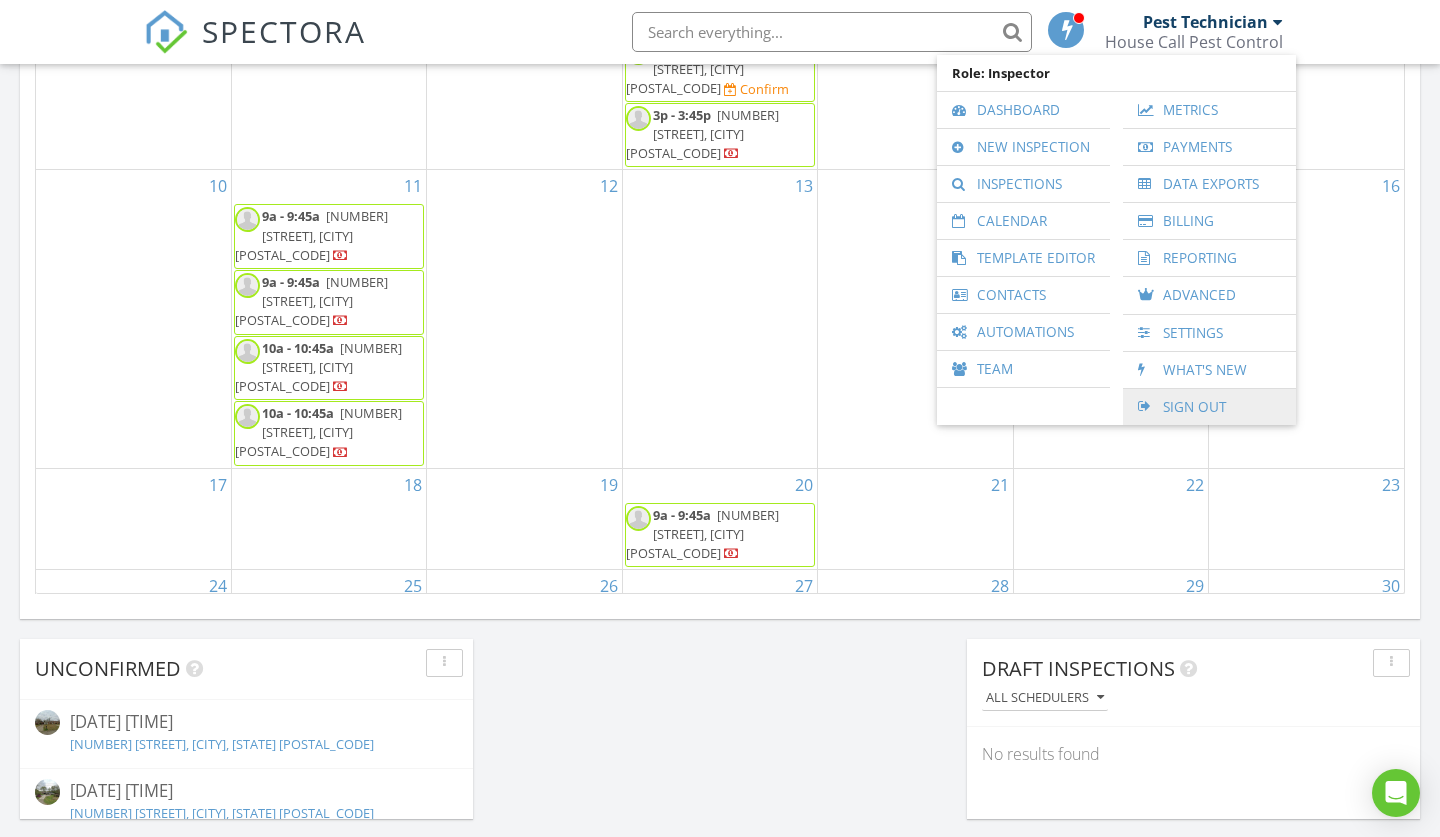 click on "16" at bounding box center [1306, 318] 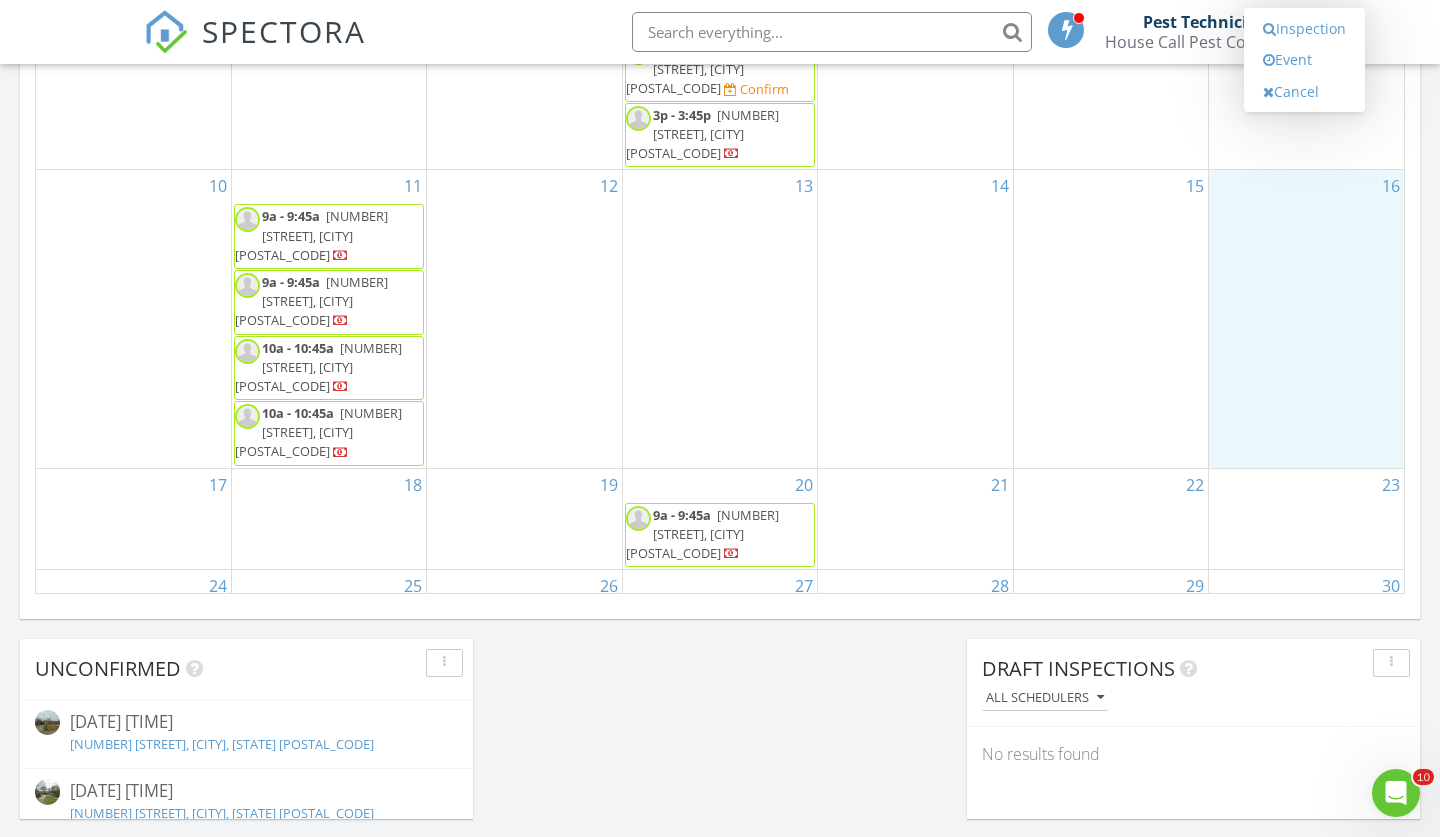 scroll, scrollTop: 0, scrollLeft: 0, axis: both 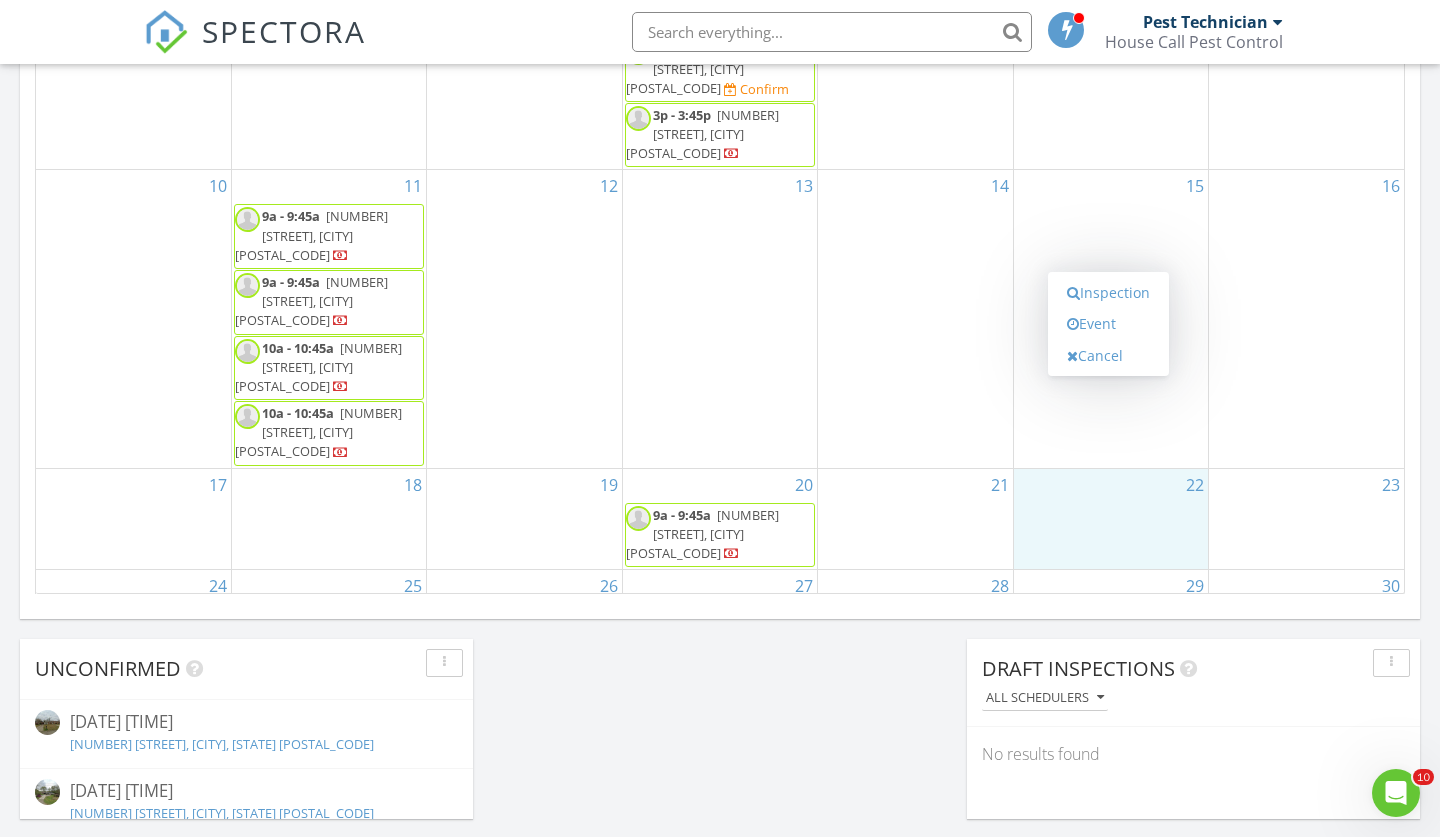 click on "House Call Pest Control" at bounding box center (1194, 42) 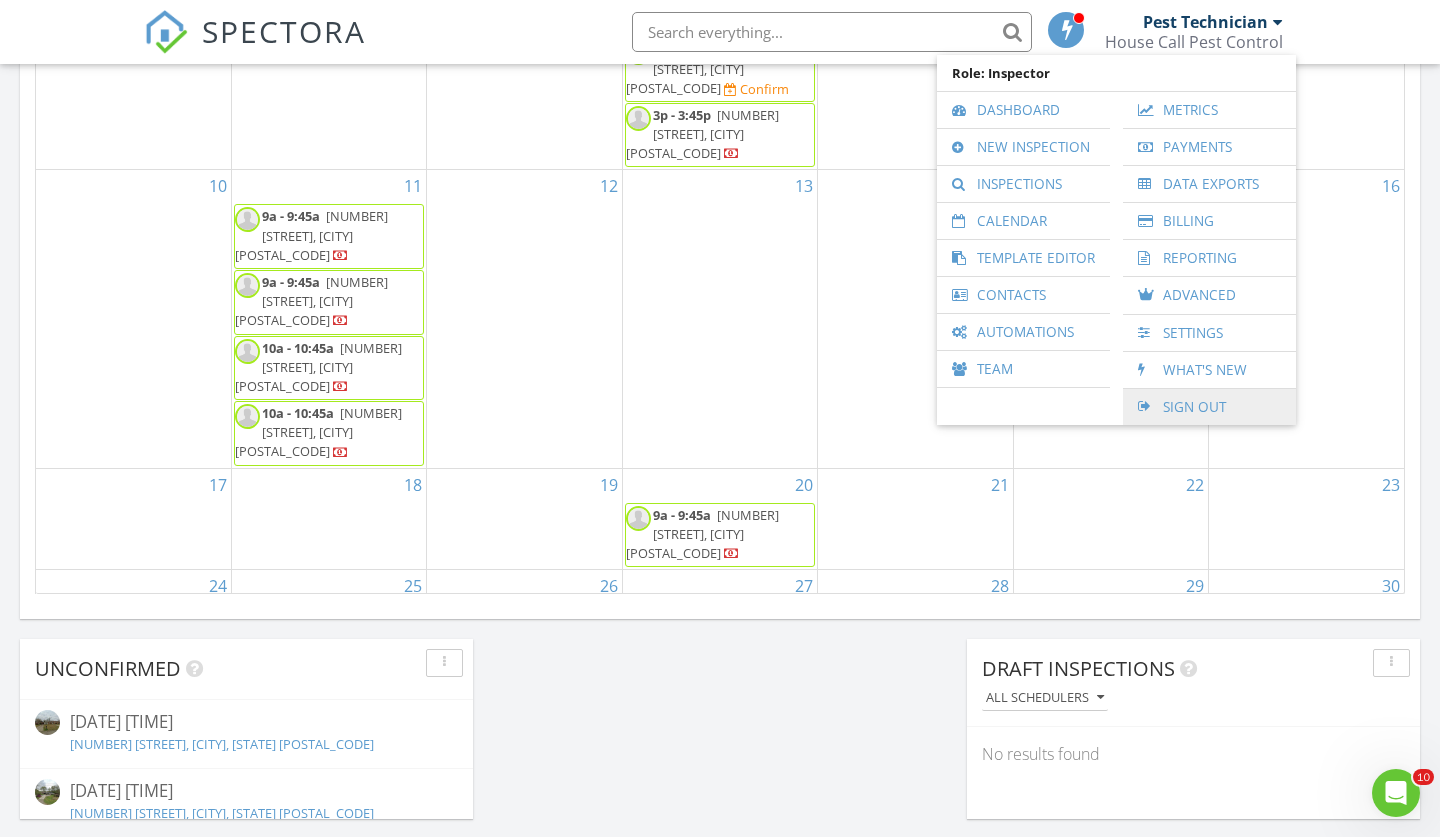 click at bounding box center [1148, 407] 